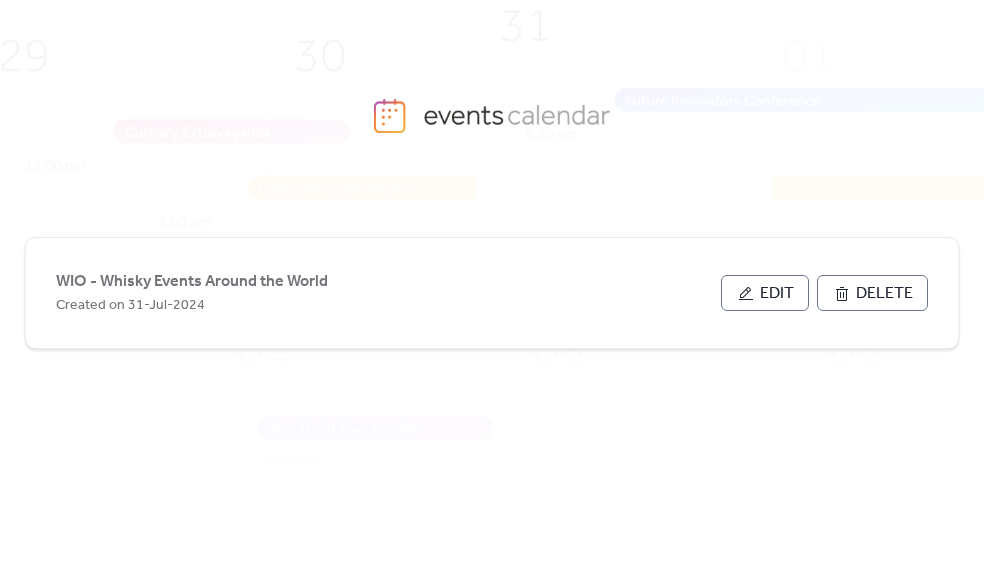 scroll, scrollTop: 0, scrollLeft: 0, axis: both 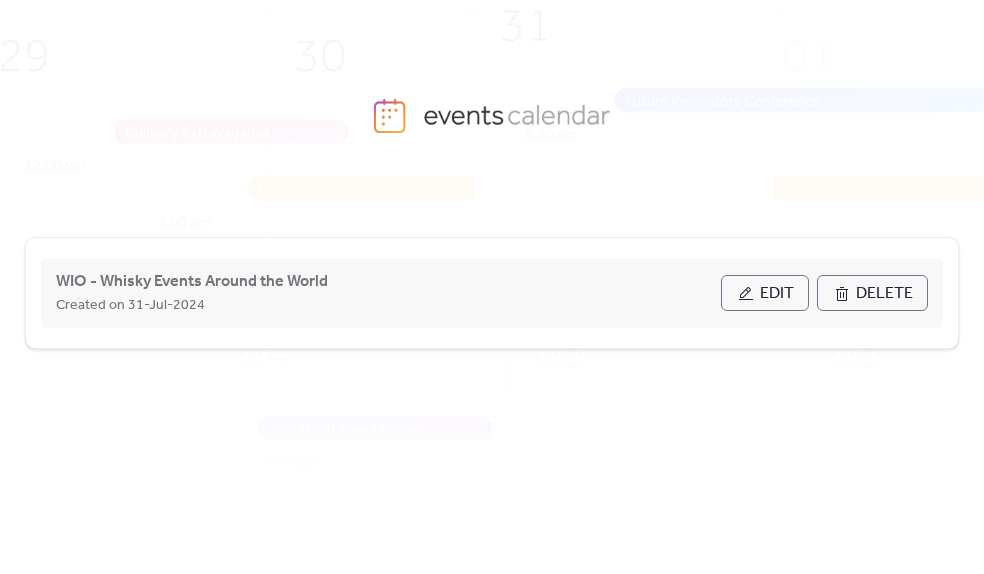 click on "Created on 31-Jul-2024" at bounding box center (388, 305) 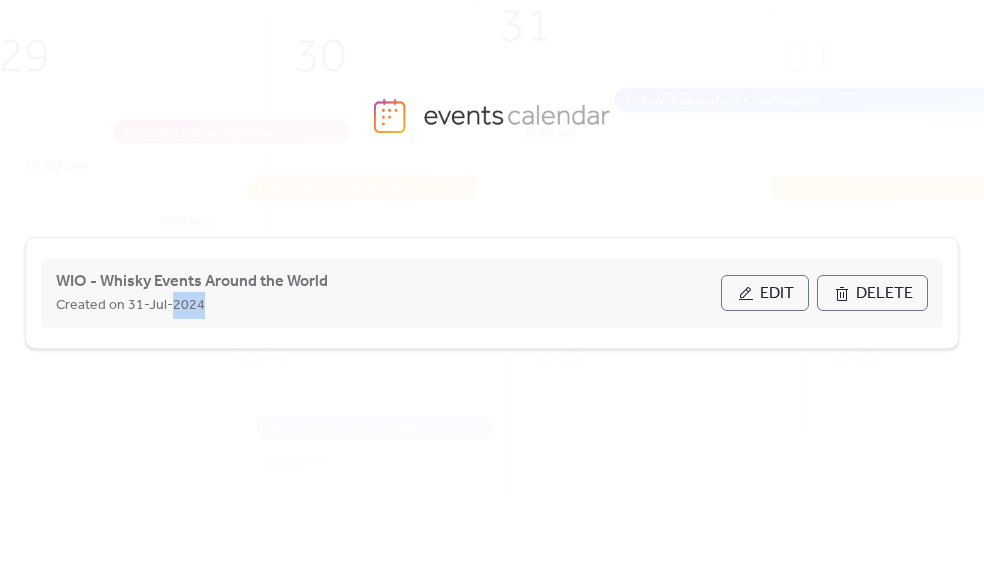 click on "Created on 31-Jul-2024" at bounding box center [388, 305] 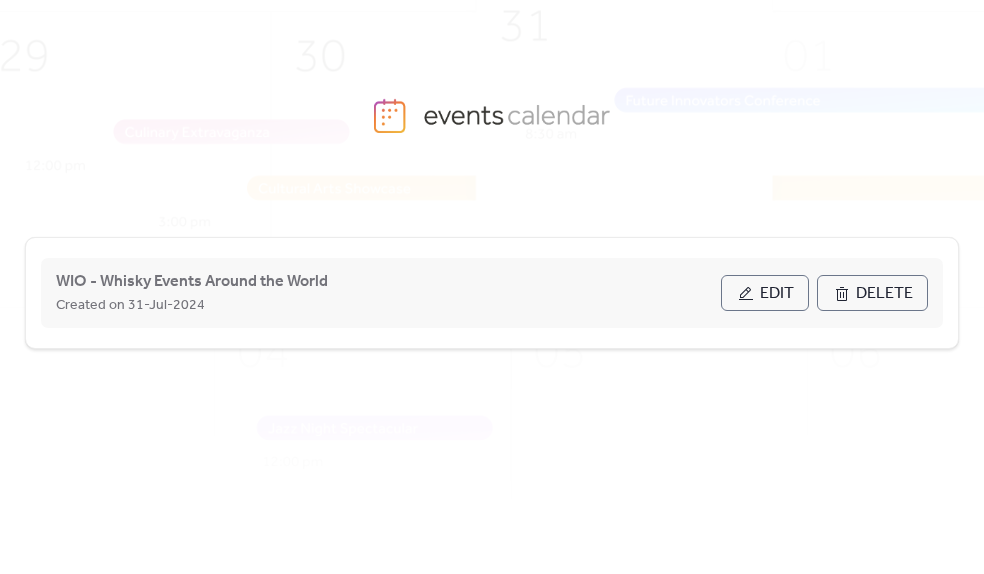 click on "WIO - Whisky Events Around the World Created on [DATE]" at bounding box center [388, 293] 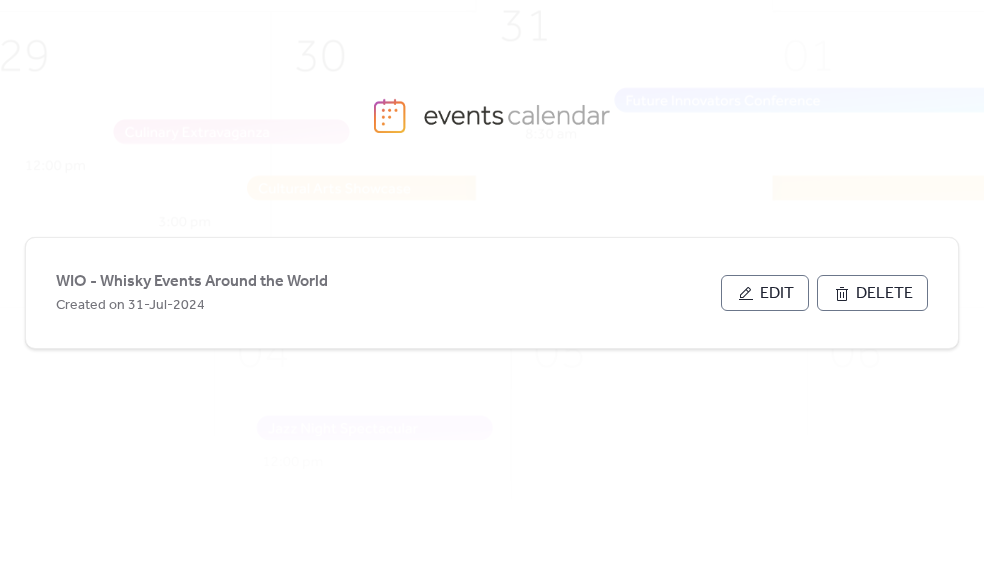 click at bounding box center [512, 287] 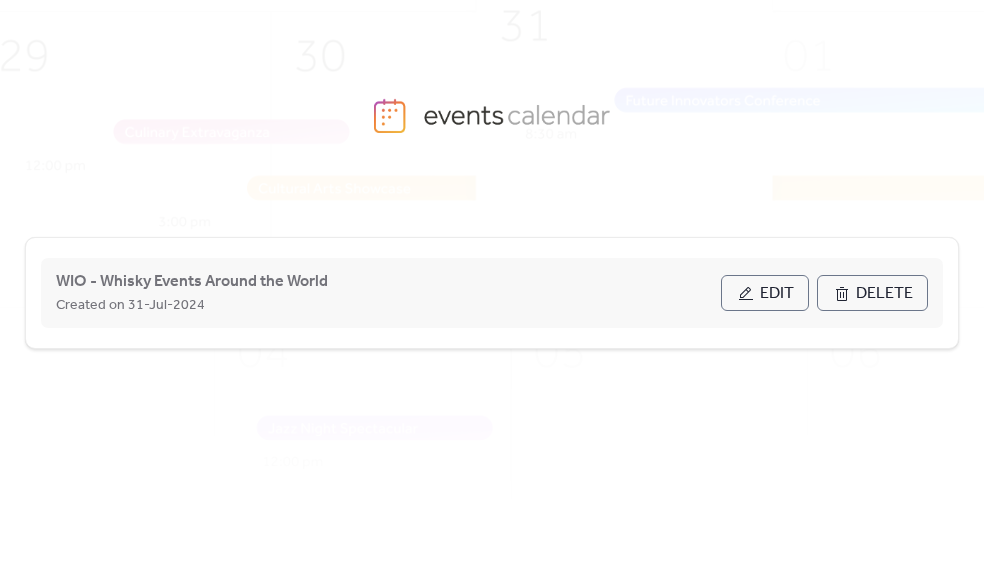 click on "Edit" at bounding box center [765, 293] 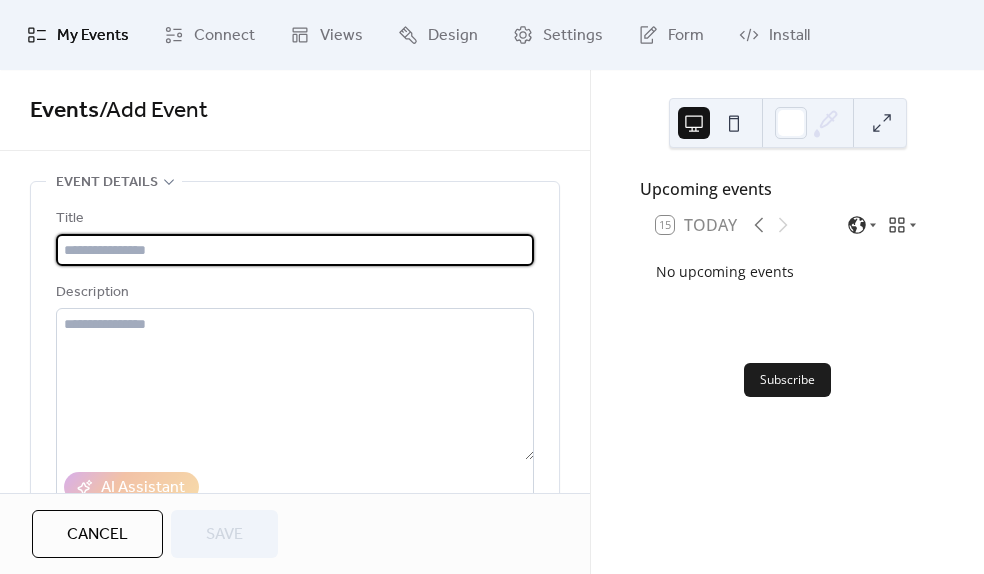 click at bounding box center (295, 250) 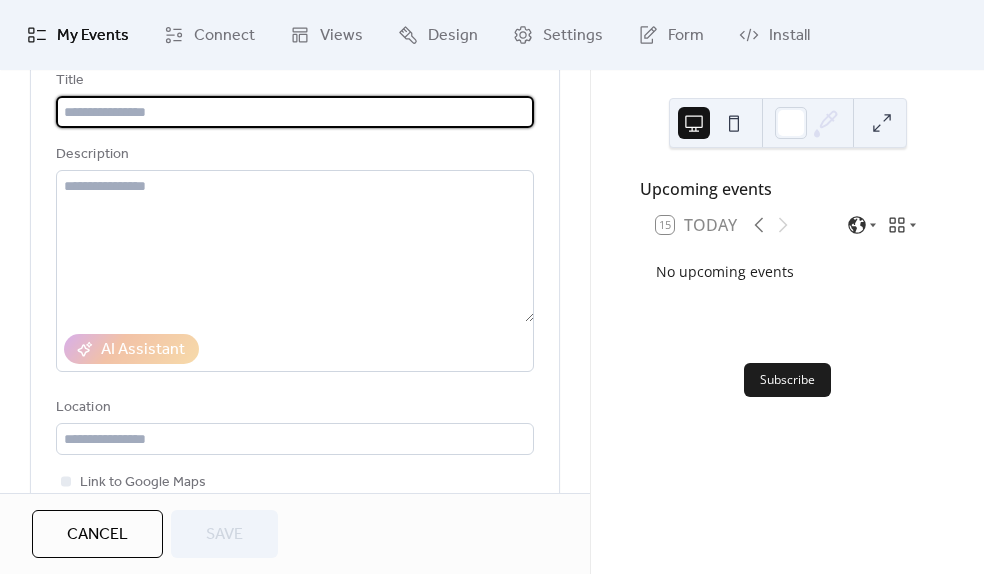 scroll, scrollTop: 103, scrollLeft: 0, axis: vertical 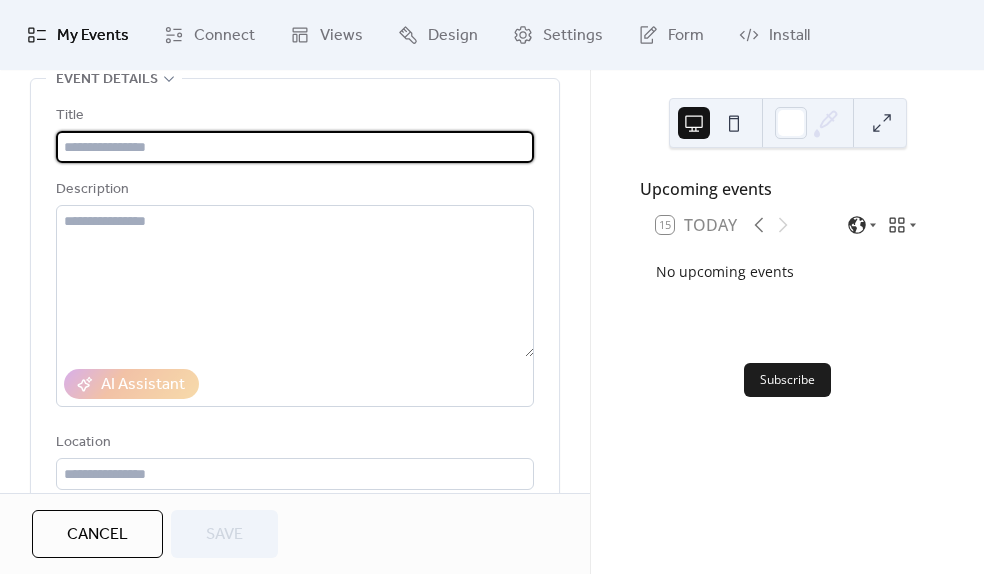click at bounding box center (295, 147) 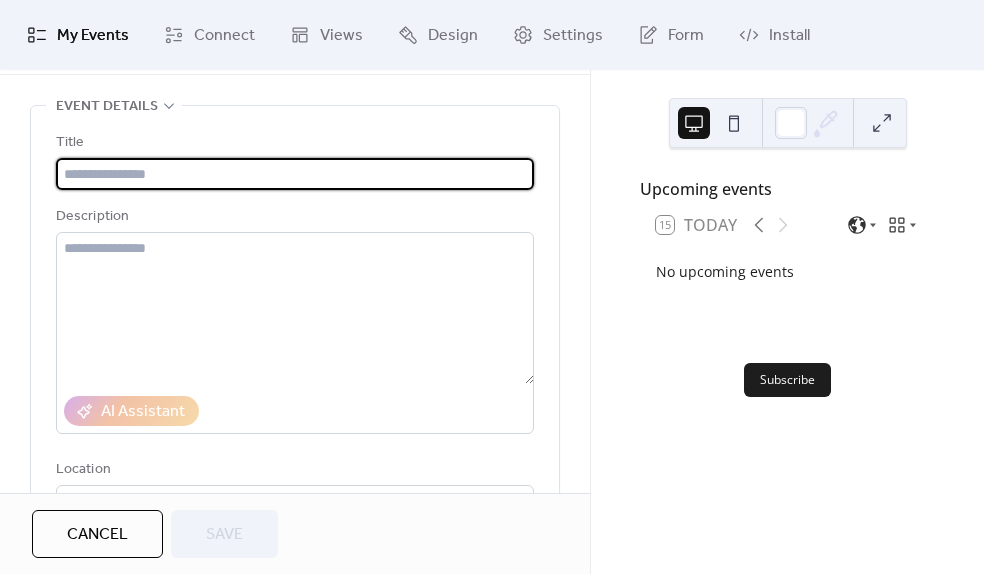 scroll, scrollTop: 0, scrollLeft: 0, axis: both 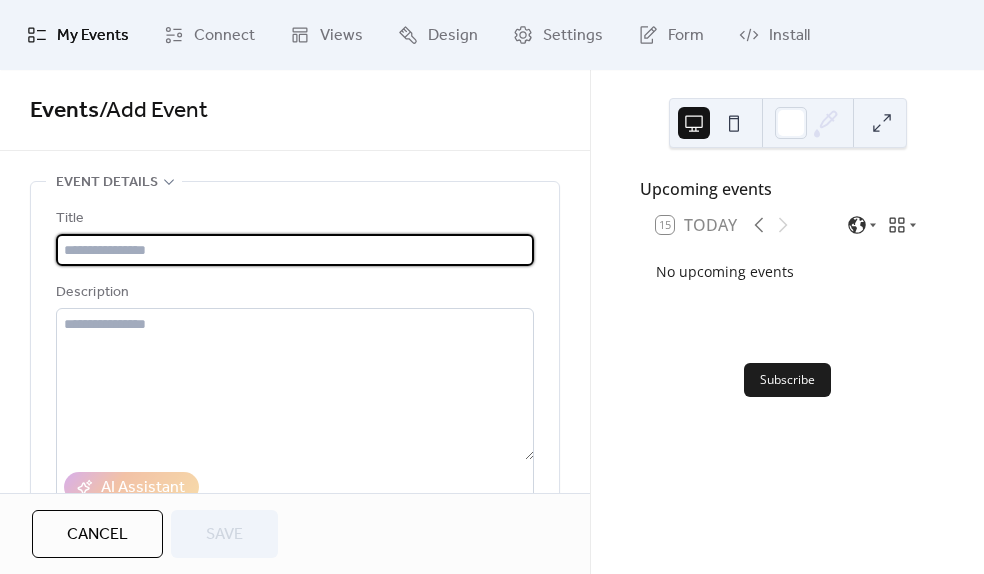 click at bounding box center [295, 250] 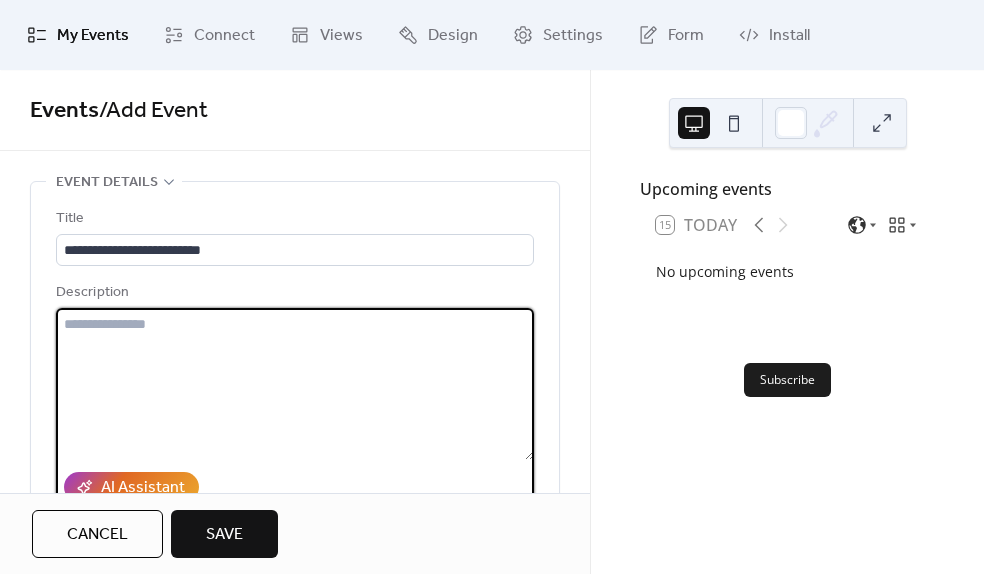 click at bounding box center [295, 384] 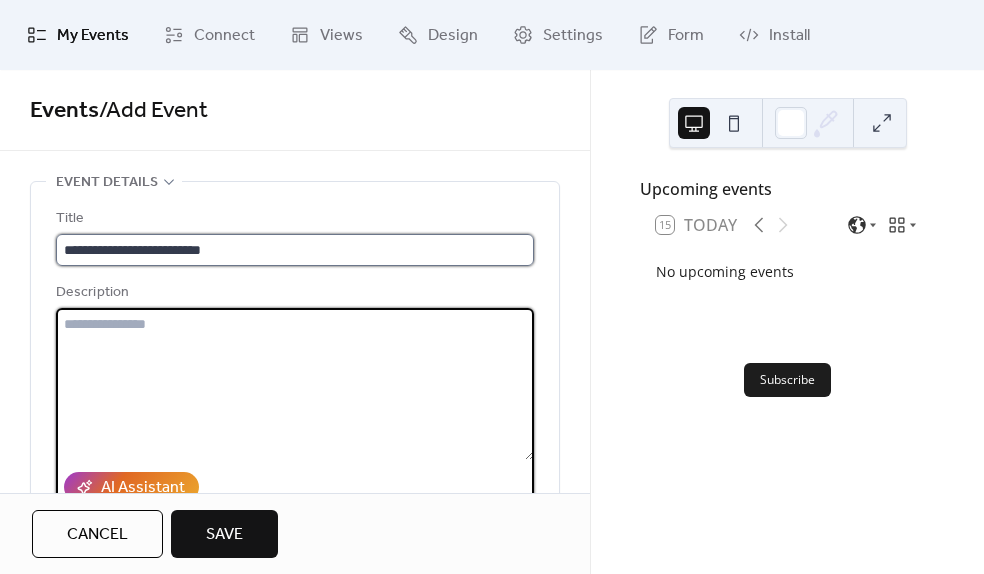 click on "**********" at bounding box center [295, 250] 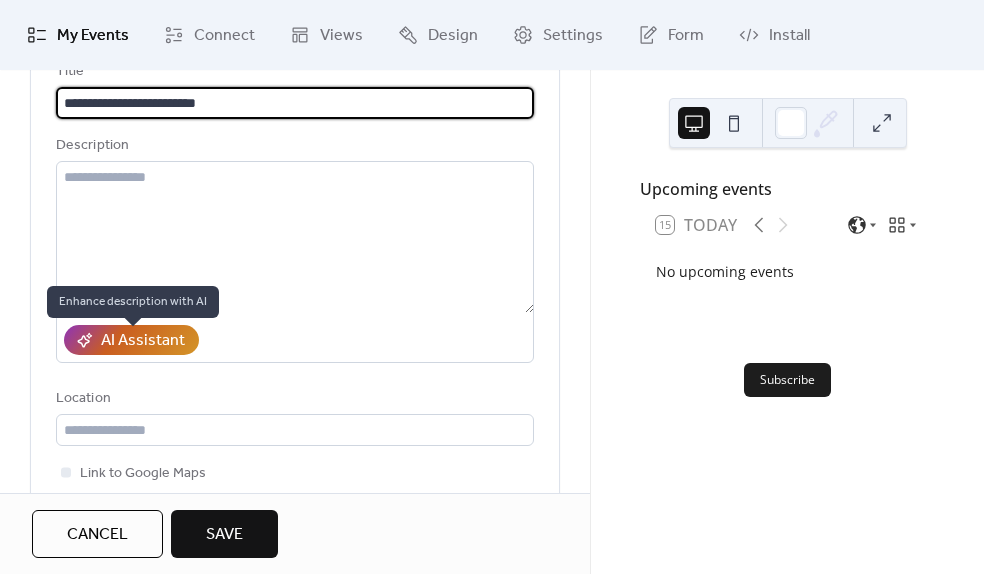 scroll, scrollTop: 219, scrollLeft: 0, axis: vertical 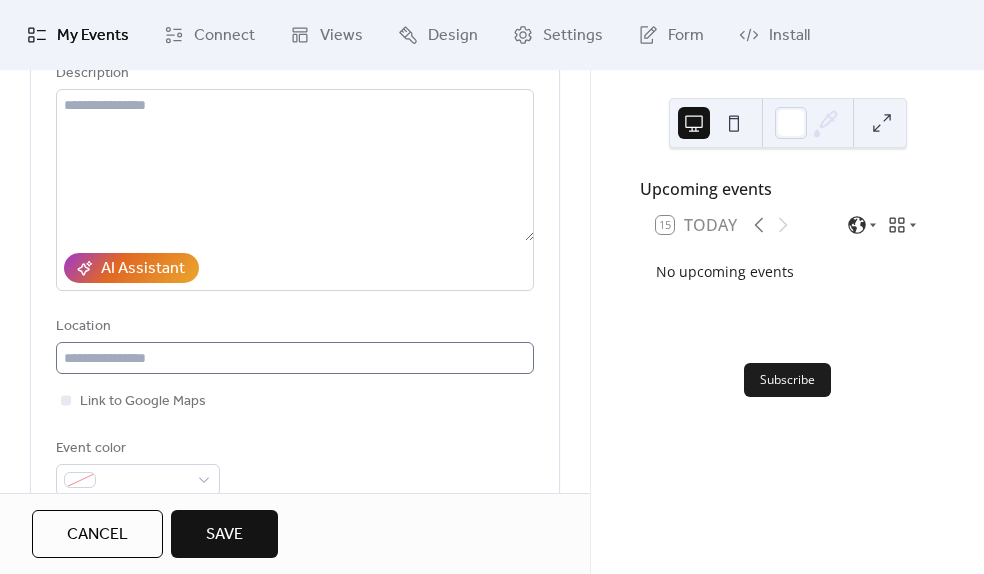 type on "**********" 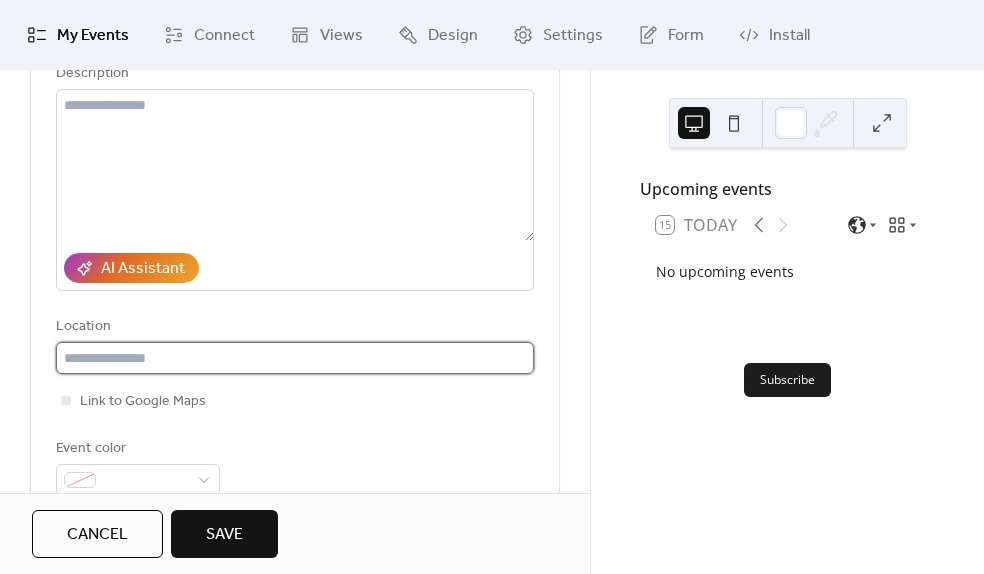 drag, startPoint x: 135, startPoint y: 367, endPoint x: 146, endPoint y: 367, distance: 11 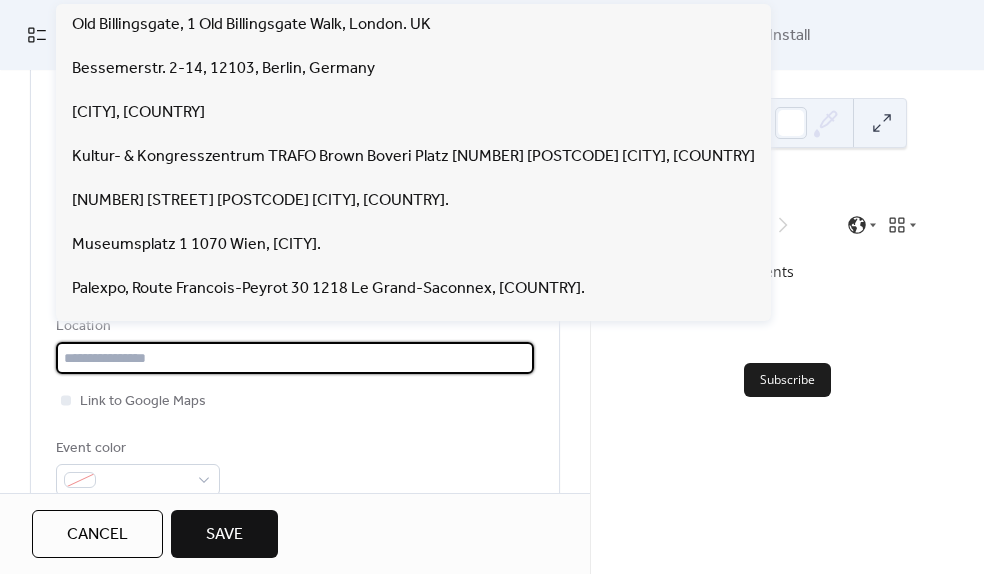 click at bounding box center [295, 358] 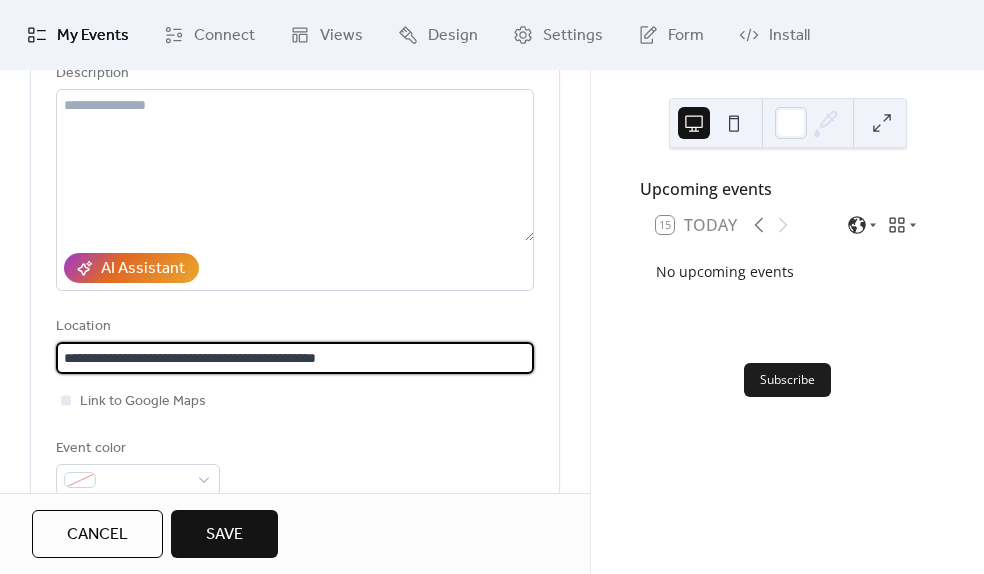 type on "**********" 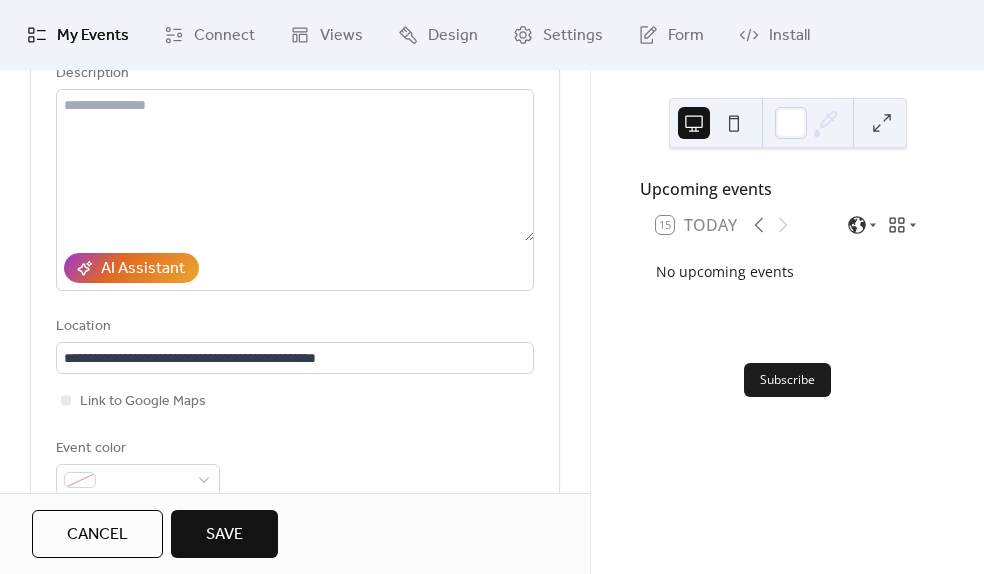 click on "Link to Google Maps" at bounding box center (295, 401) 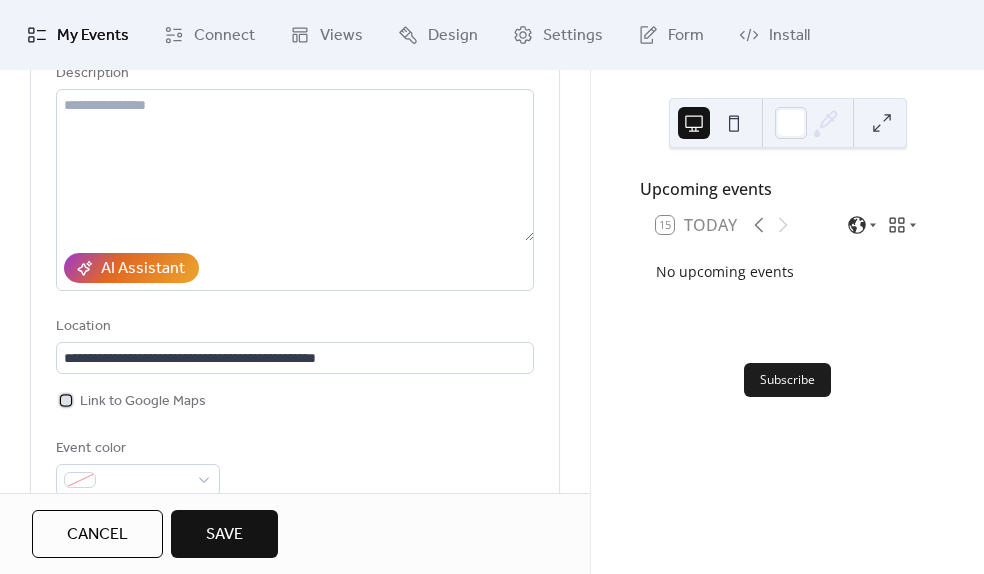click on "Link to Google Maps" at bounding box center [143, 402] 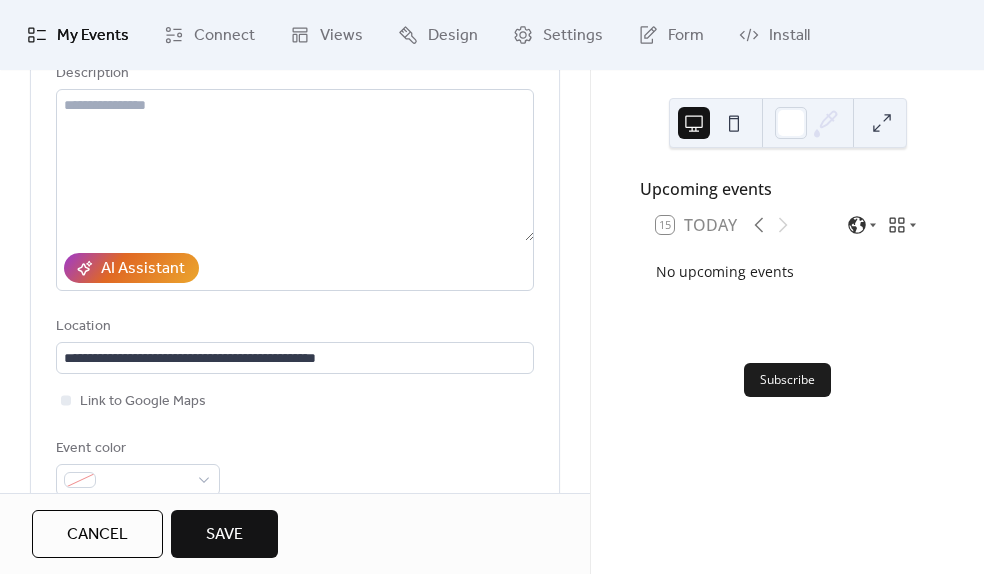 click on "Link to Google Maps" at bounding box center [295, 401] 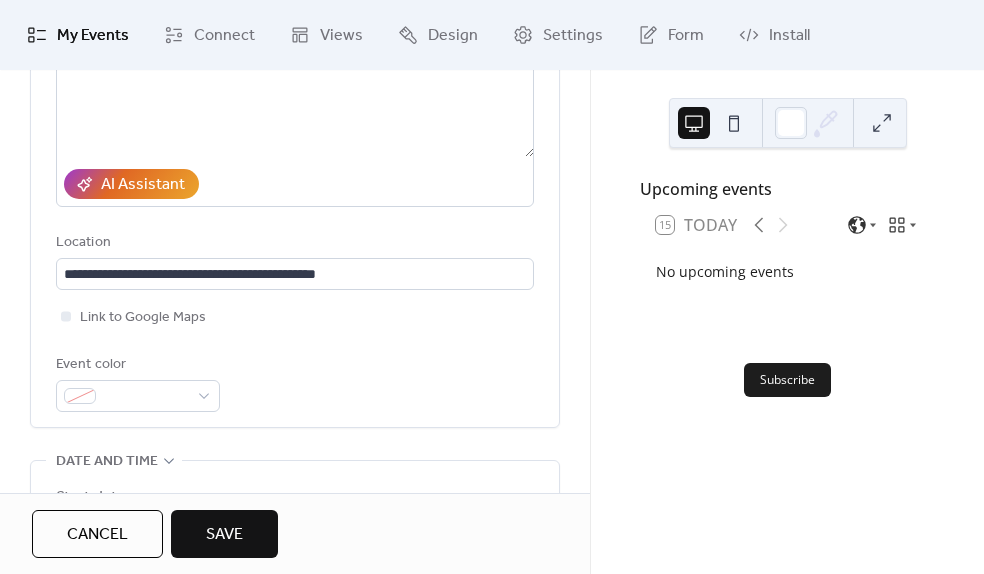 scroll, scrollTop: 273, scrollLeft: 0, axis: vertical 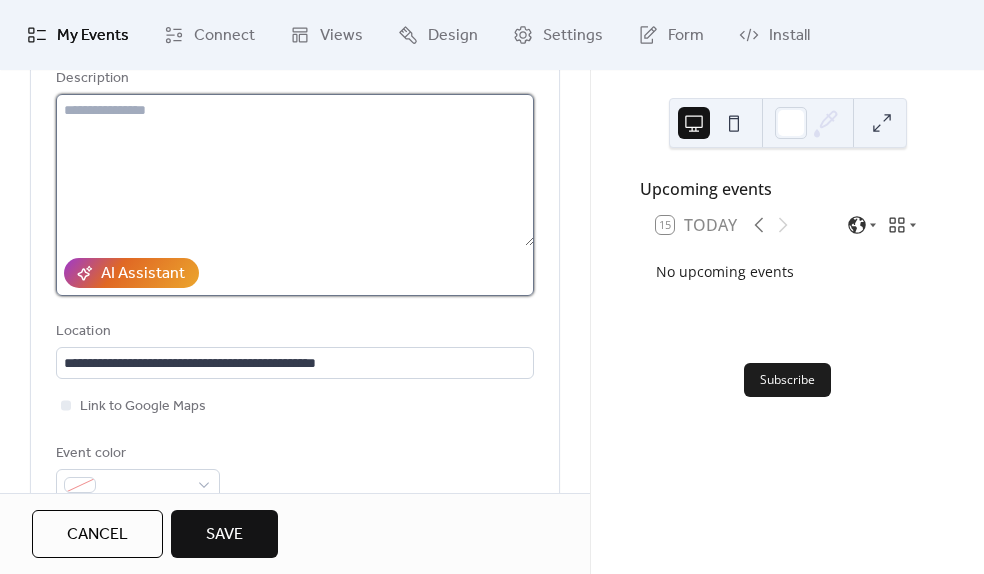 click at bounding box center (295, 170) 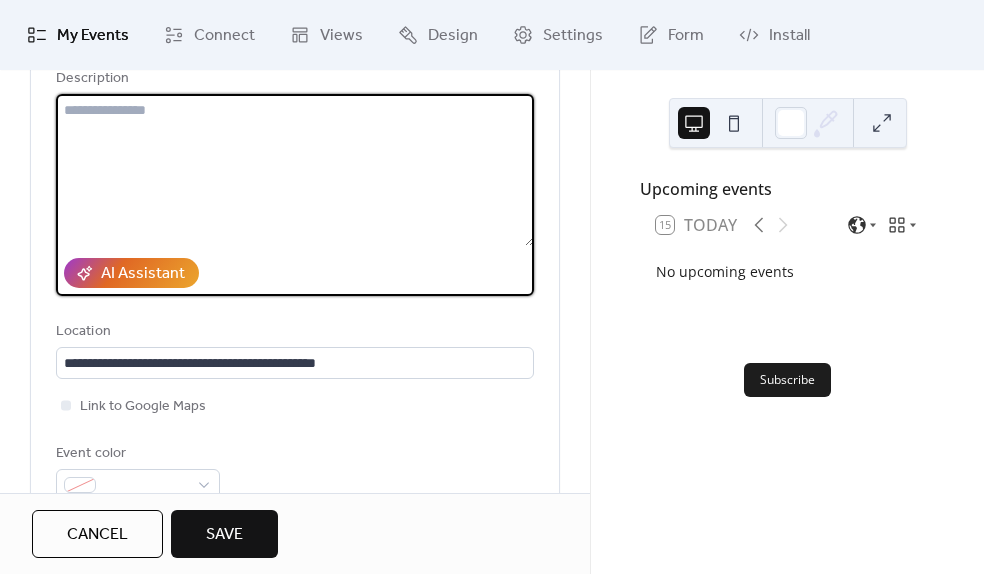 paste on "**********" 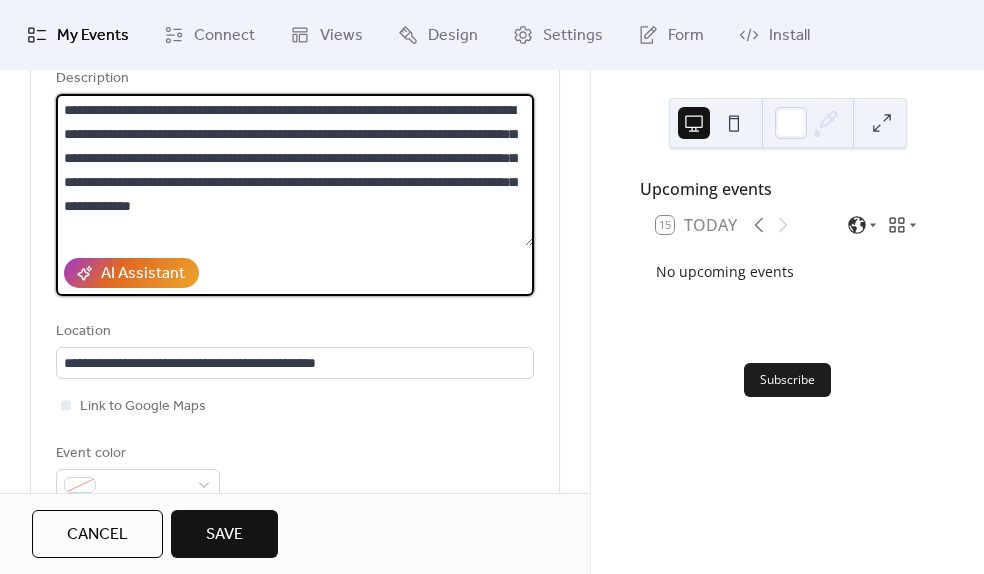 drag, startPoint x: 78, startPoint y: 140, endPoint x: 26, endPoint y: 137, distance: 52.086468 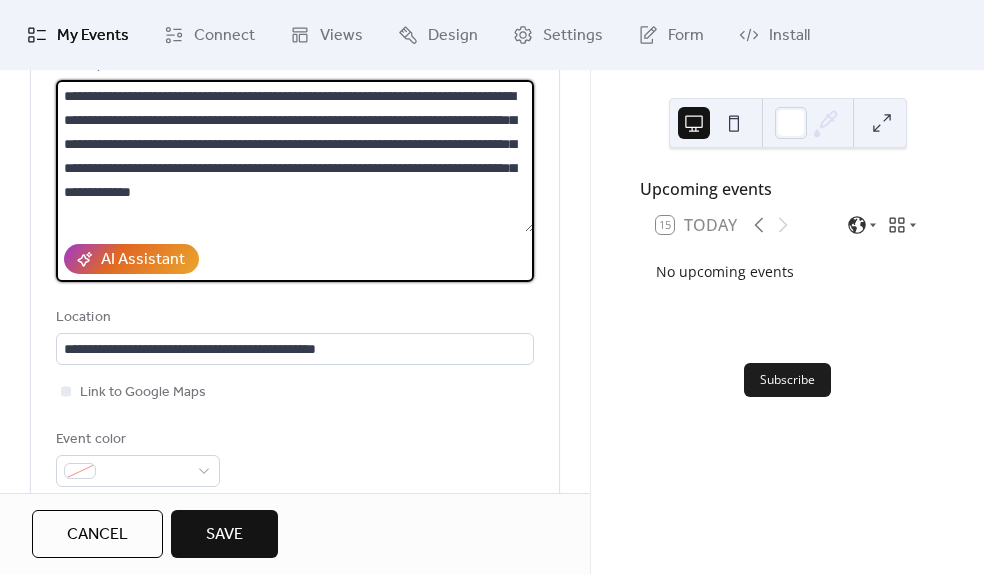 scroll, scrollTop: 227, scrollLeft: 0, axis: vertical 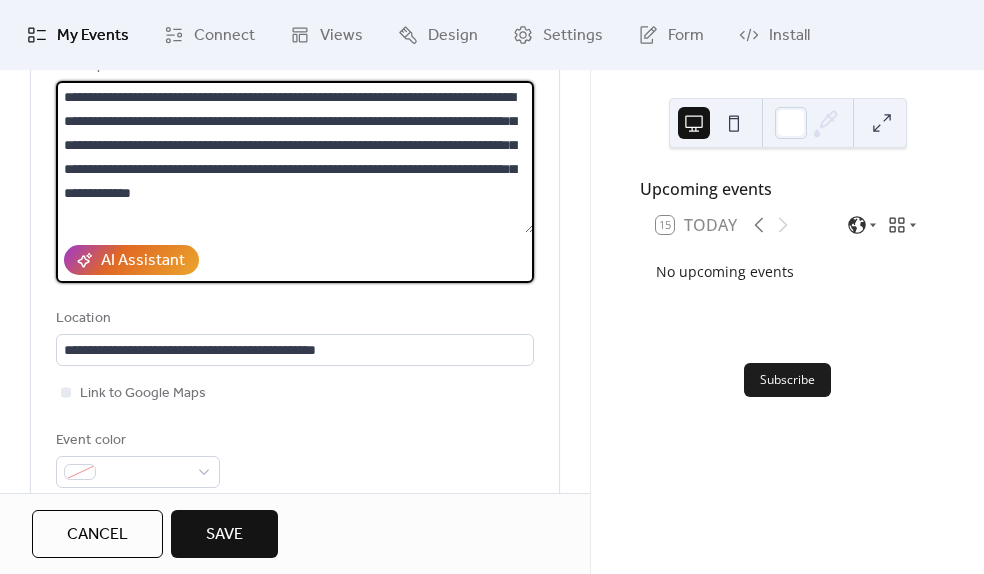 type on "**********" 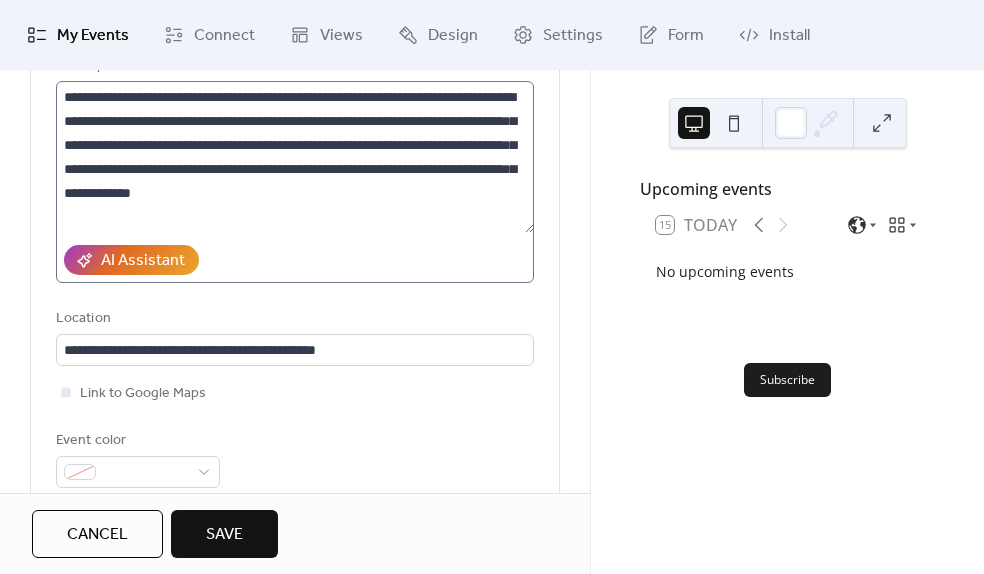click on "**********" at bounding box center (295, 182) 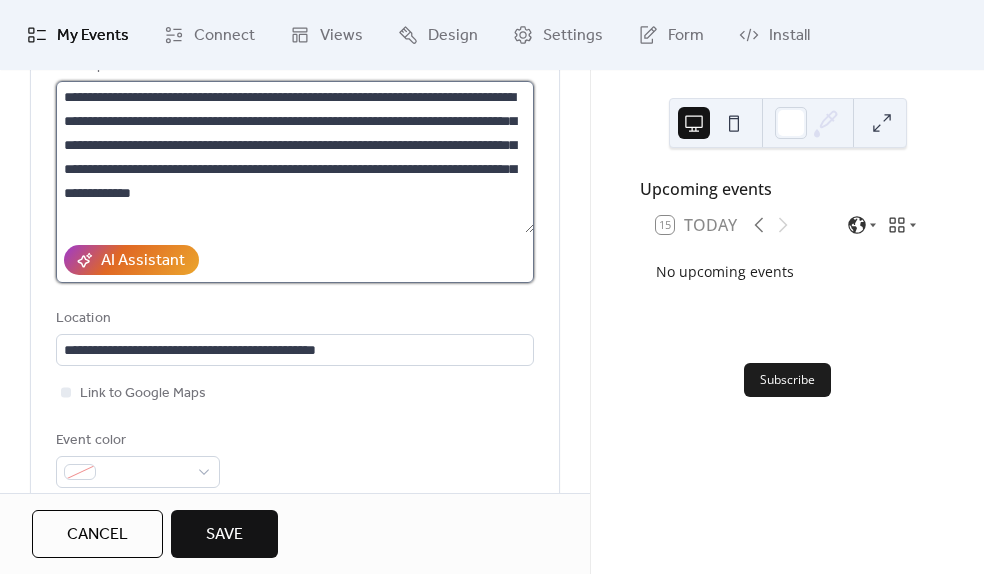 click on "**********" at bounding box center [295, 157] 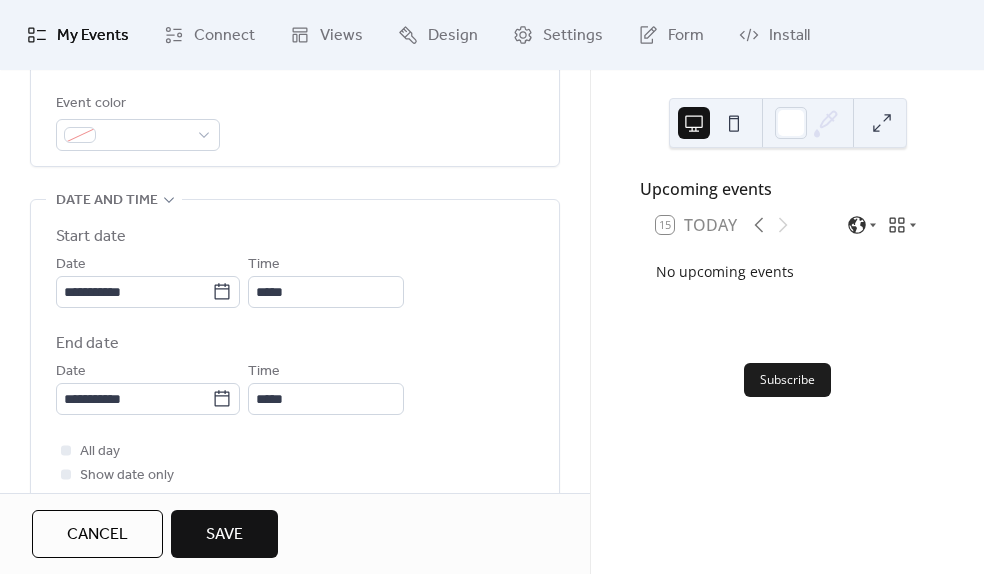 scroll, scrollTop: 565, scrollLeft: 0, axis: vertical 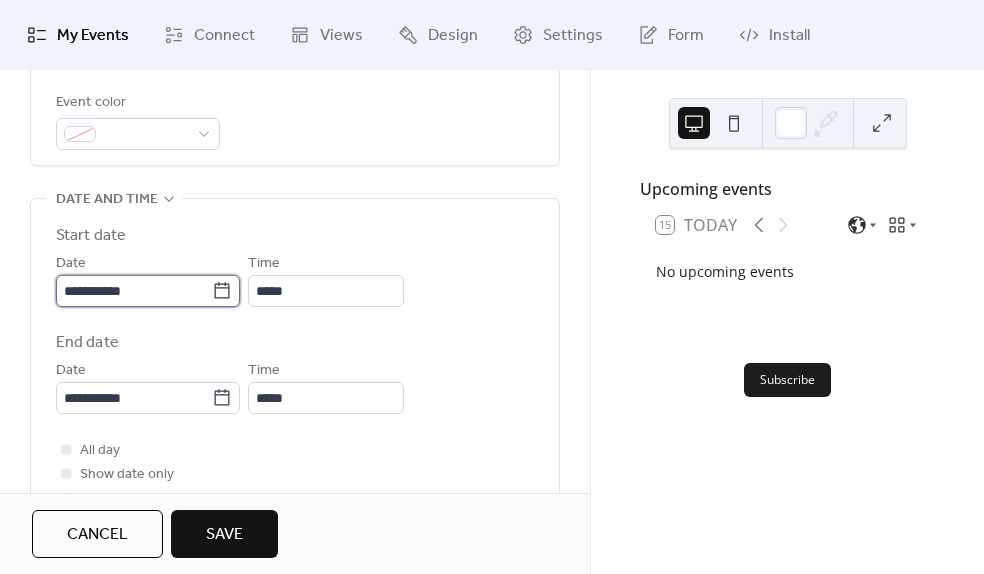 click on "**********" at bounding box center (134, 291) 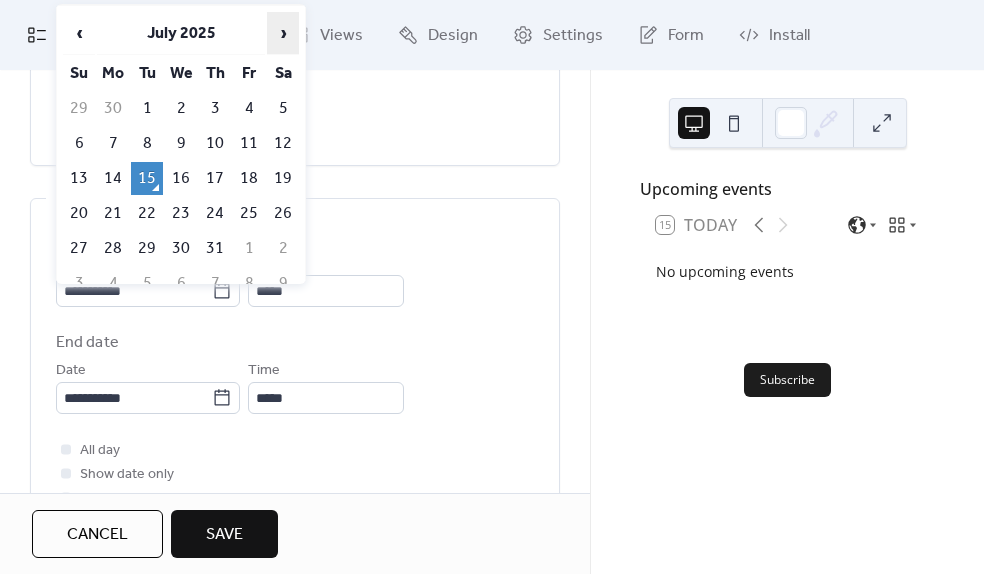 click on "›" at bounding box center [283, 33] 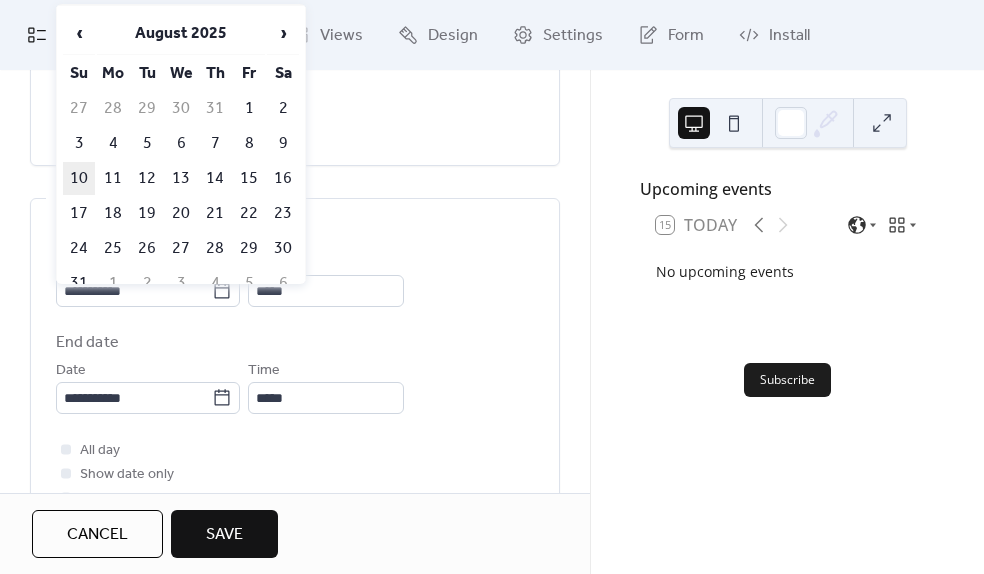 click on "10" at bounding box center (79, 178) 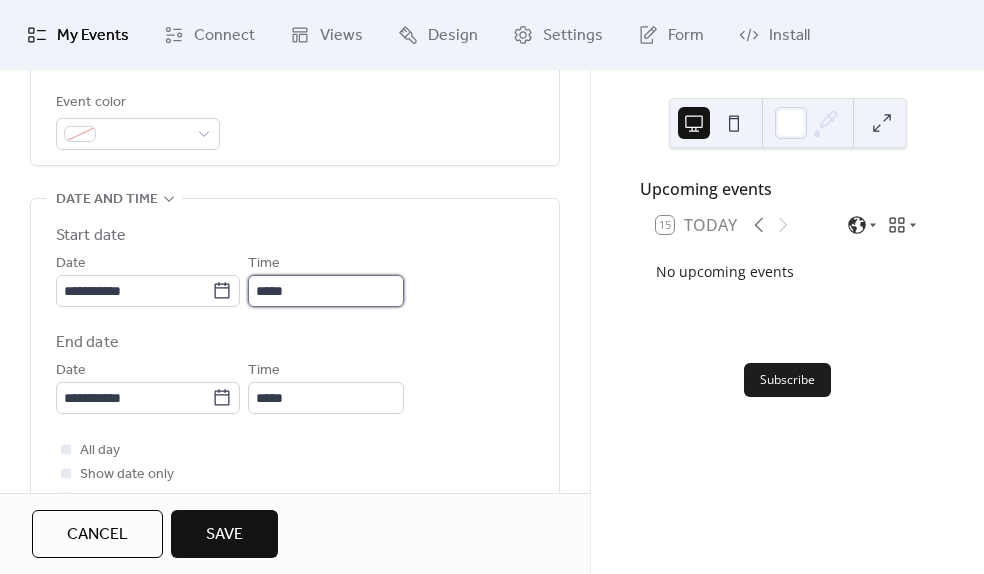 click on "*****" at bounding box center (326, 291) 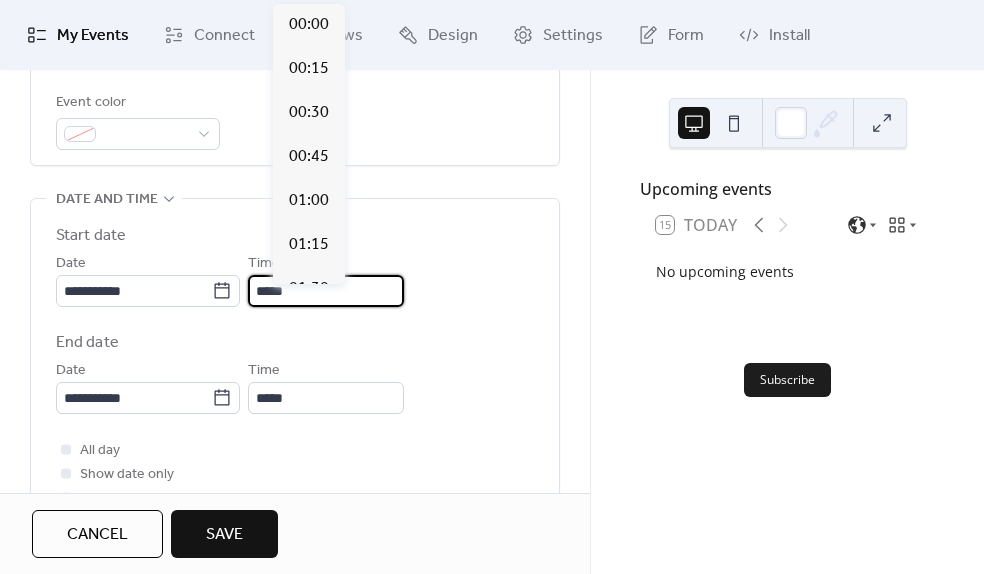 scroll, scrollTop: 2188, scrollLeft: 0, axis: vertical 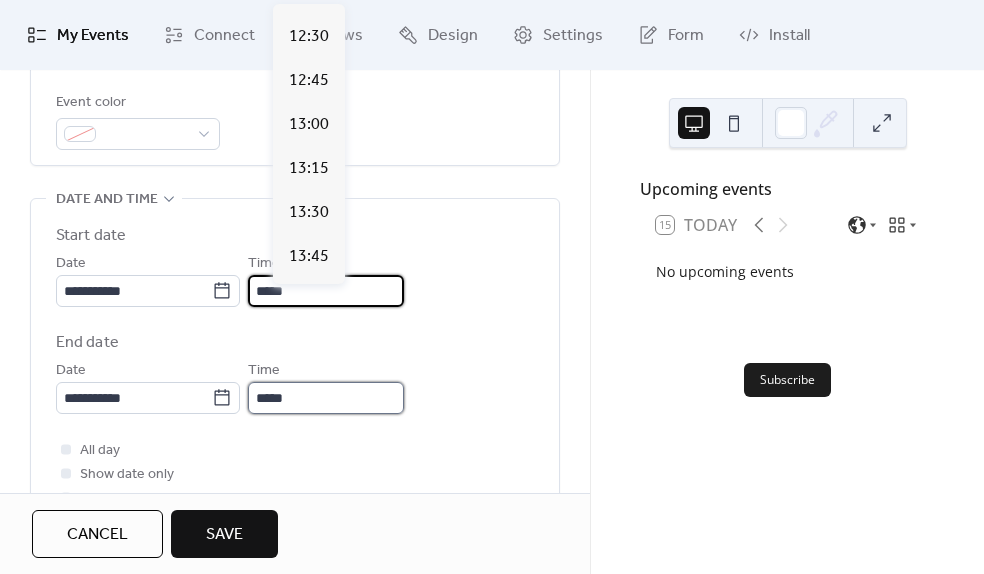 drag, startPoint x: 321, startPoint y: 408, endPoint x: 326, endPoint y: 417, distance: 10.29563 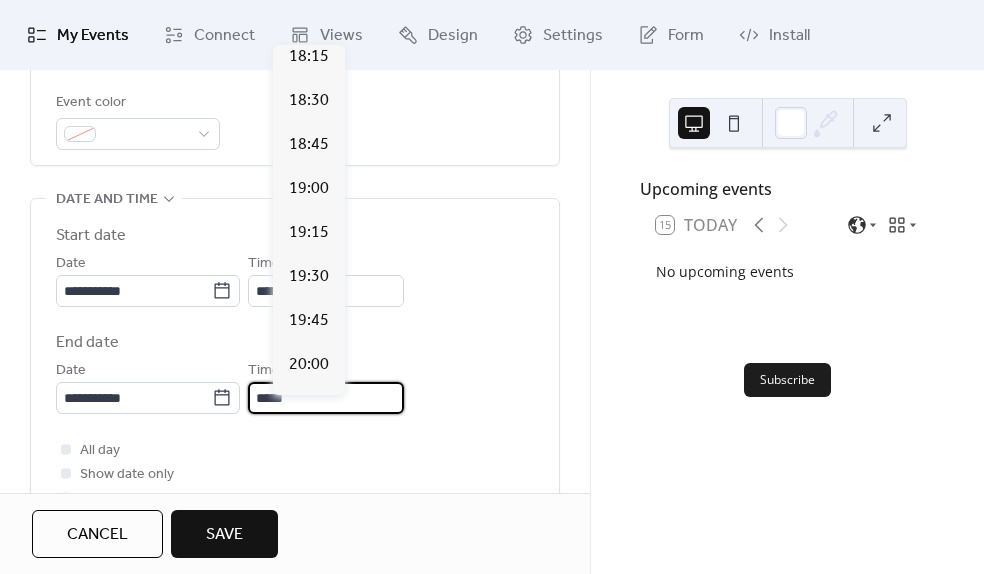scroll, scrollTop: 1069, scrollLeft: 0, axis: vertical 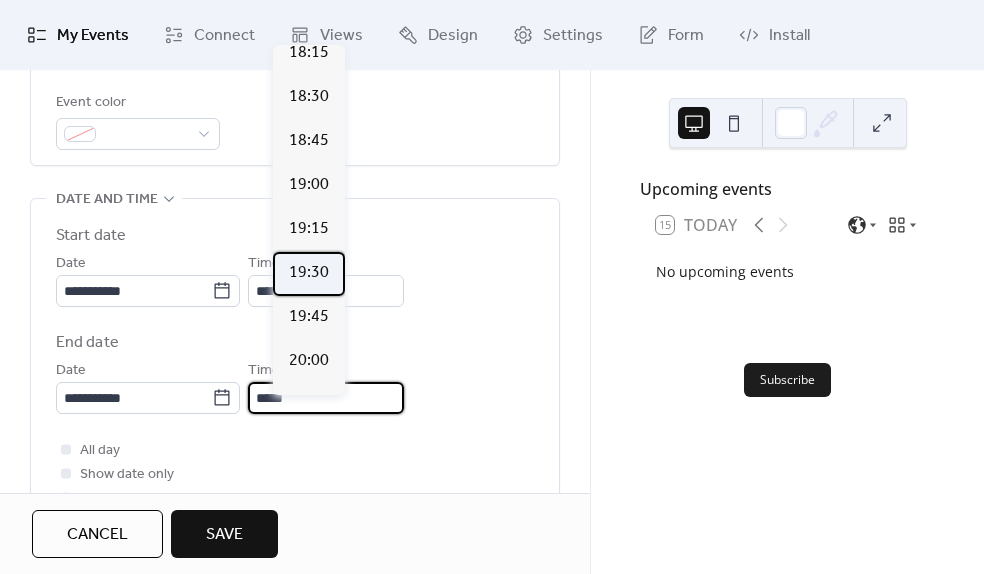 click on "19:30" at bounding box center [309, 273] 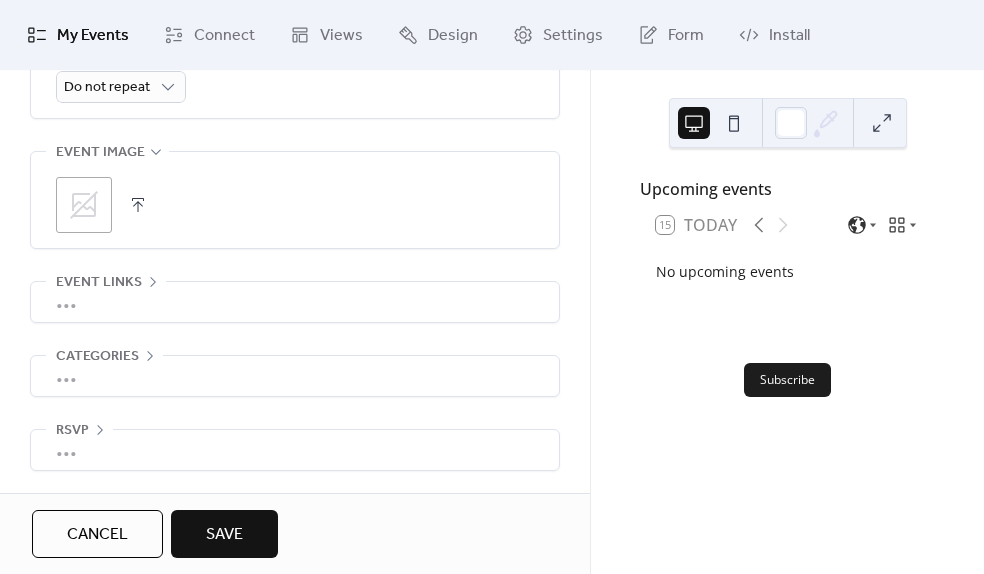 scroll, scrollTop: 1097, scrollLeft: 0, axis: vertical 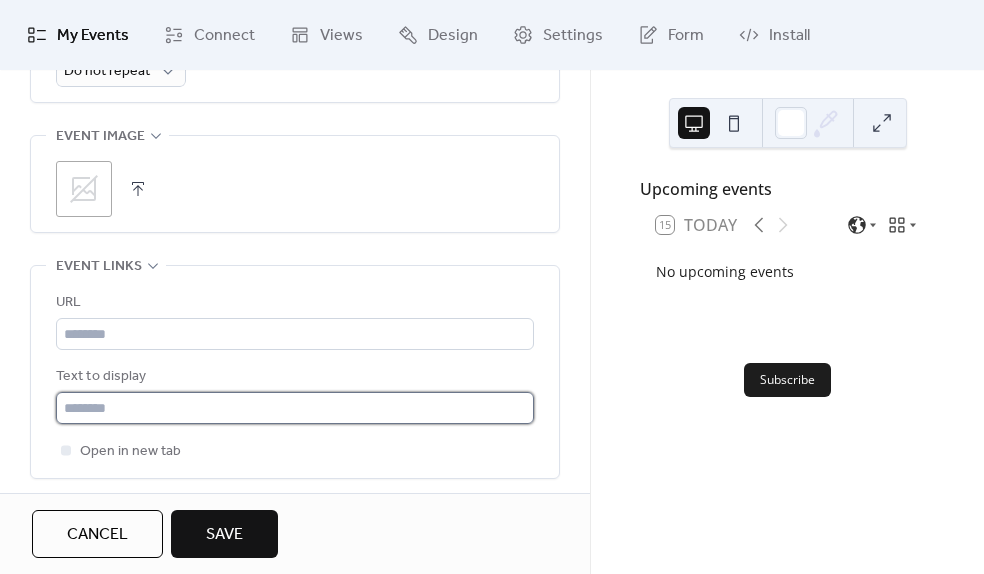 click at bounding box center [295, 408] 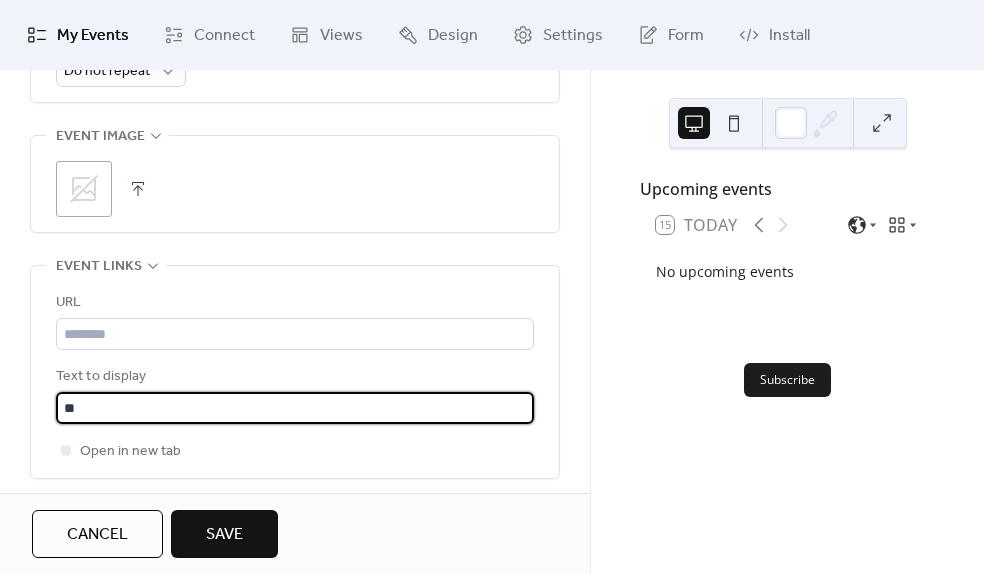 type on "*" 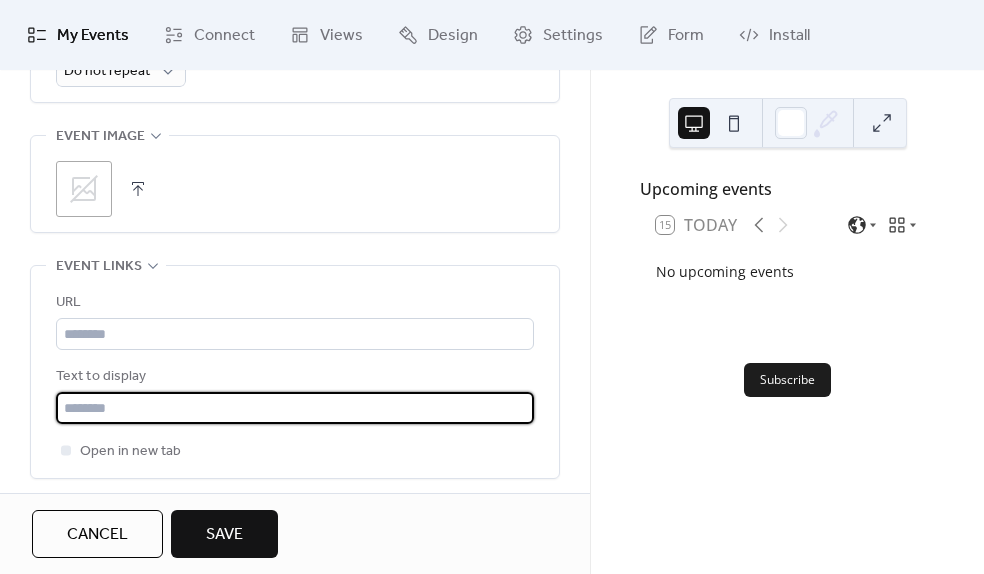 type on "*" 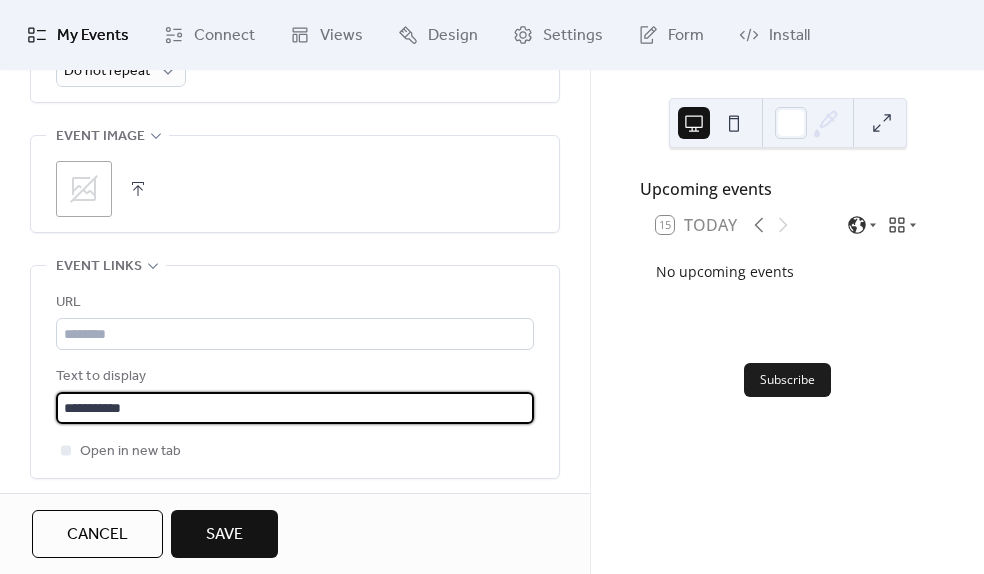 type on "**********" 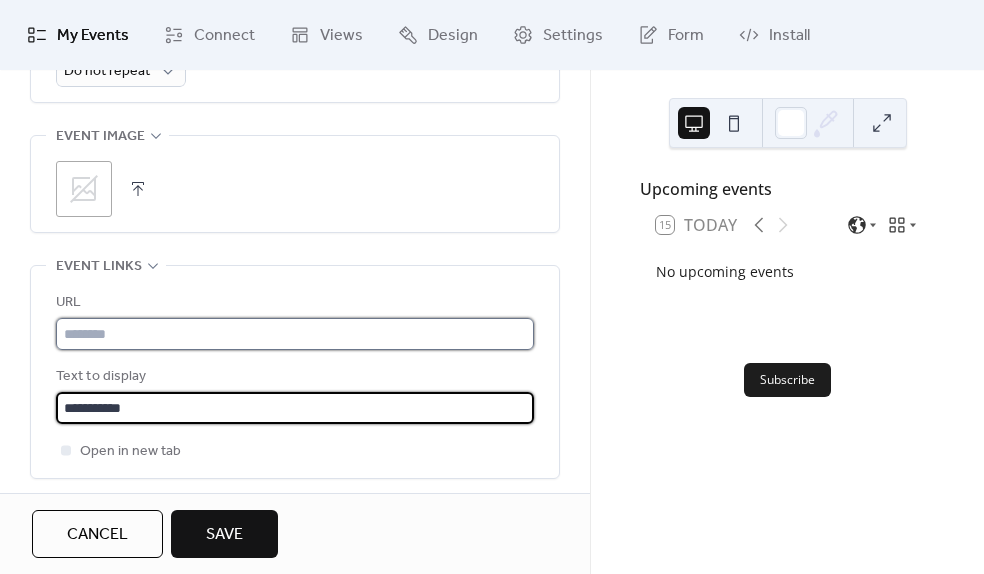 click at bounding box center (295, 334) 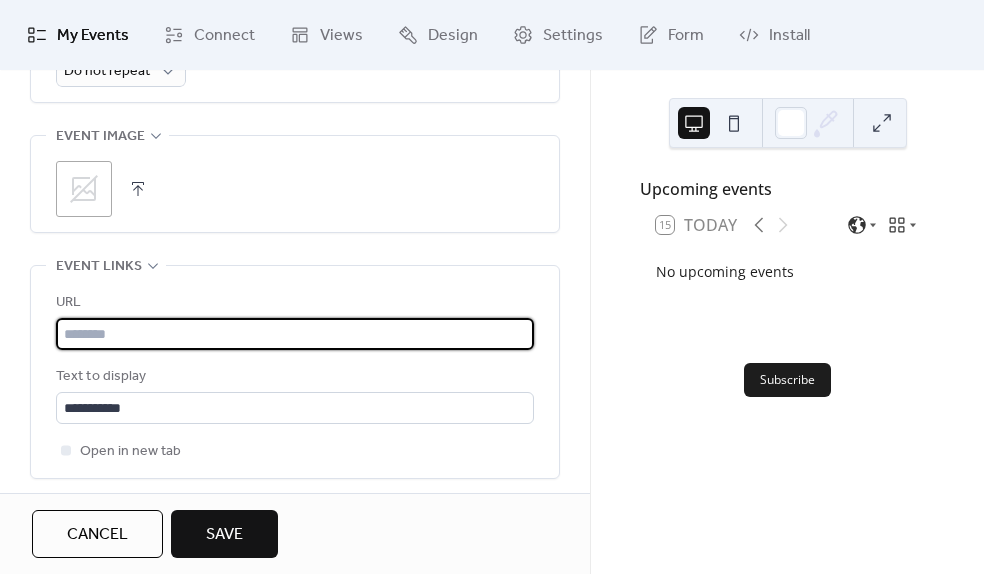 paste on "**********" 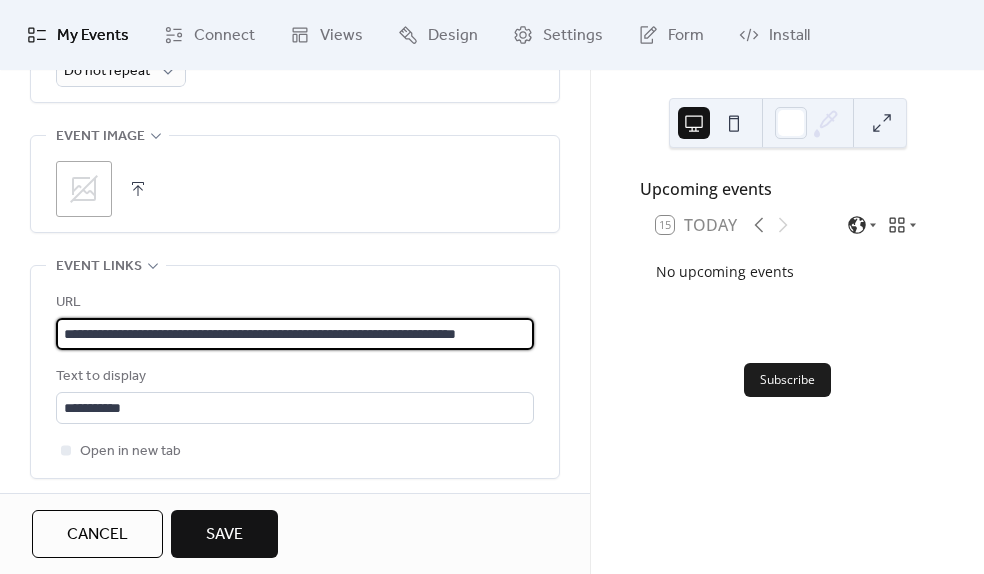 scroll, scrollTop: 0, scrollLeft: 44, axis: horizontal 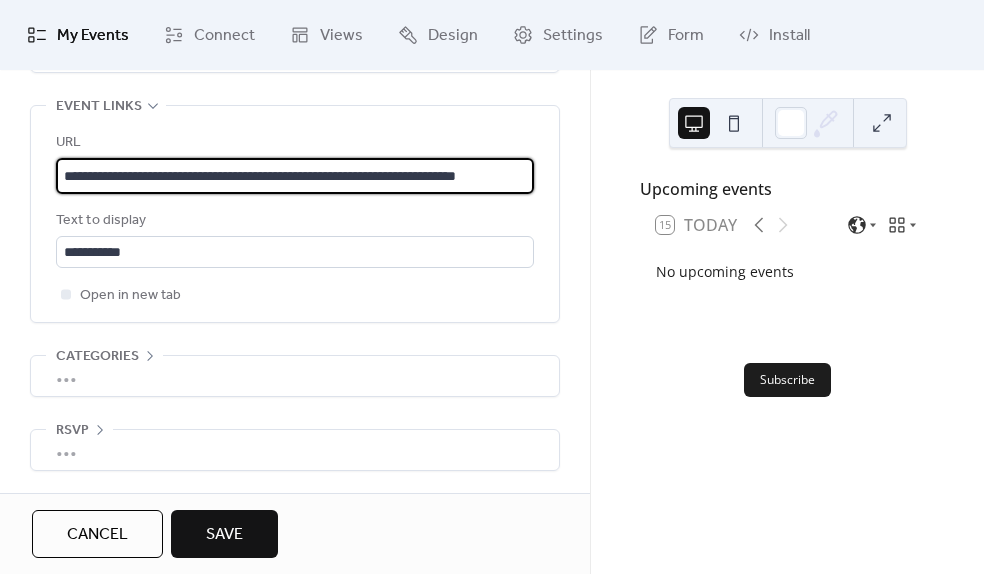 type on "**********" 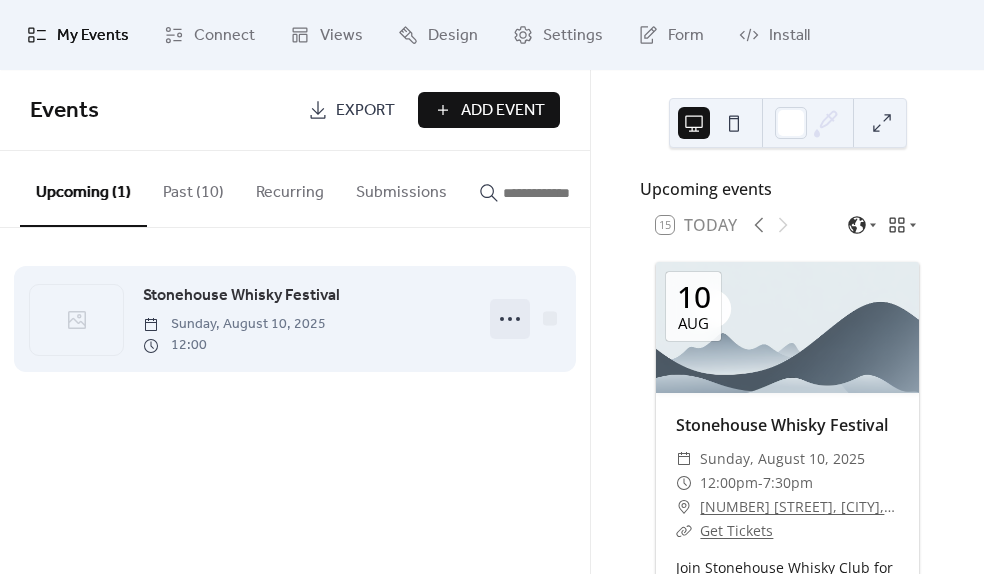 click 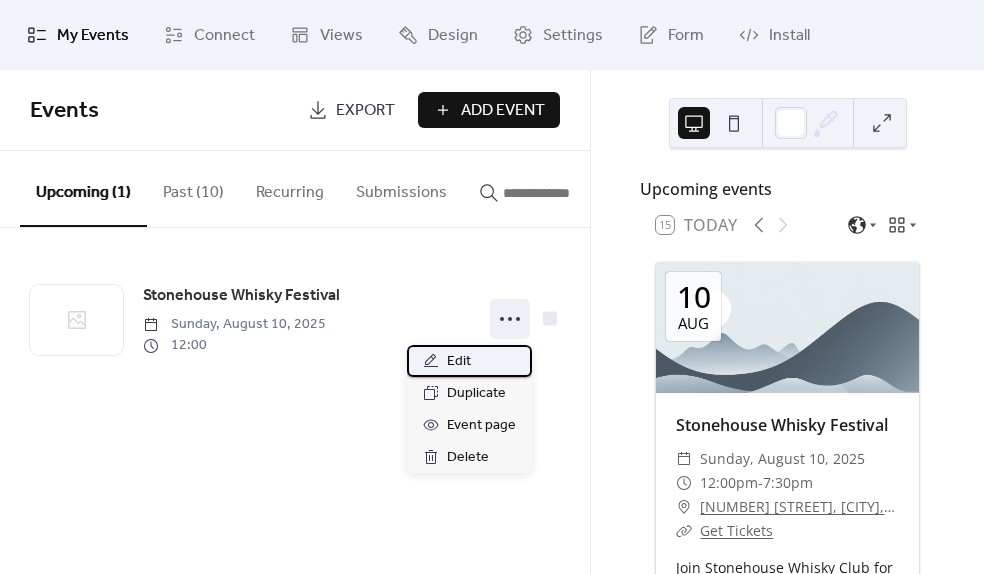 click on "Edit" at bounding box center (459, 362) 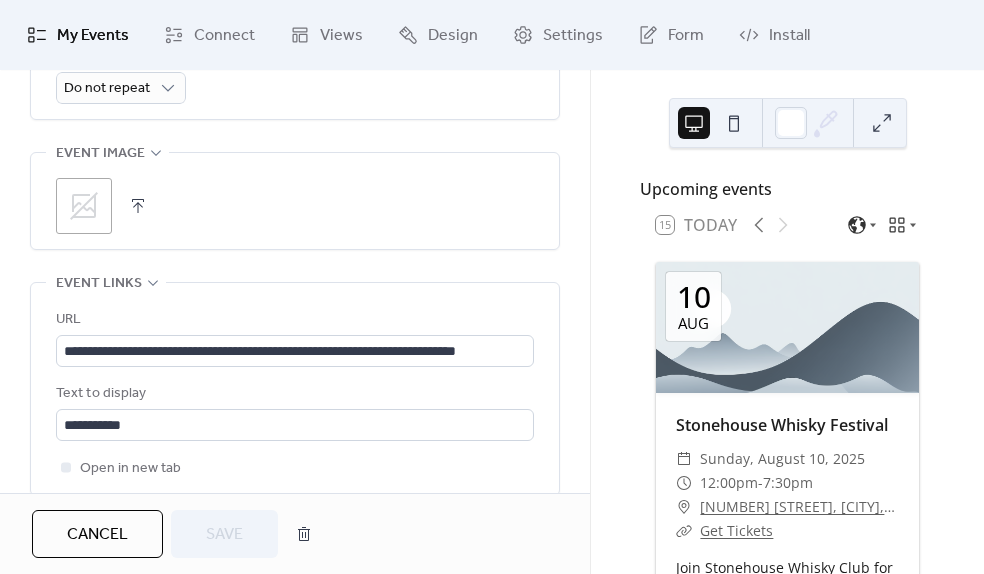 click 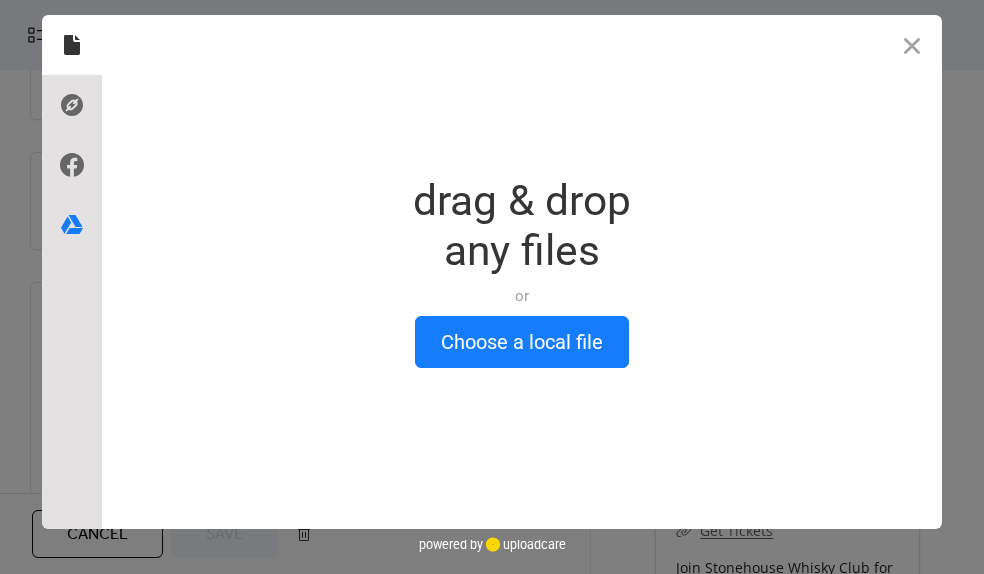 scroll, scrollTop: 1077, scrollLeft: 0, axis: vertical 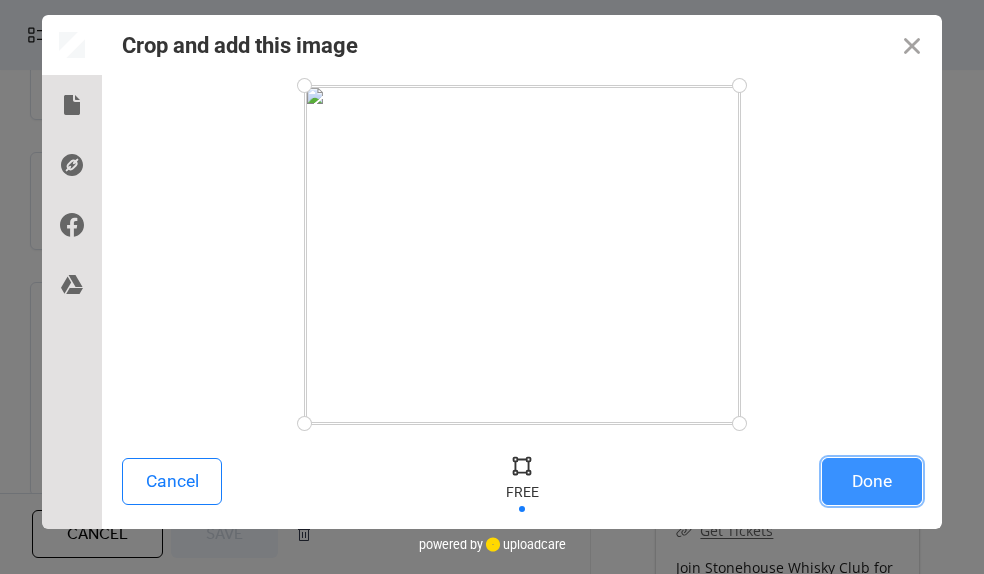 click on "Done" at bounding box center [872, 481] 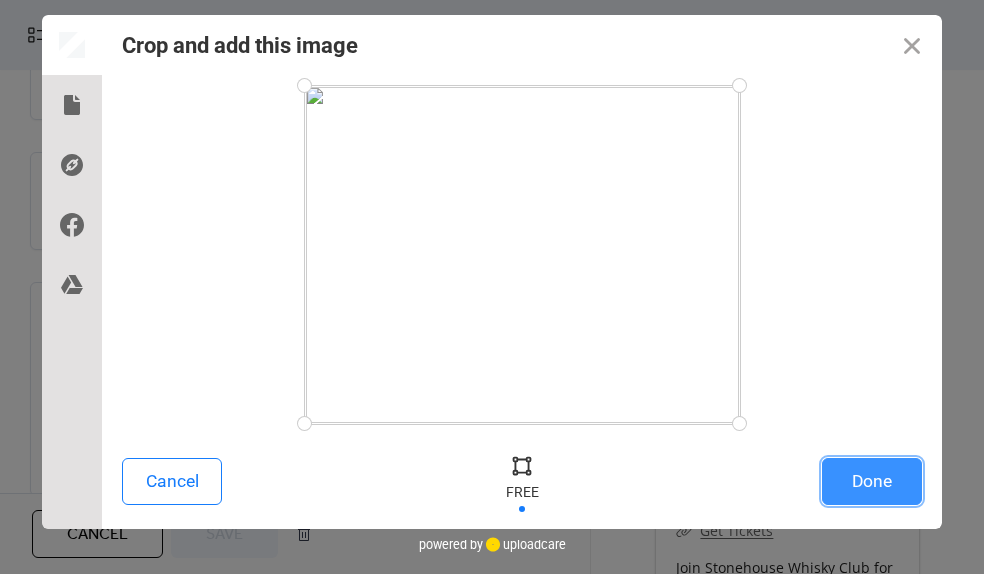 scroll, scrollTop: 1077, scrollLeft: 0, axis: vertical 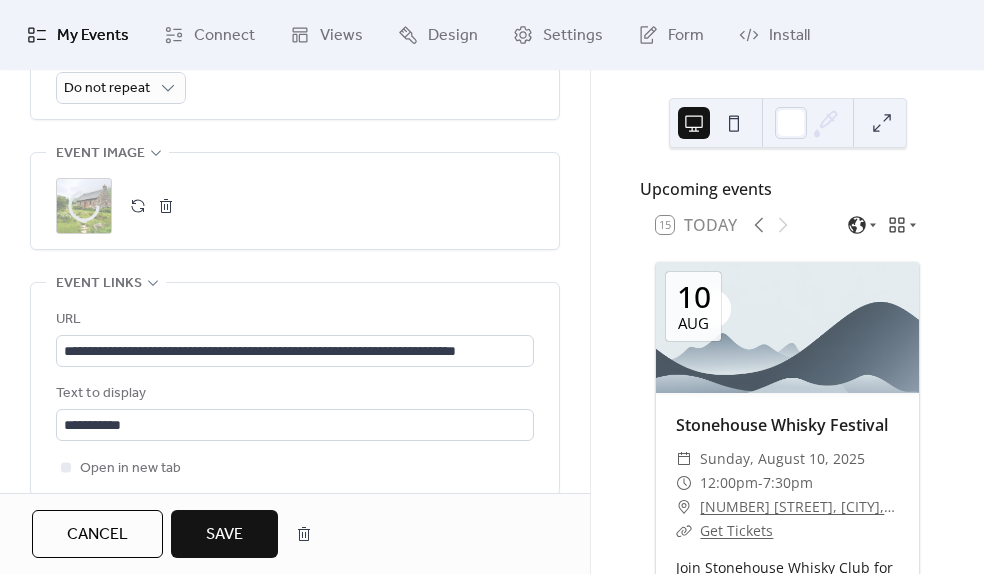click on "Upcoming events 15 Today 10 Aug Stonehouse Whisky Festival ​ Sunday, [DATE] ​ 12:00pm - 7:30pm ​ [NUMBER] Green St, Stonehouse, Larkhall, Glasgow, [POSTAL_CODE] ​ Get Tickets Join Stonehouse Whisky Club for the first-ever Stonehouse Whisky Festival - a celebration of Scottish drinks, food, music, and culture. Sample whiskies from over 20 renowned distilleries and indie bottlers, enjoy street food from local favourite JNKYRD, and soak in the vibrant atmosphere with live music. All tastings are included in your ticket. A must for whisky lovers! Save event Subscribe" at bounding box center [787, 322] 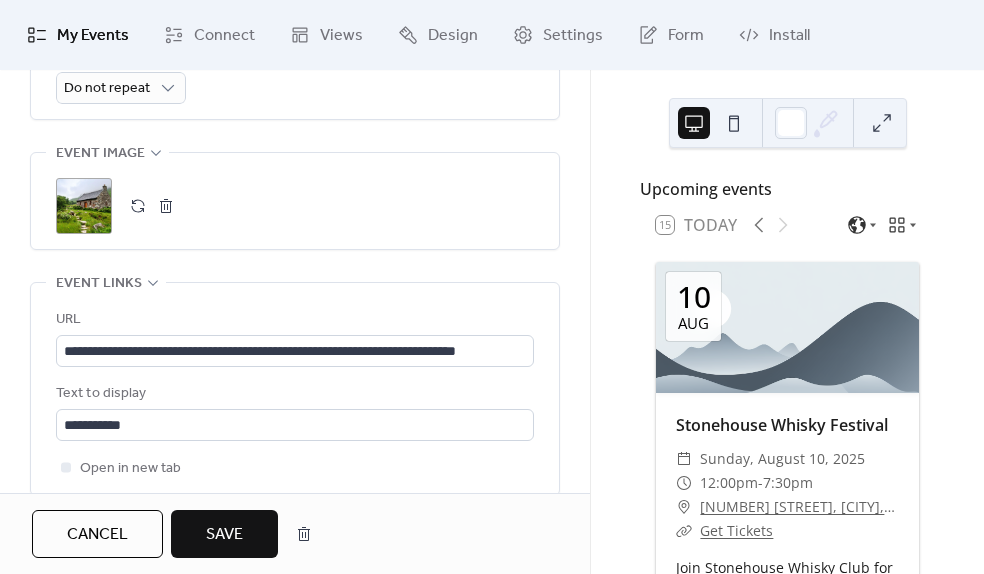 click on "Save" at bounding box center [224, 534] 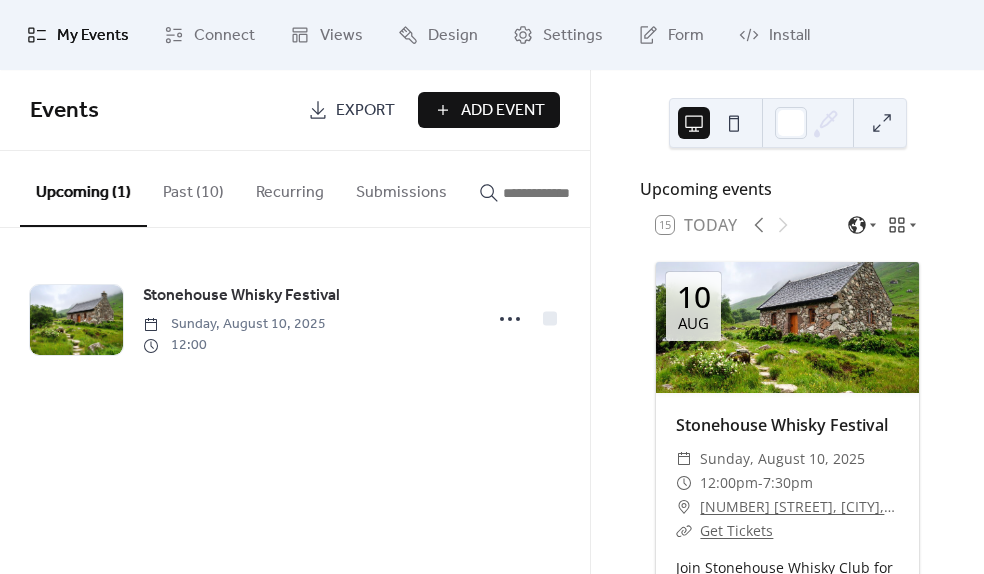 scroll, scrollTop: 1, scrollLeft: 0, axis: vertical 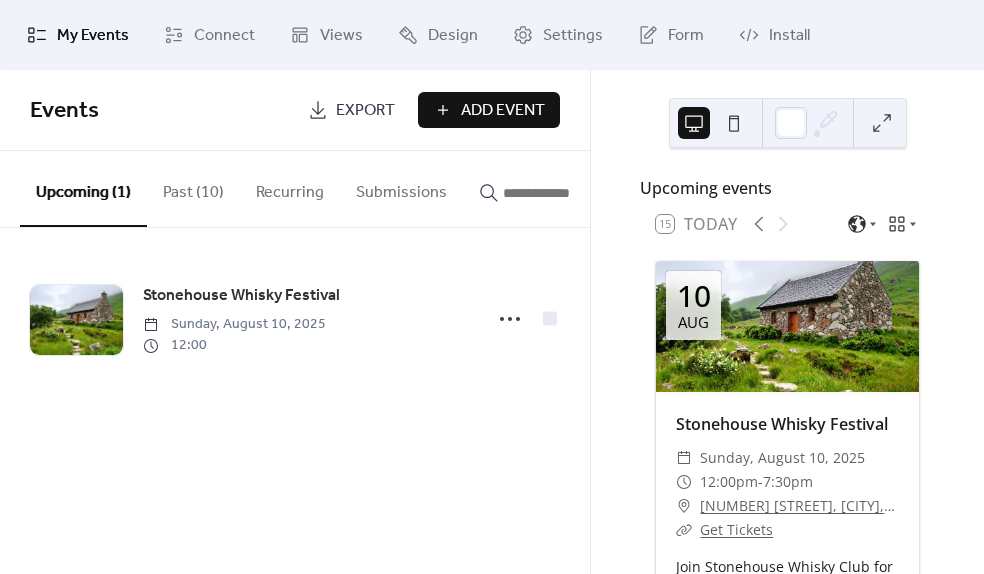click on "Upcoming events 15 Today 10 Aug Stonehouse Whisky Festival ​ Sunday, [DATE] ​ 12:00pm - 7:30pm ​ [NUMBER] Green St, Stonehouse, Larkhall, Glasgow, [POSTAL_CODE] ​ Get Tickets Join Stonehouse Whisky Club for the first-ever Stonehouse Whisky Festival - a celebration of Scottish drinks, food, music, and culture. Sample whiskies from over 20 renowned distilleries and indie bottlers, enjoy street food from local favourite JNKYRD, and soak in the vibrant atmosphere with live music. All tastings are included in your ticket. A must for whisky lovers! Save event Subscribe" at bounding box center (787, 322) 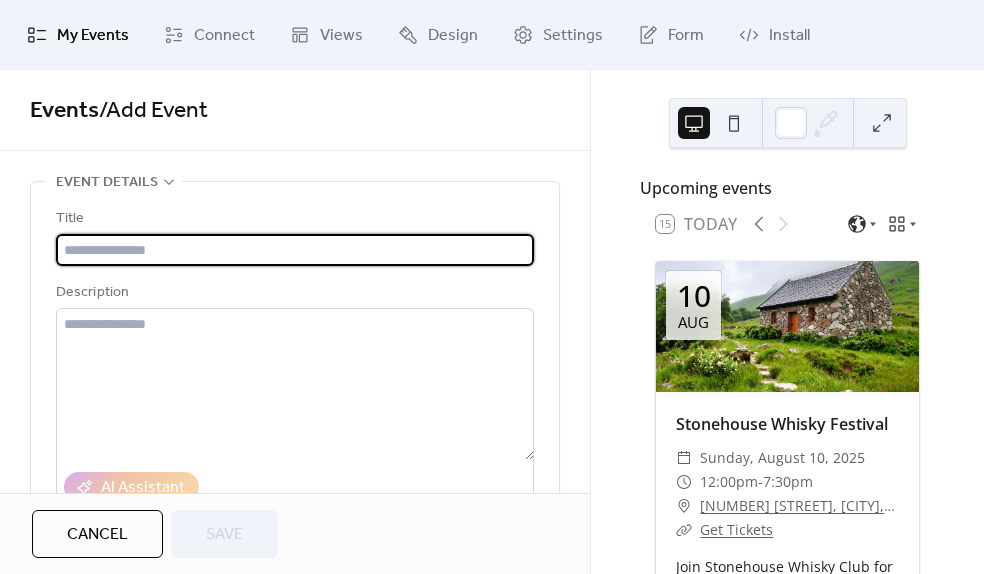 click at bounding box center (295, 250) 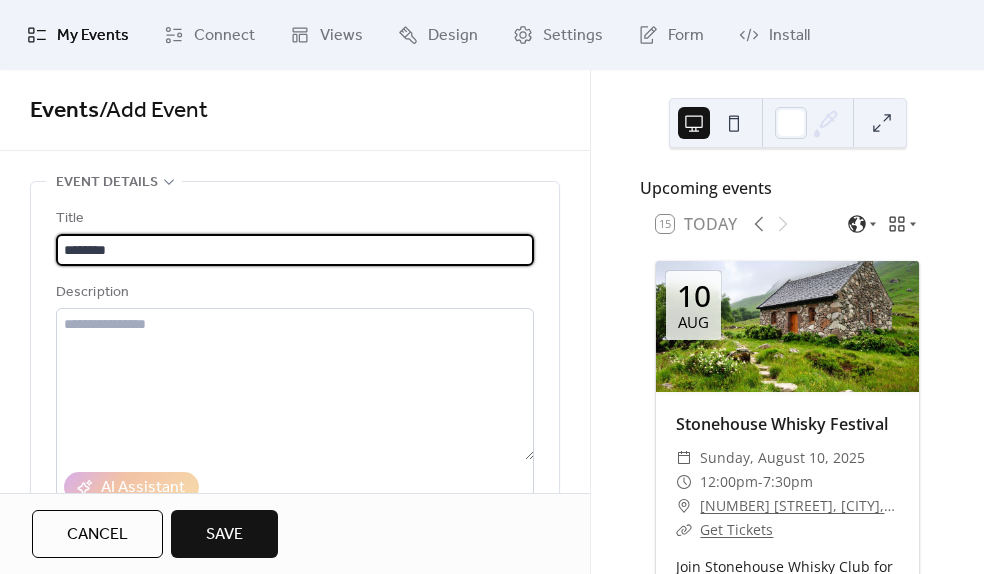 drag, startPoint x: 132, startPoint y: 248, endPoint x: -60, endPoint y: 230, distance: 192.8419 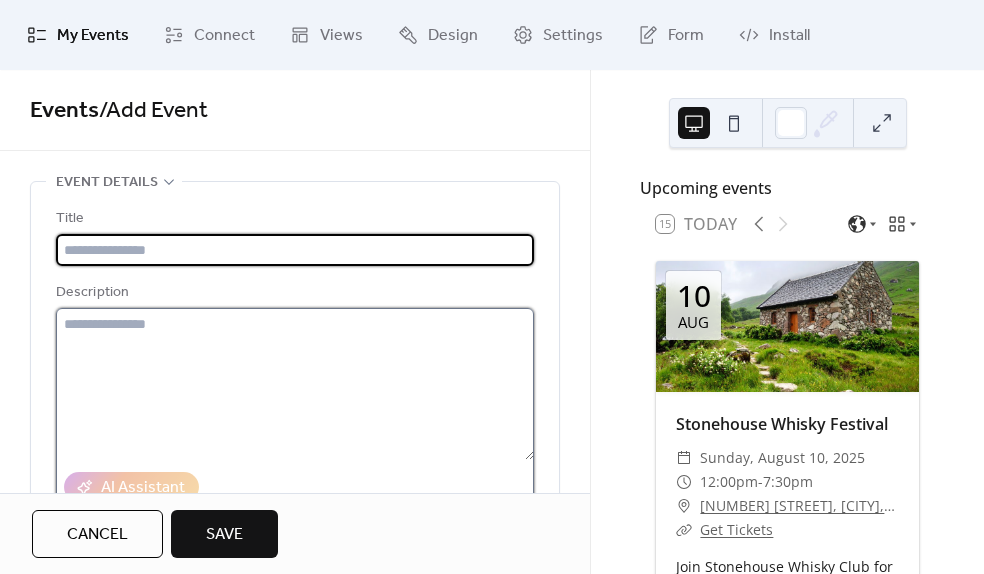 click at bounding box center [295, 384] 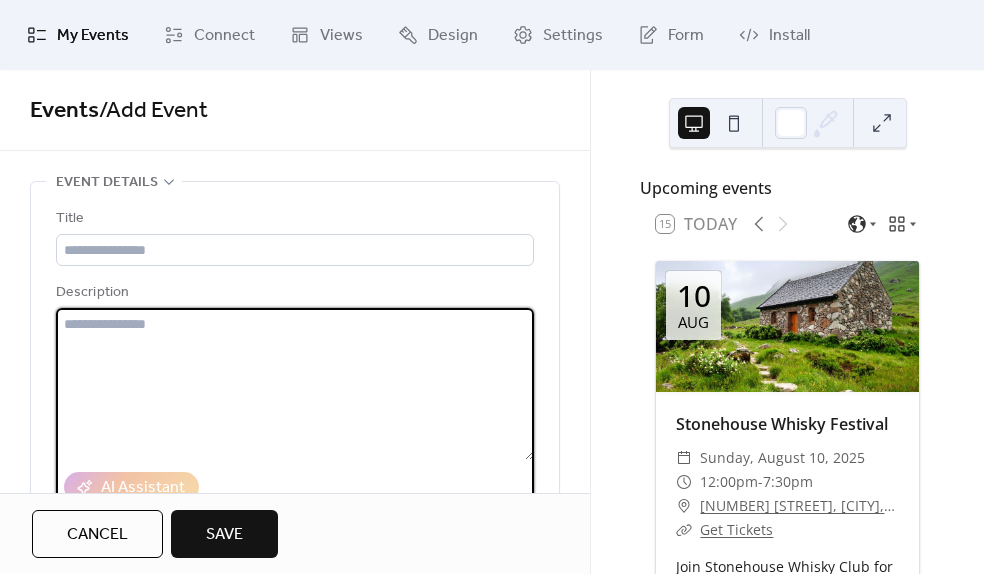paste on "**********" 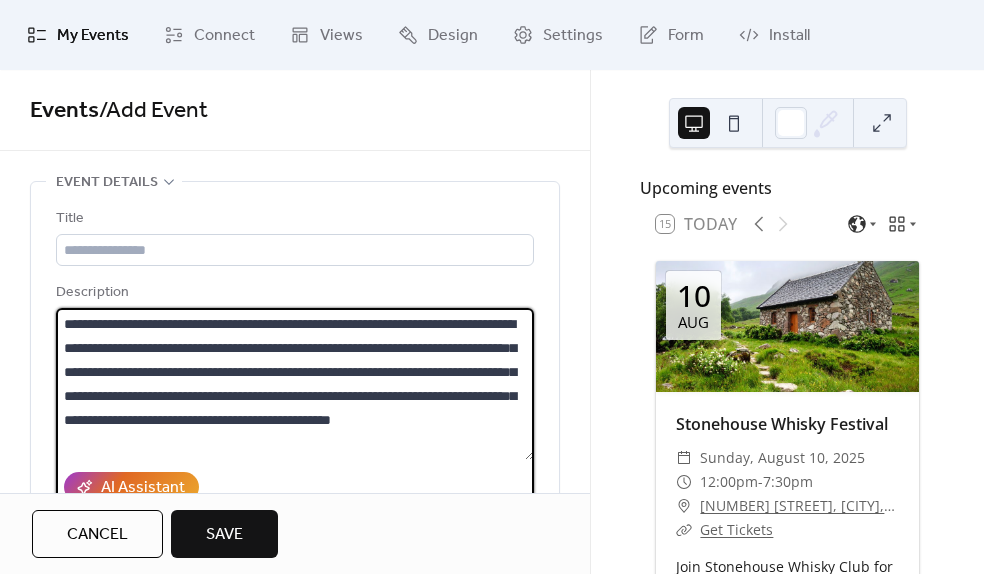 drag, startPoint x: 260, startPoint y: 452, endPoint x: 270, endPoint y: 451, distance: 10.049875 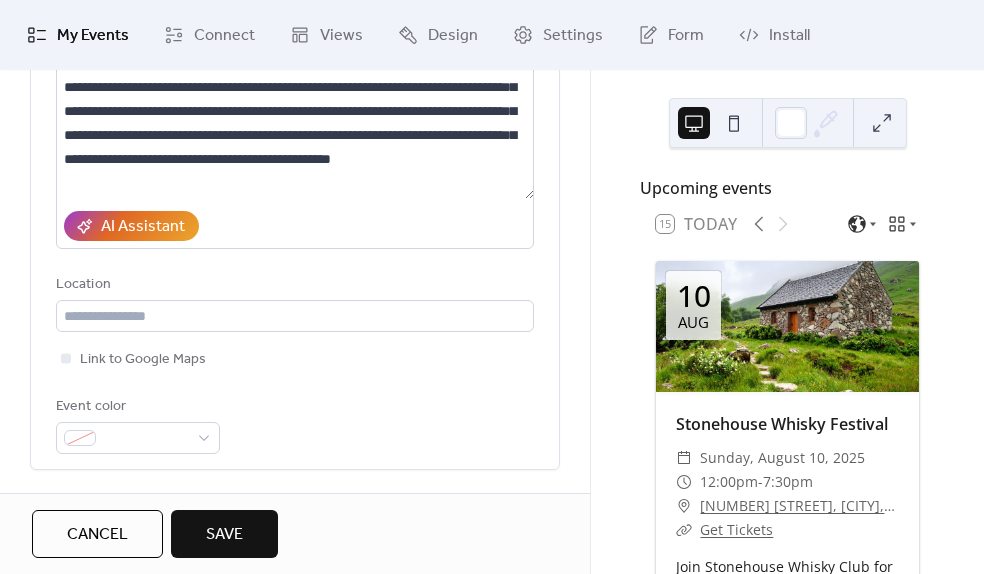 scroll, scrollTop: 262, scrollLeft: 0, axis: vertical 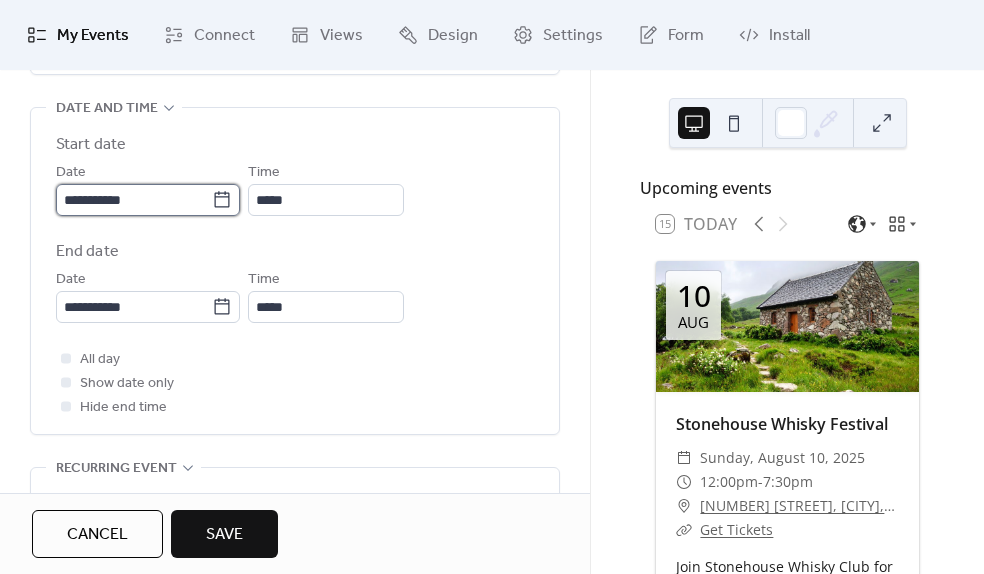 click on "**********" at bounding box center [134, 200] 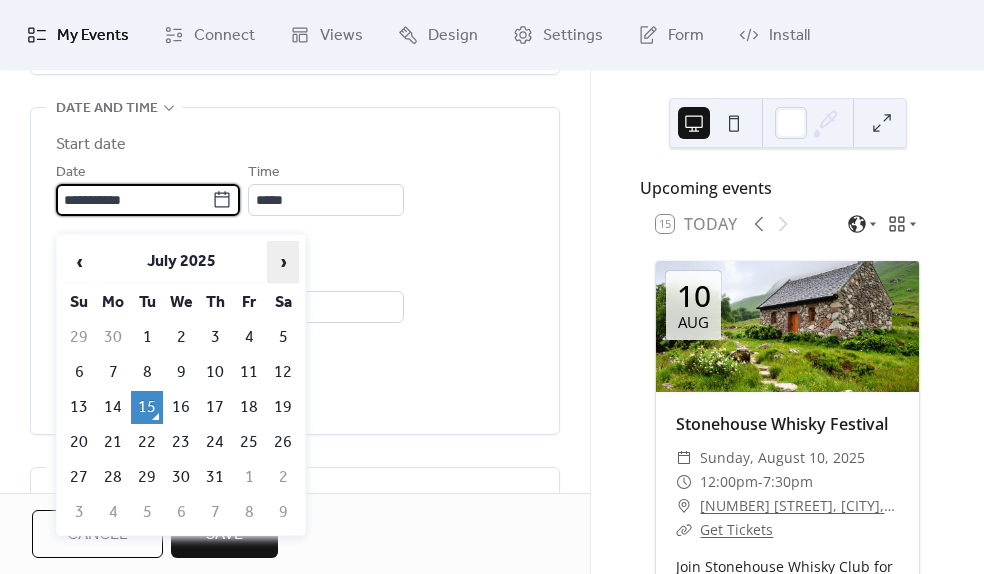 click on "›" at bounding box center [283, 262] 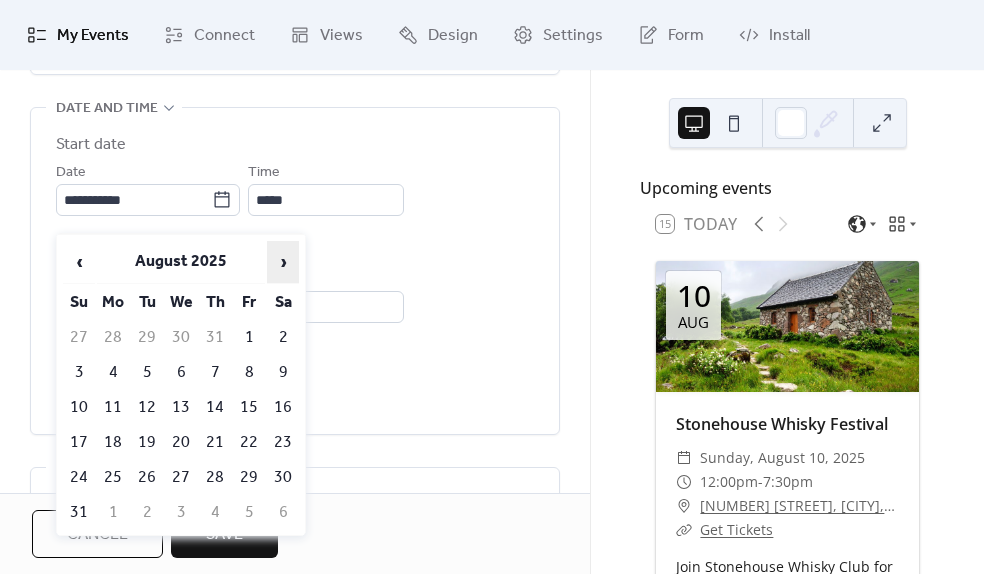 click on "›" at bounding box center [283, 262] 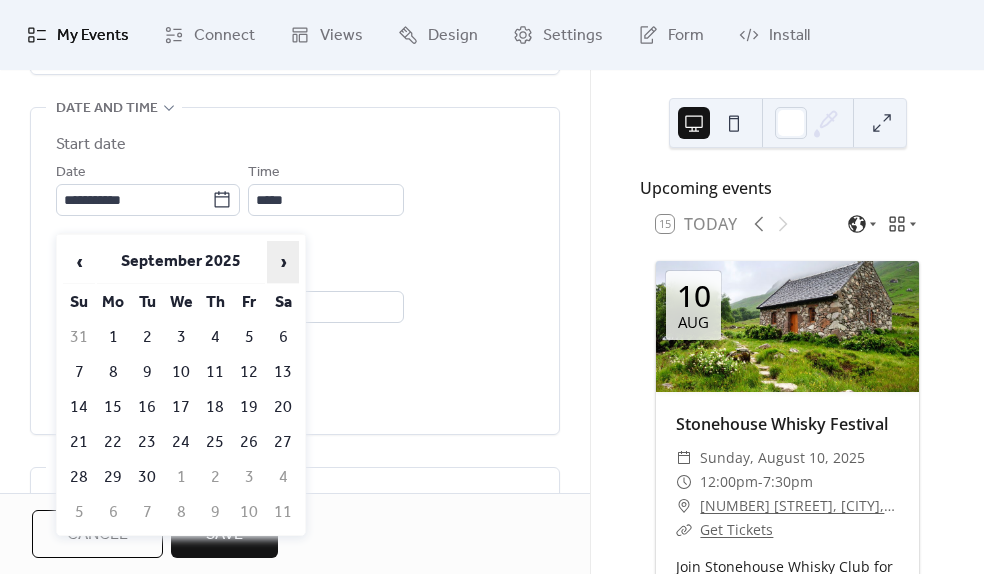 click on "›" at bounding box center [283, 262] 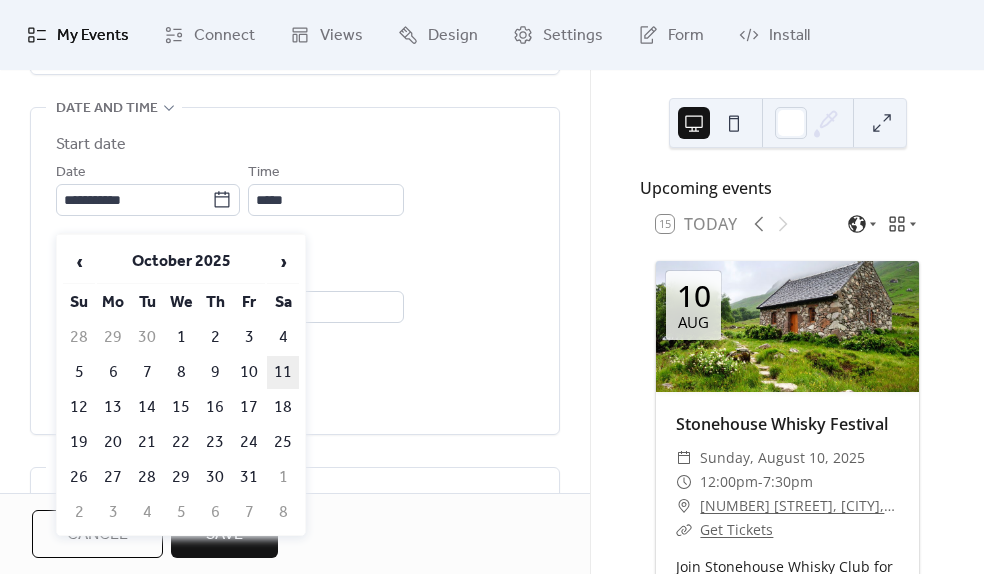 click on "11" at bounding box center [283, 372] 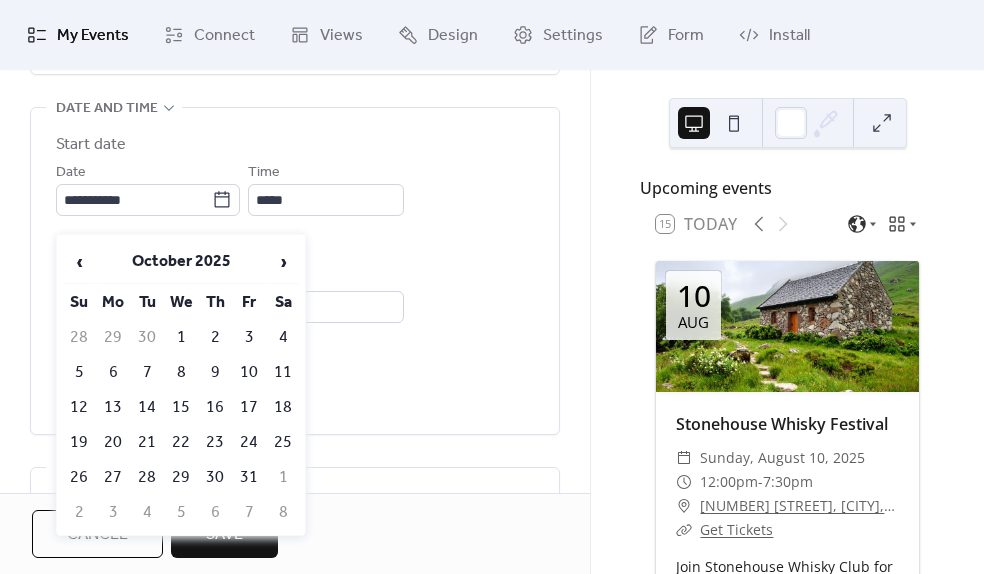 type on "**********" 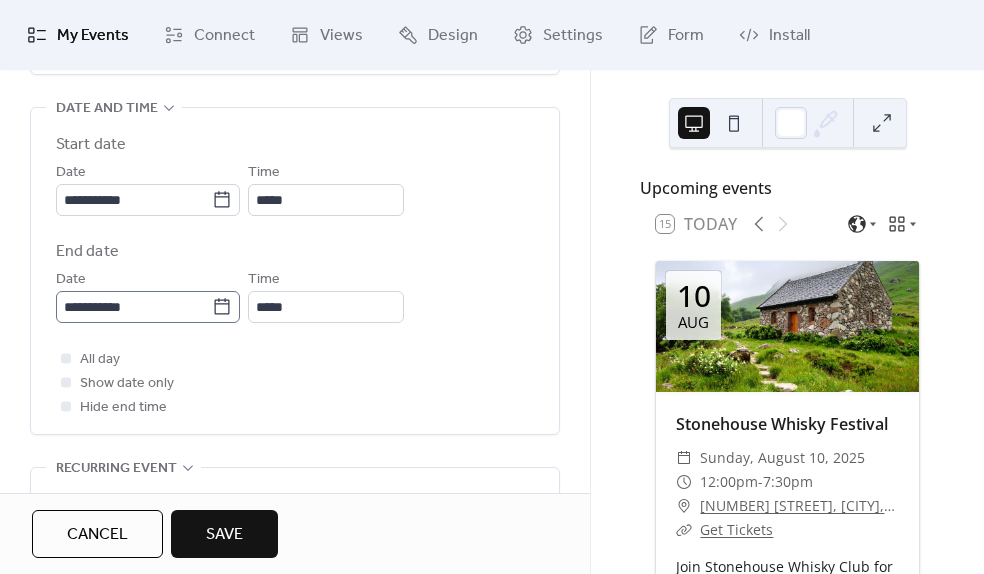 click 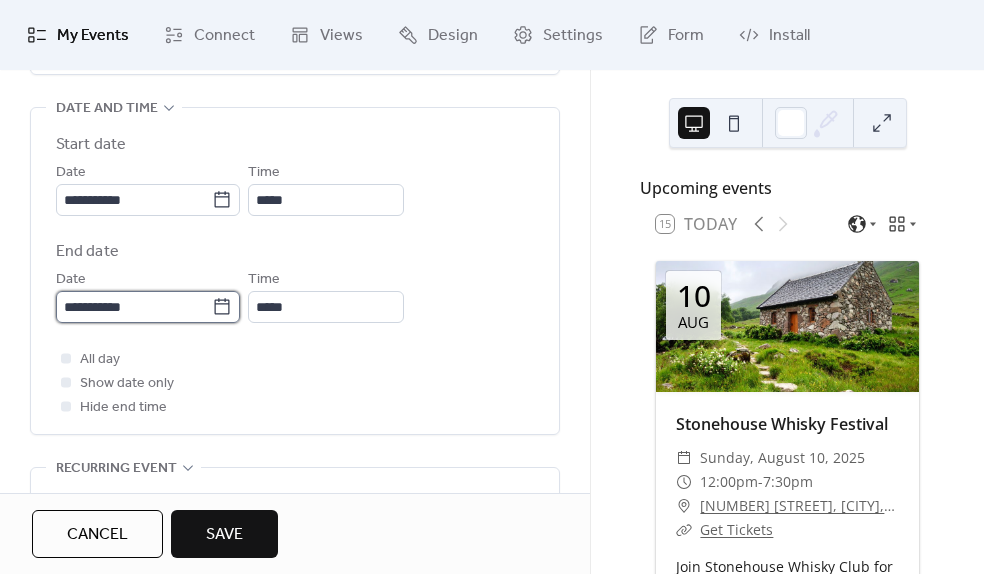 click on "**********" at bounding box center [134, 307] 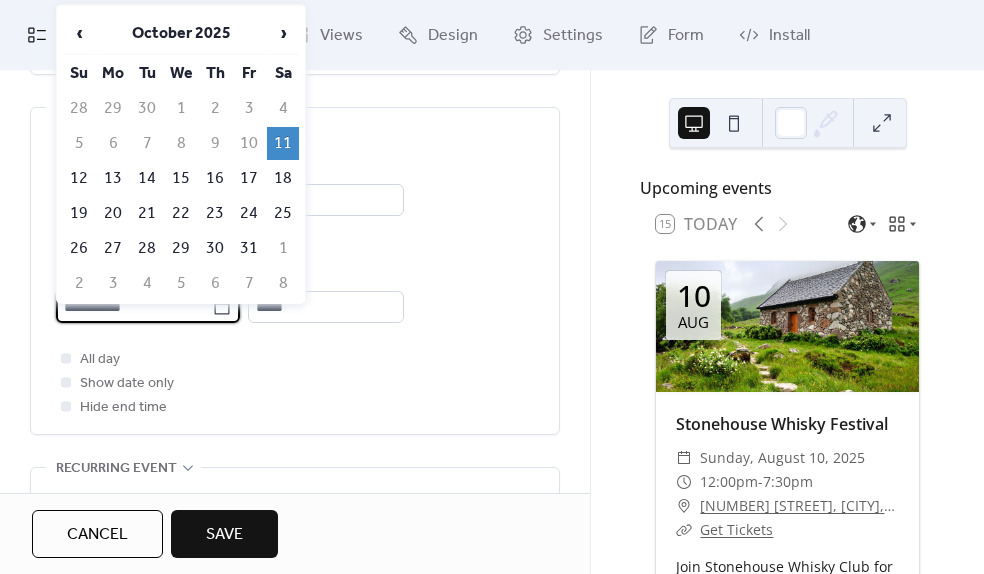 drag, startPoint x: 377, startPoint y: 153, endPoint x: 374, endPoint y: 168, distance: 15.297058 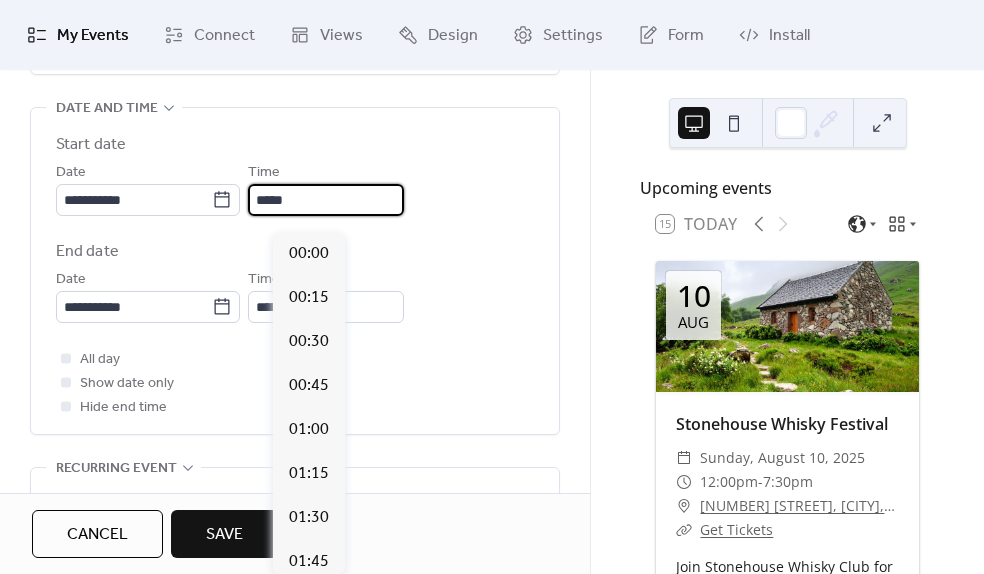 click on "*****" at bounding box center [326, 200] 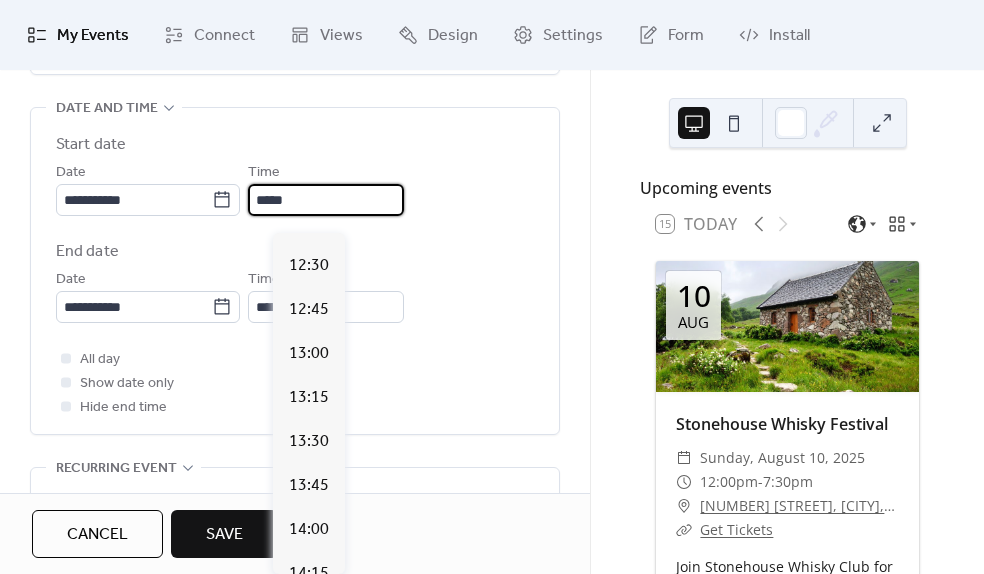 drag, startPoint x: 324, startPoint y: 210, endPoint x: 248, endPoint y: 207, distance: 76.05919 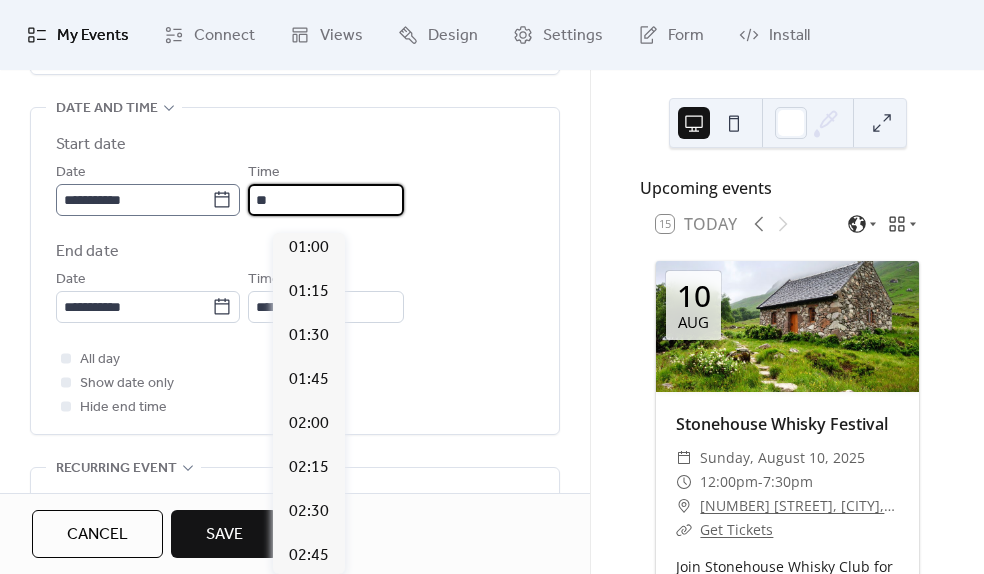 scroll, scrollTop: 2188, scrollLeft: 0, axis: vertical 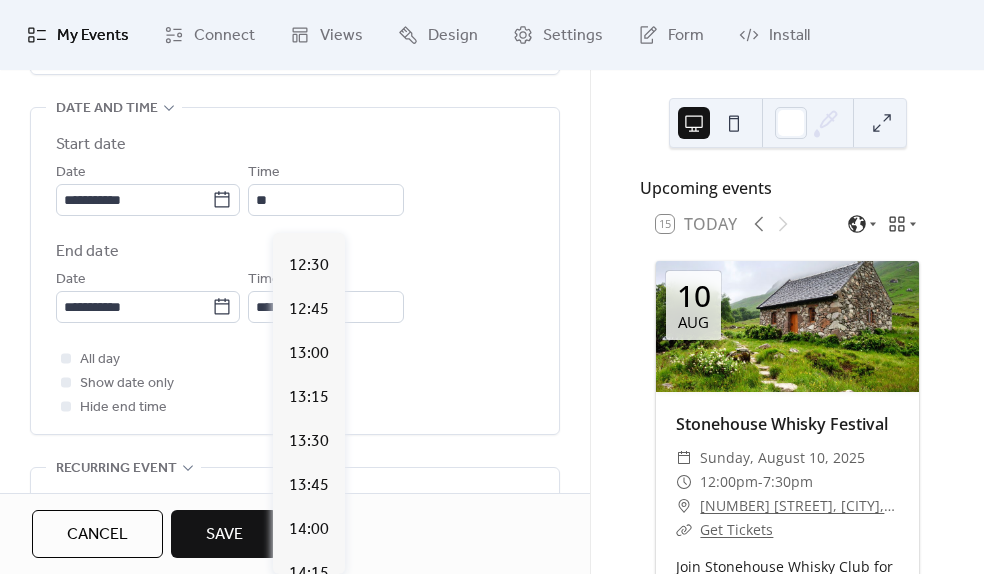 click on "12:00" at bounding box center (309, 178) 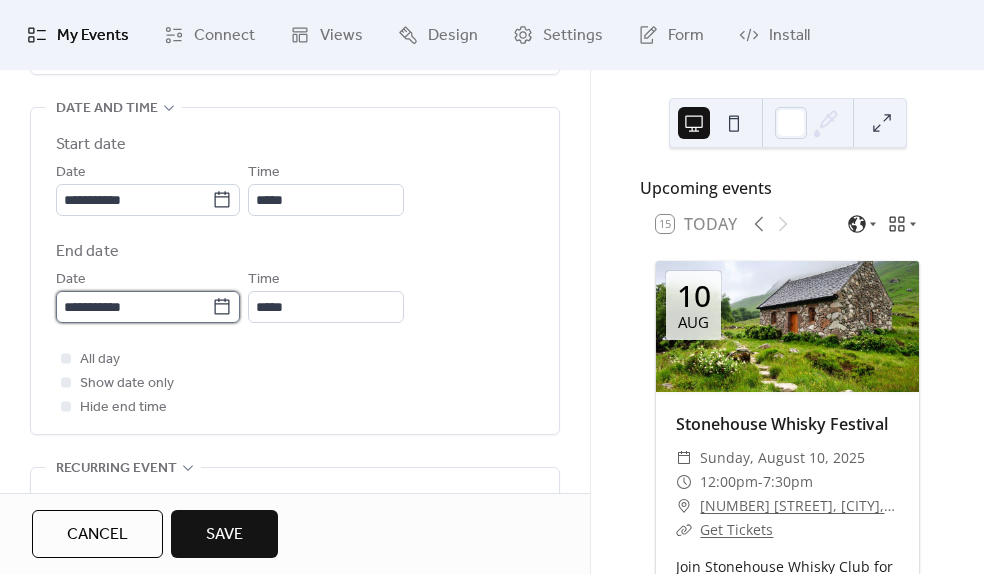 click on "**********" at bounding box center [134, 307] 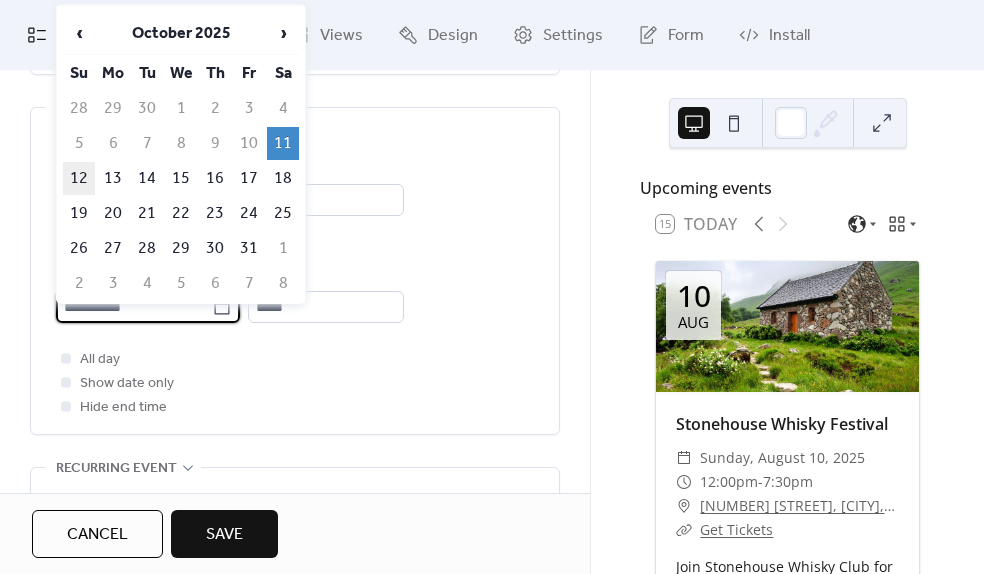 click on "12" at bounding box center [79, 178] 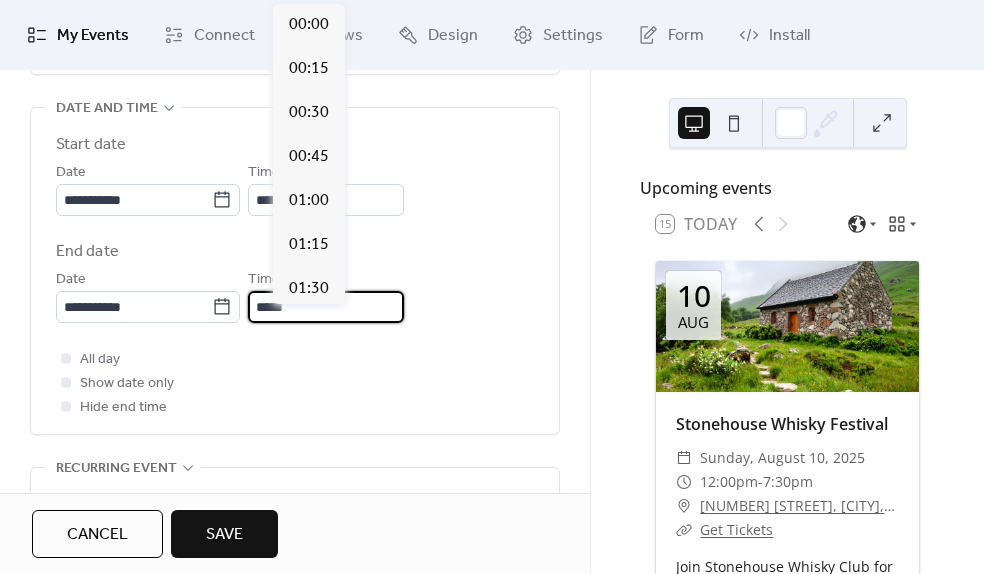 click on "*****" at bounding box center [326, 307] 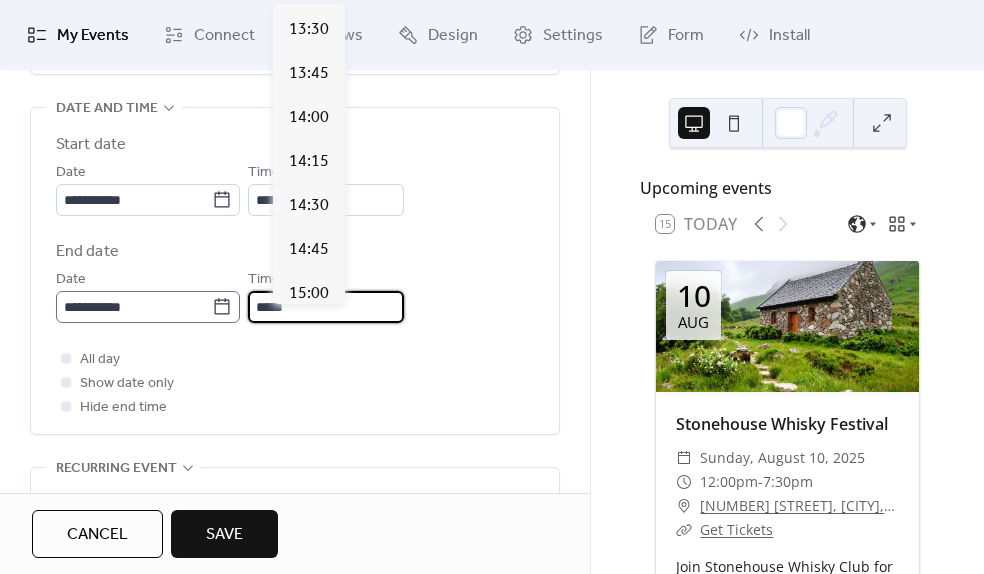 drag, startPoint x: 333, startPoint y: 321, endPoint x: 228, endPoint y: 308, distance: 105.801704 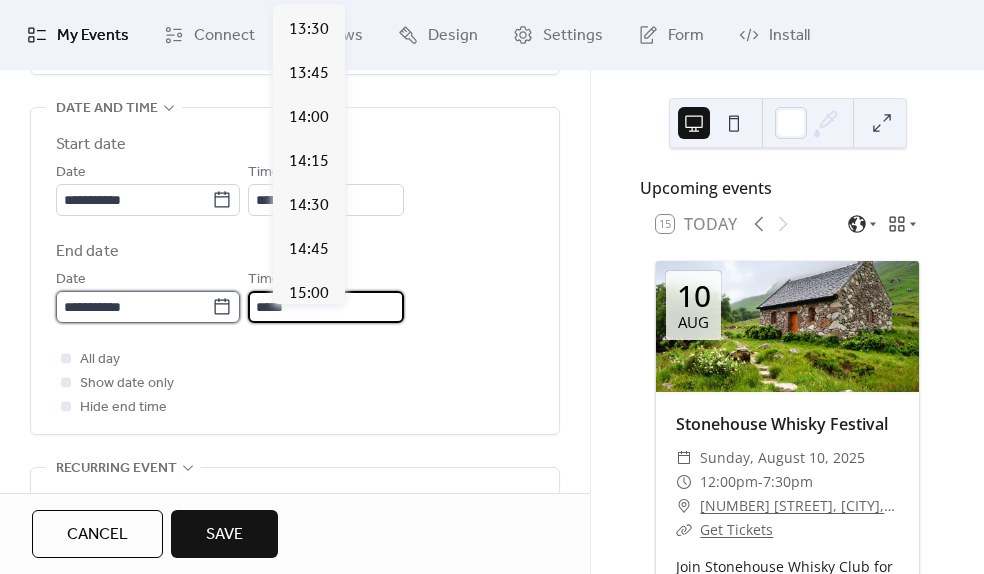 click on "**********" at bounding box center [134, 307] 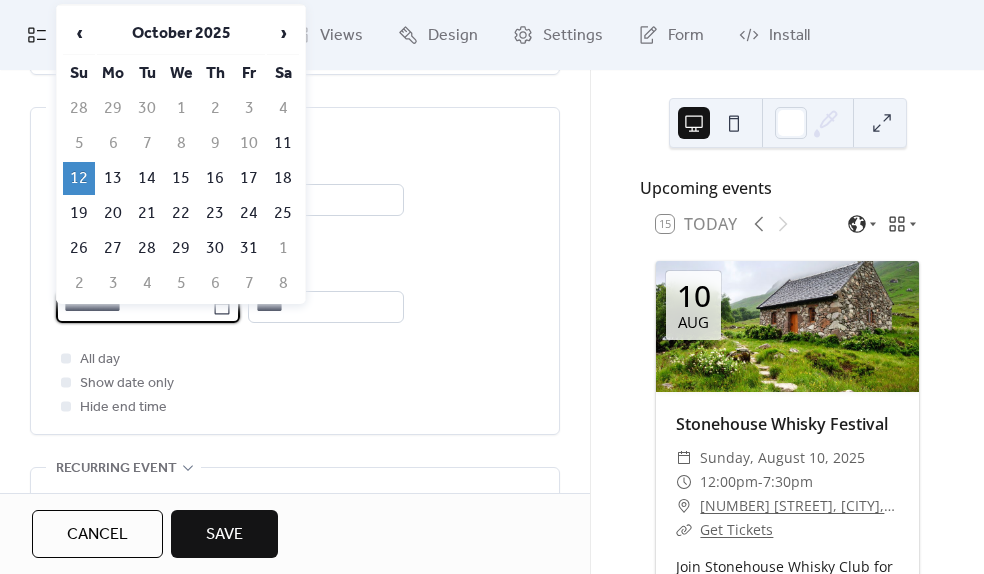 click on "**********" at bounding box center [134, 307] 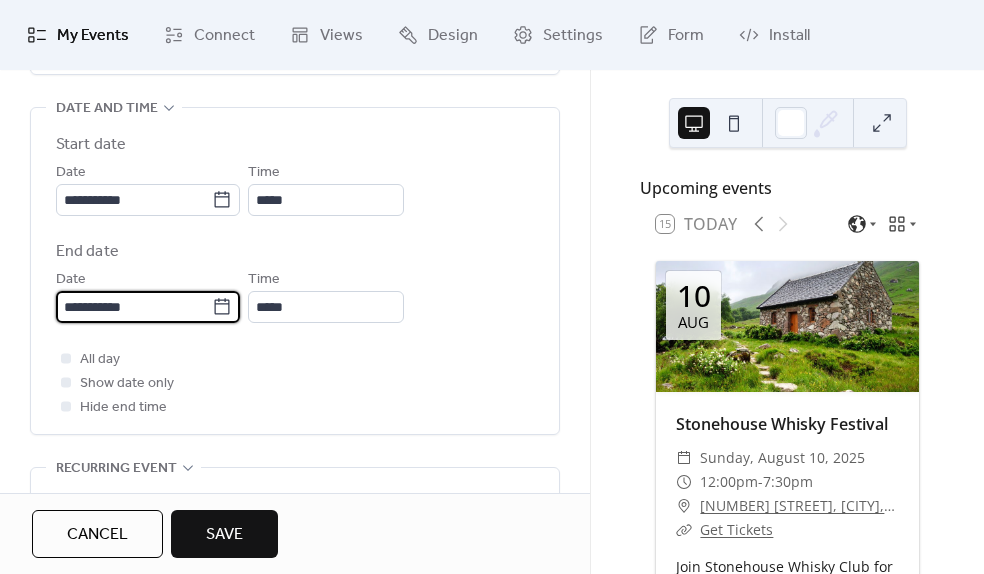 click on "**********" at bounding box center (134, 307) 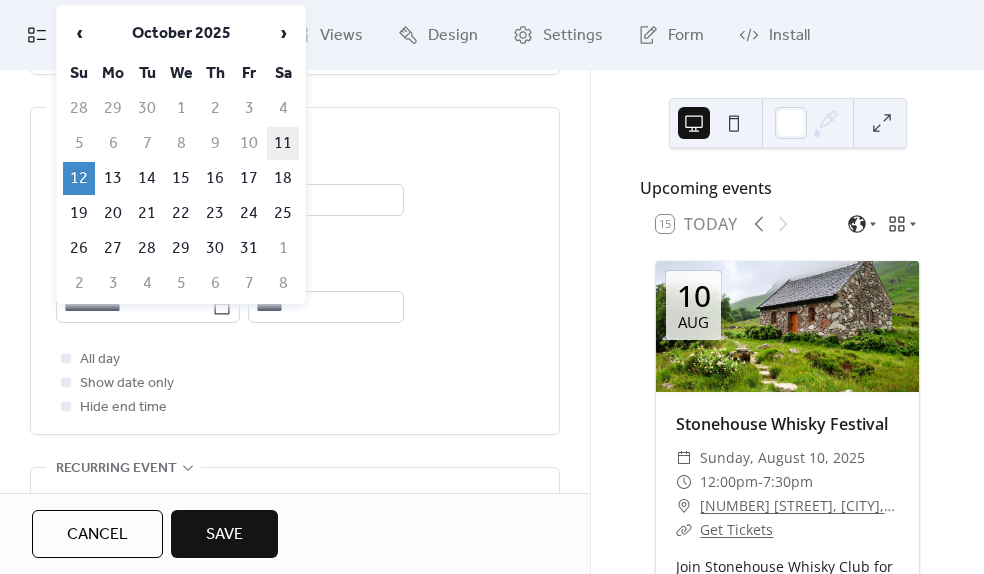click on "11" at bounding box center [283, 143] 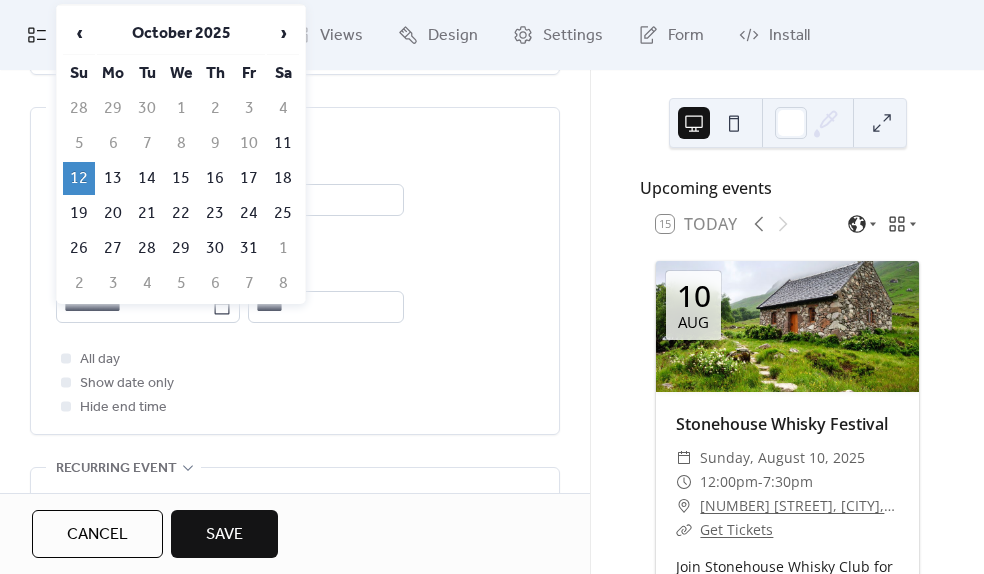 type on "**********" 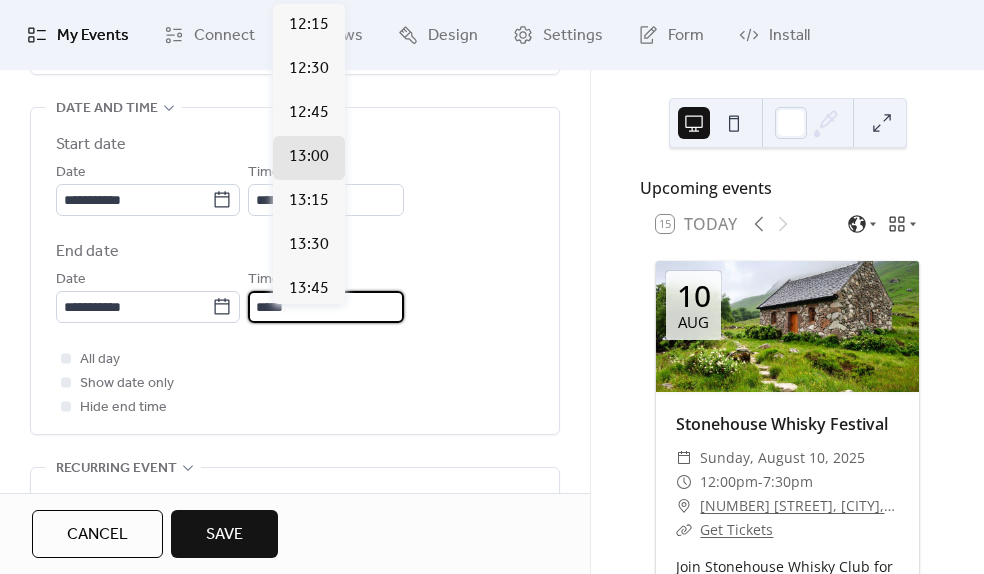 click on "*****" at bounding box center (326, 307) 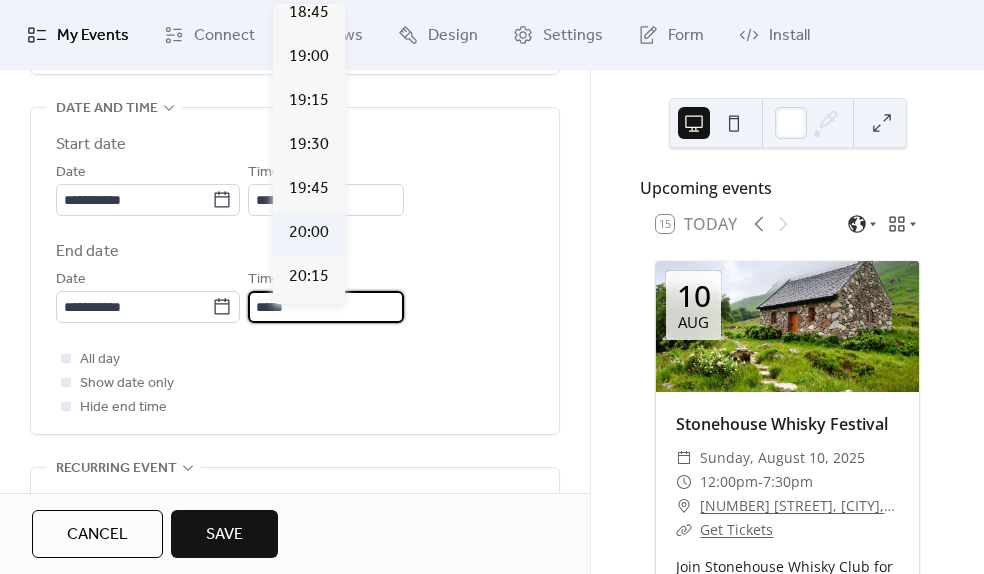 scroll, scrollTop: 1155, scrollLeft: 0, axis: vertical 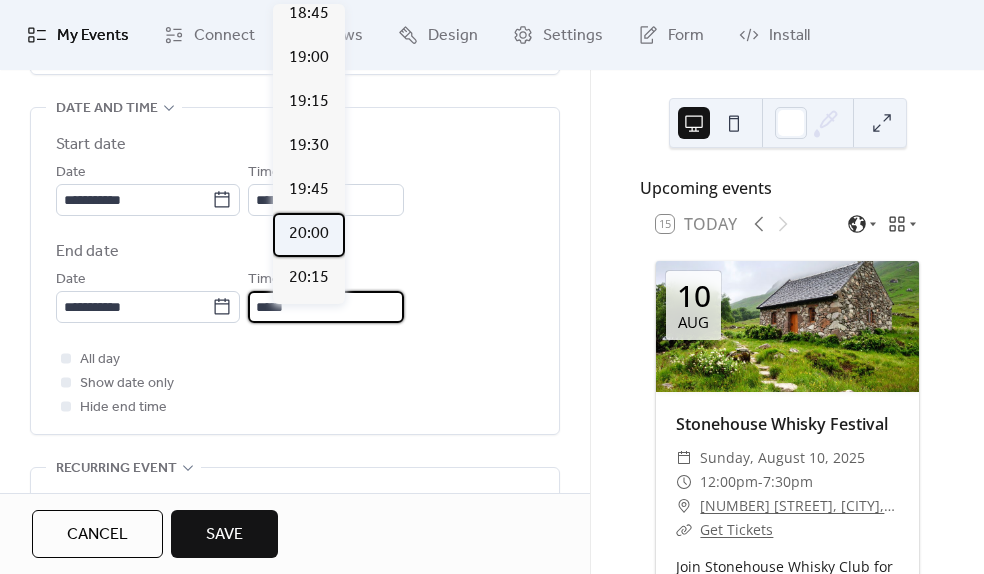 click on "20:00" at bounding box center (309, 234) 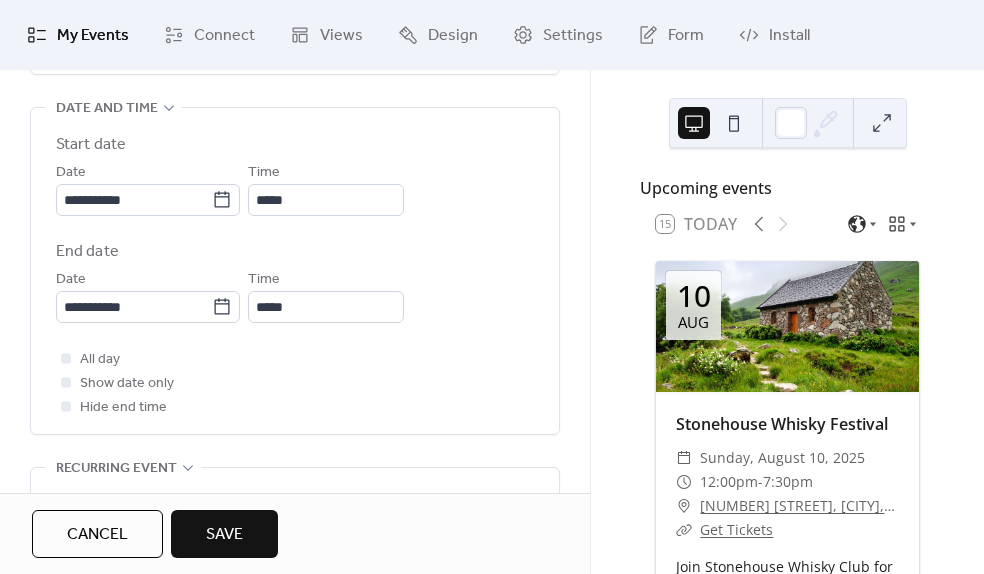 click on "All day Show date only Hide end time" at bounding box center [295, 383] 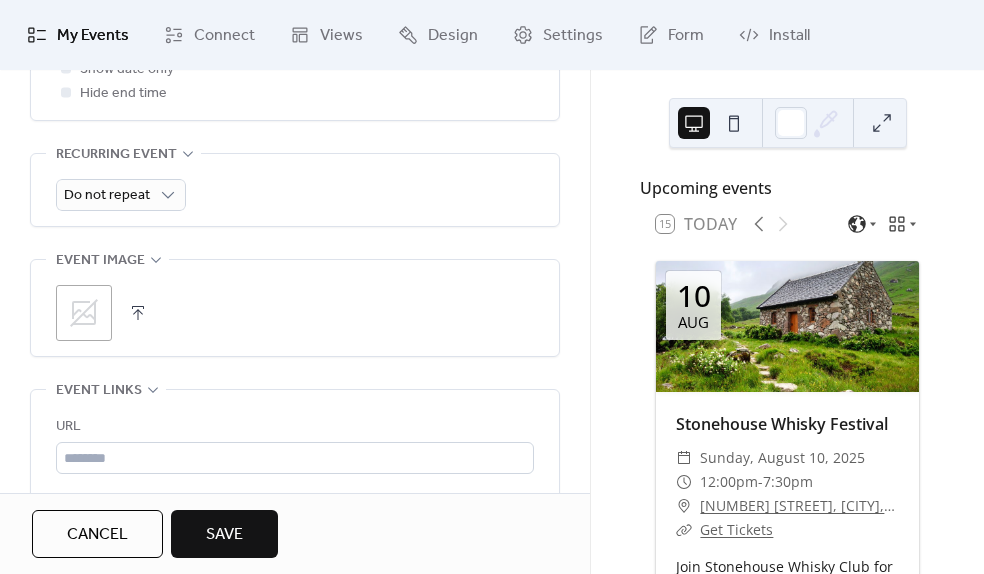 scroll, scrollTop: 977, scrollLeft: 0, axis: vertical 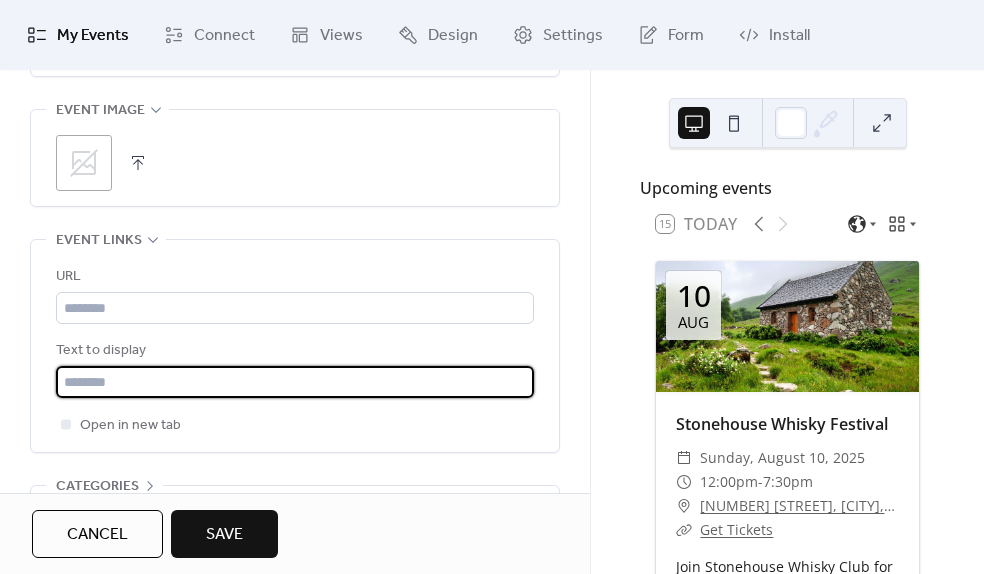drag, startPoint x: 119, startPoint y: 406, endPoint x: 133, endPoint y: 403, distance: 14.3178215 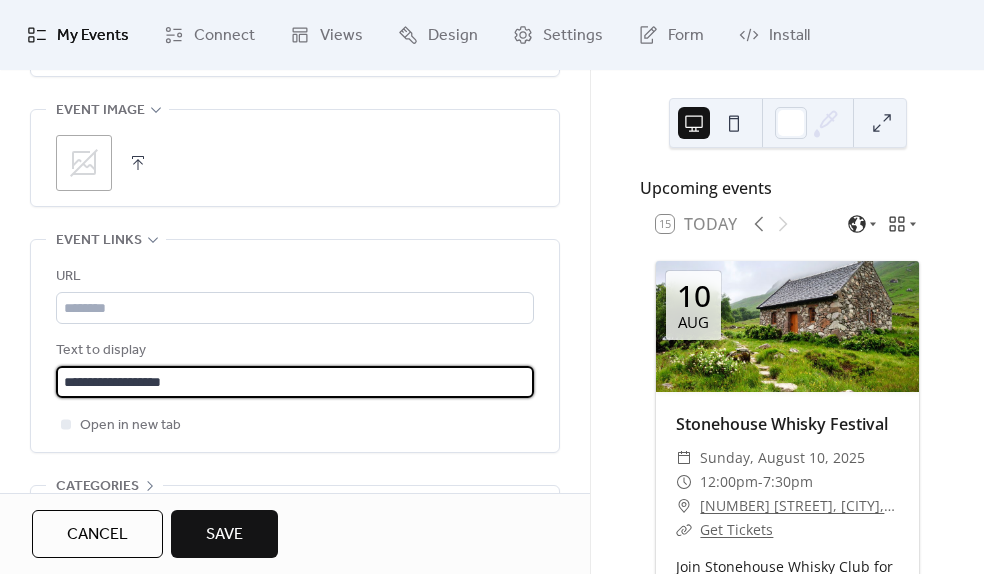 type on "**********" 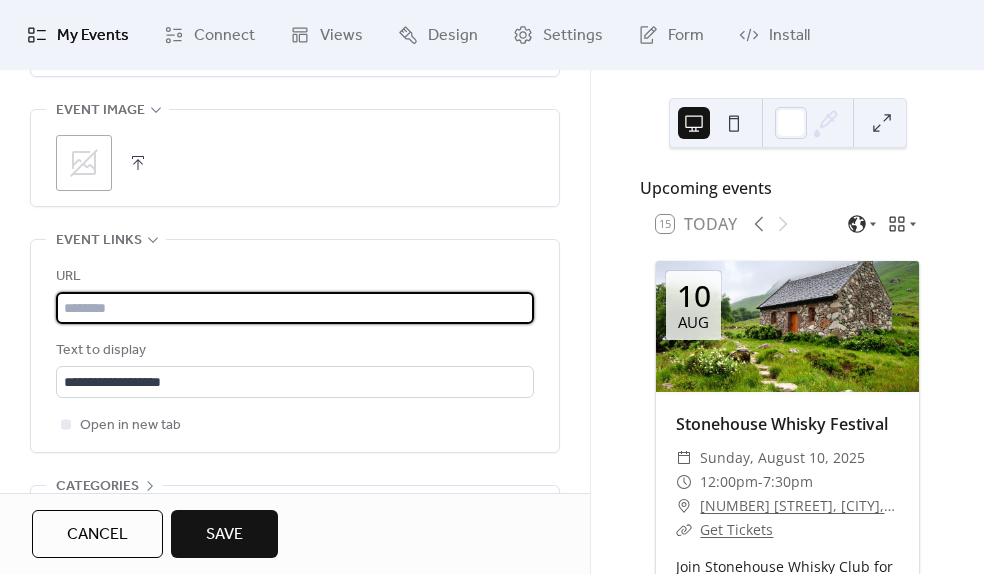 click at bounding box center [295, 308] 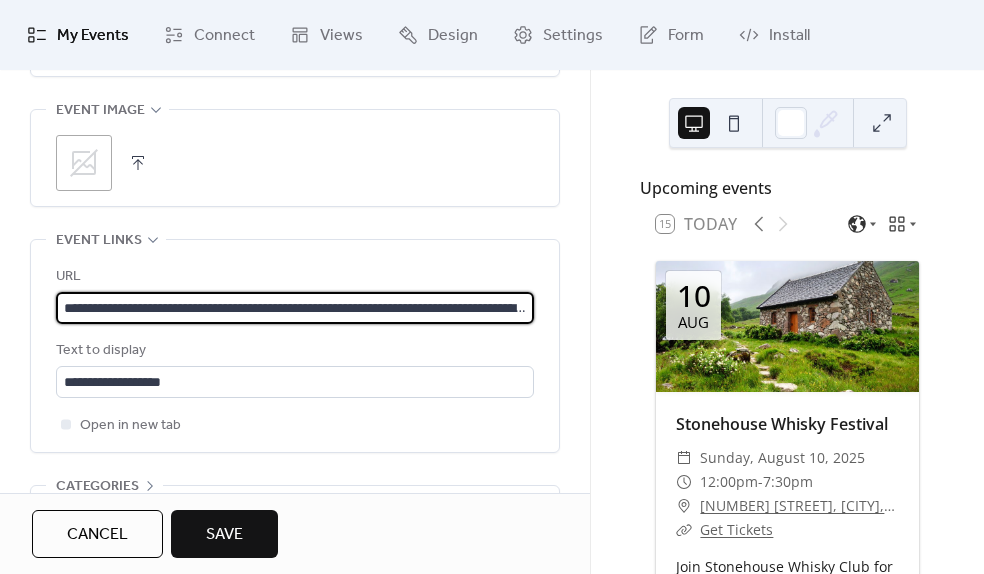 scroll, scrollTop: 0, scrollLeft: 4983, axis: horizontal 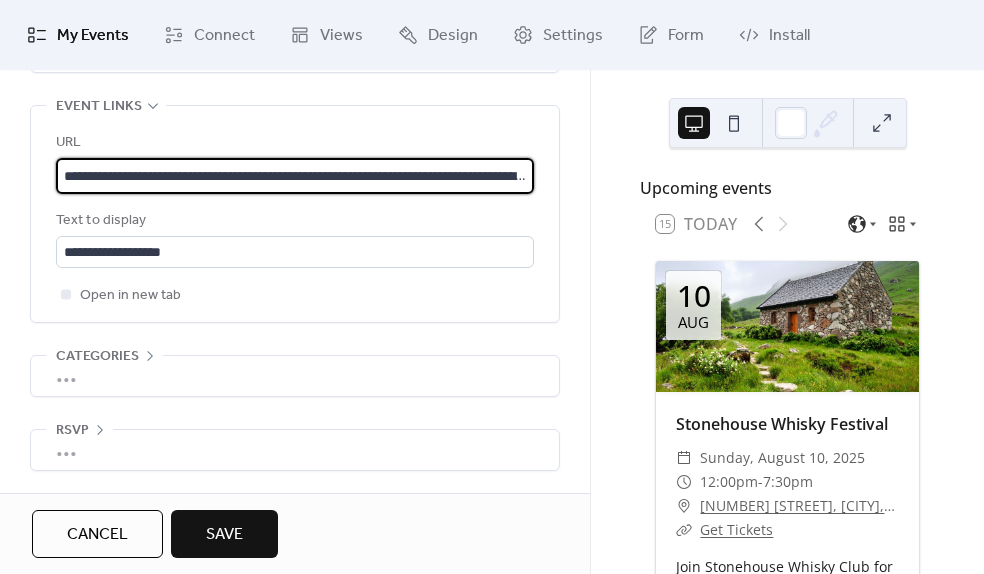 drag, startPoint x: 525, startPoint y: 172, endPoint x: -61, endPoint y: 162, distance: 586.0853 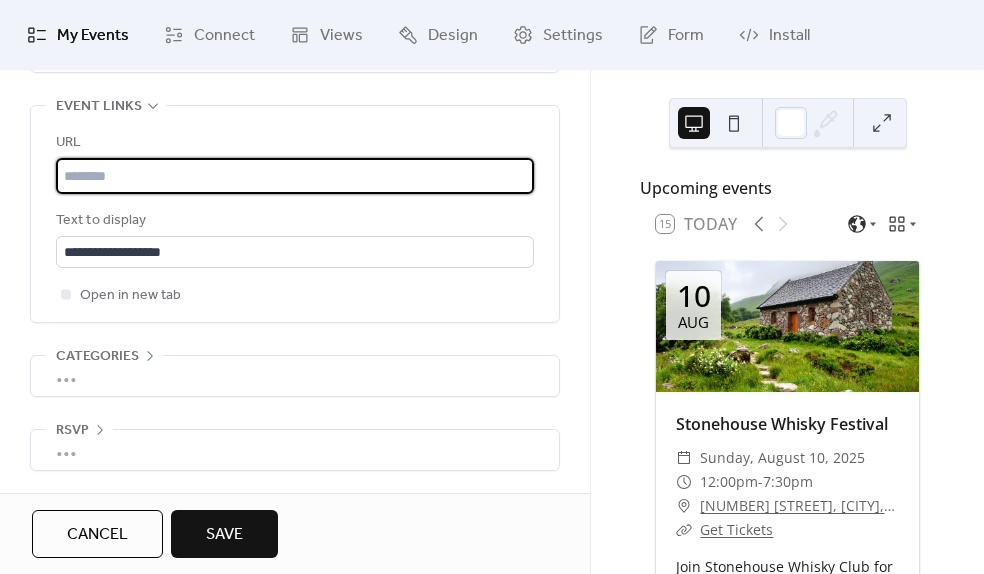 click at bounding box center (295, 176) 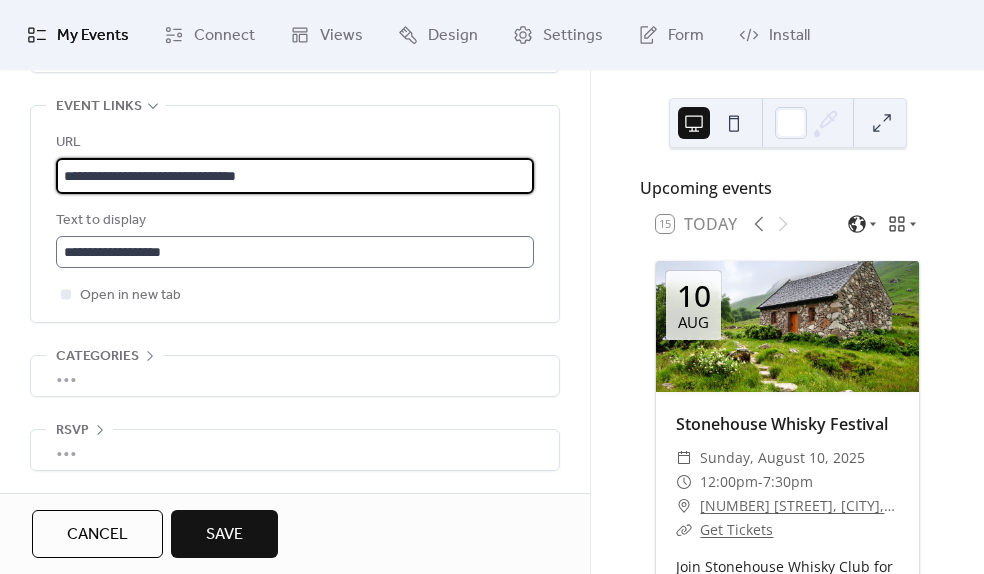 type on "**********" 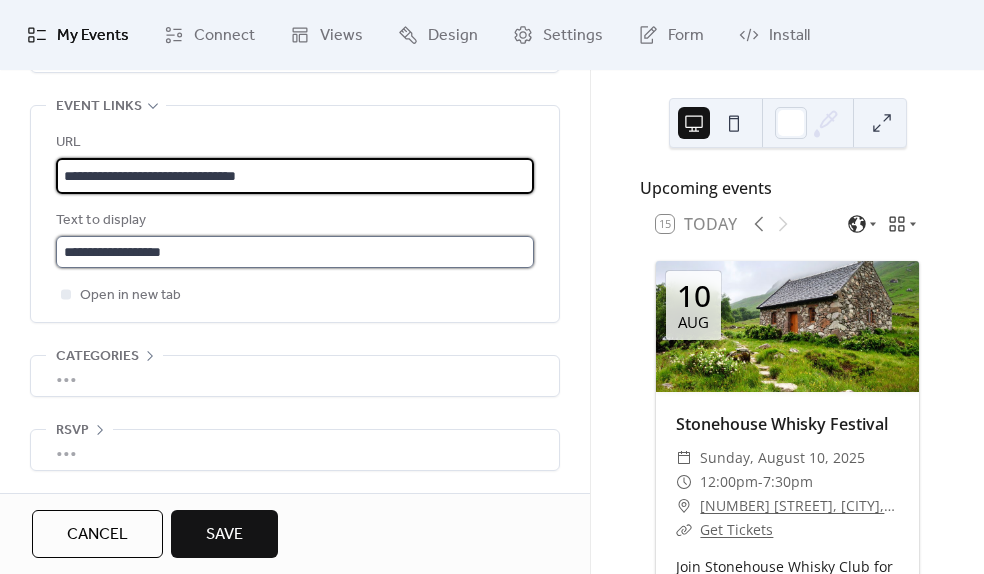 click on "**********" at bounding box center (295, 252) 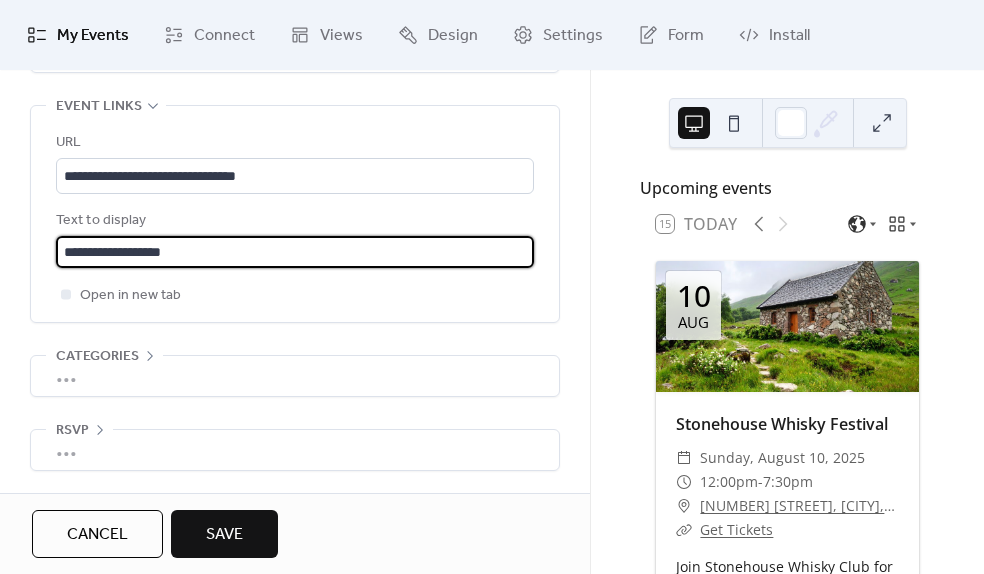drag, startPoint x: 122, startPoint y: 246, endPoint x: 133, endPoint y: 266, distance: 22.825424 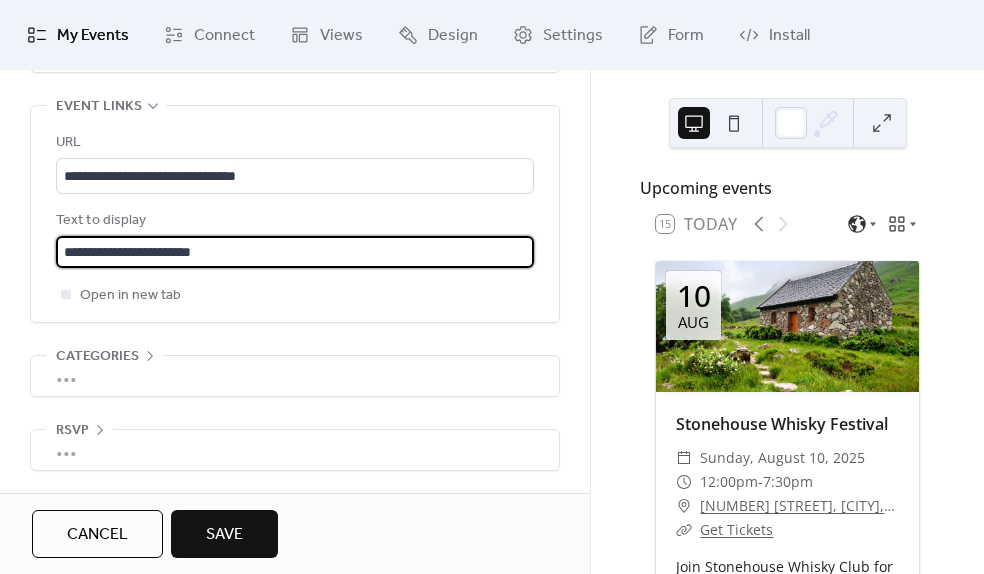 type on "**********" 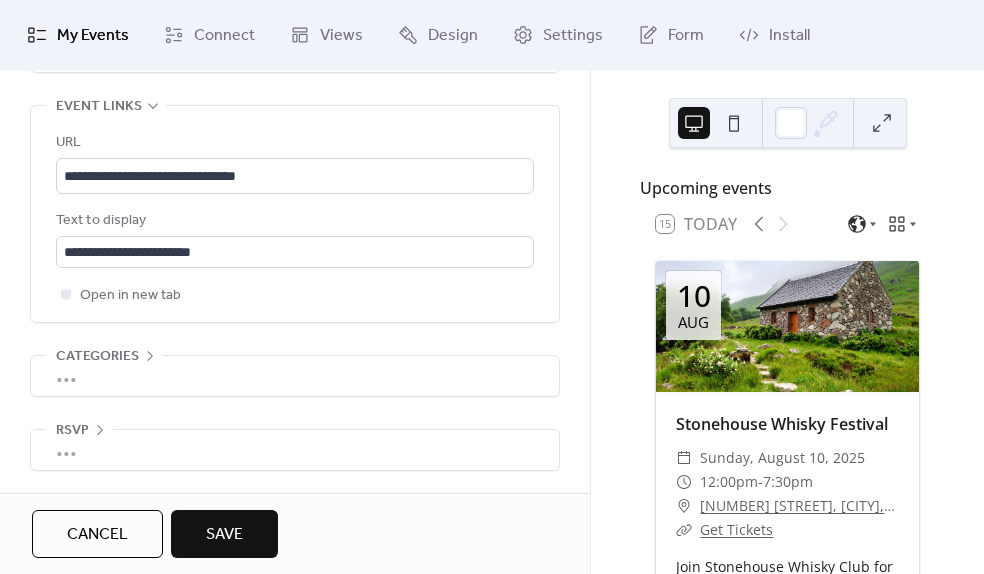 click on "Open in new tab" at bounding box center (295, 295) 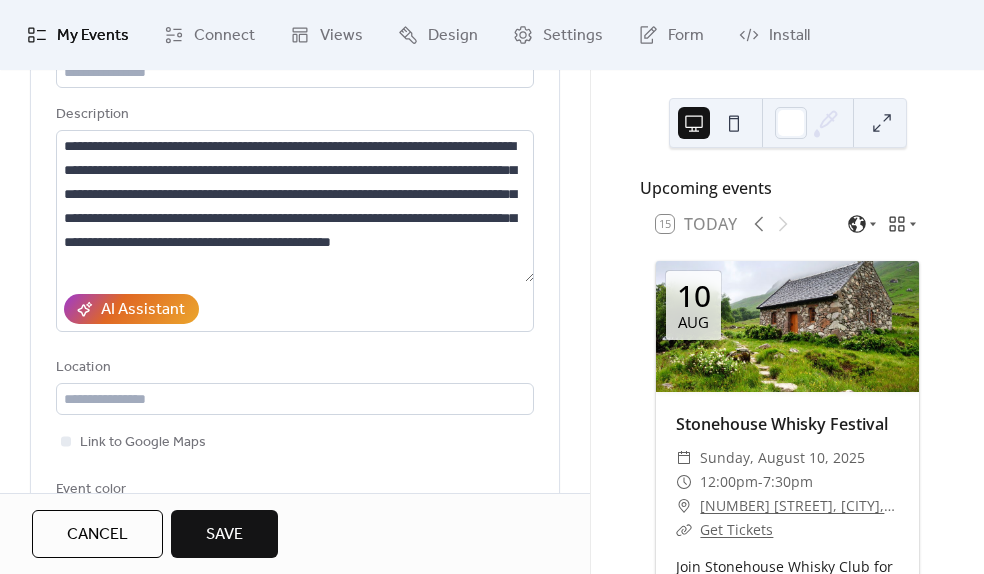 scroll, scrollTop: 213, scrollLeft: 0, axis: vertical 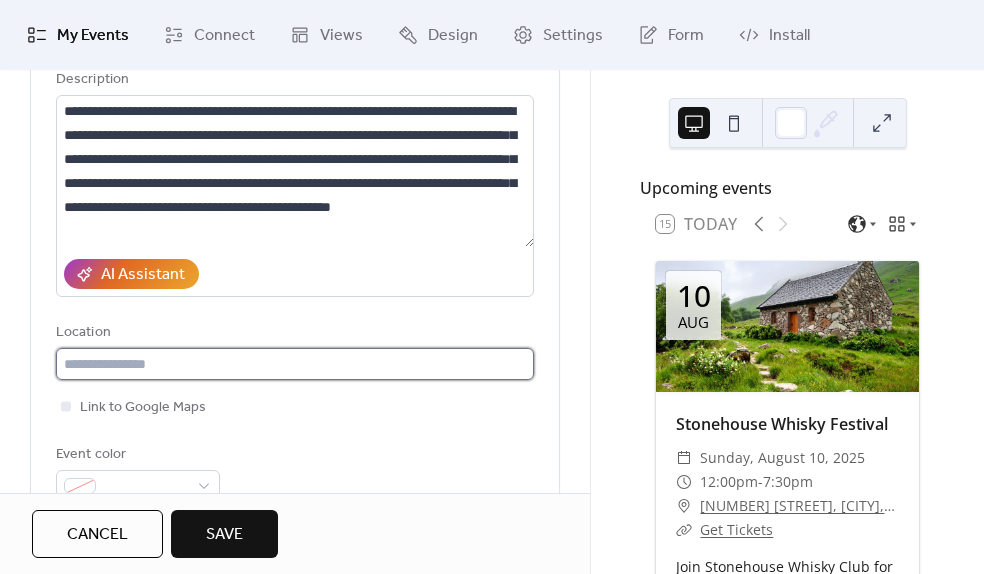 click at bounding box center [295, 364] 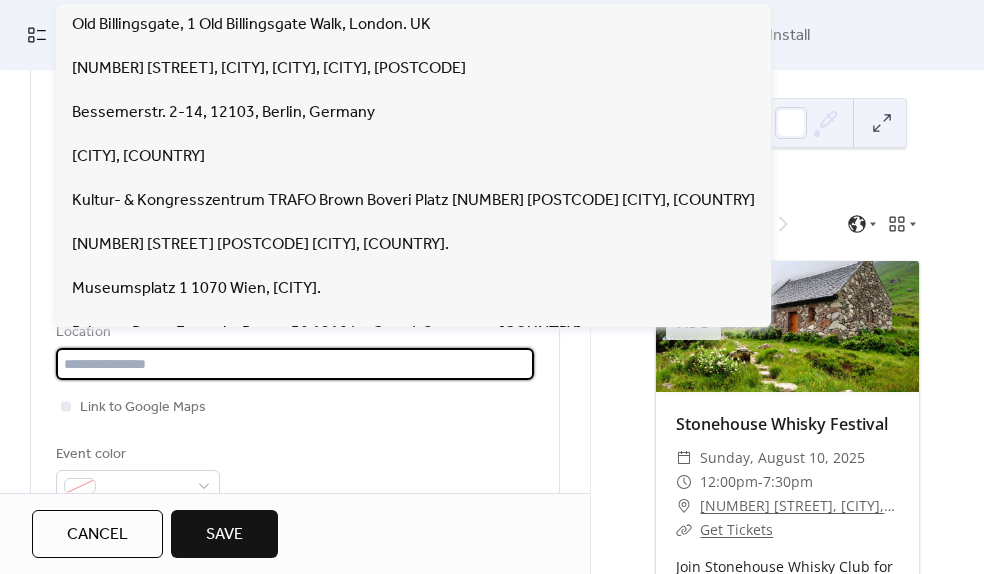paste on "**********" 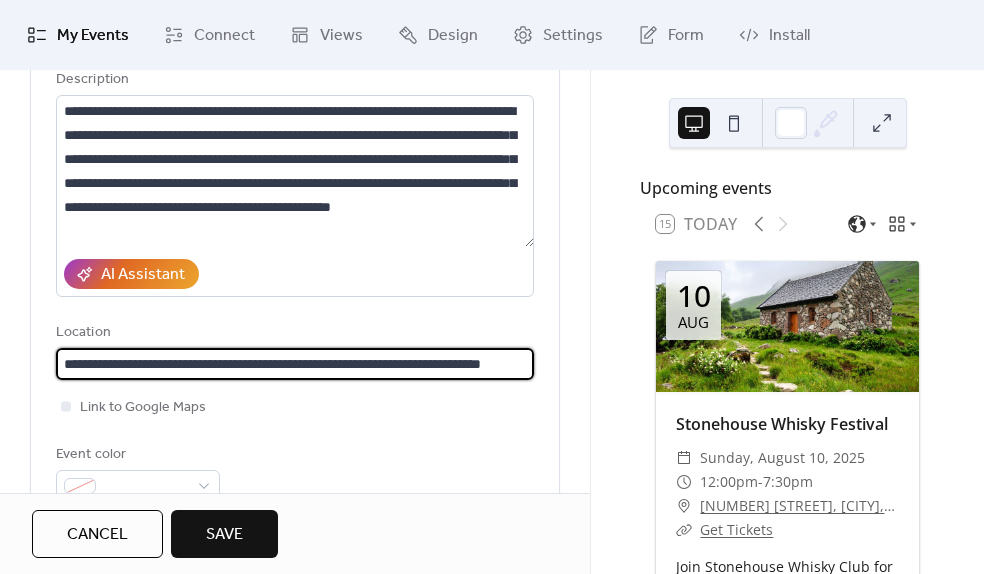 scroll, scrollTop: 0, scrollLeft: 45, axis: horizontal 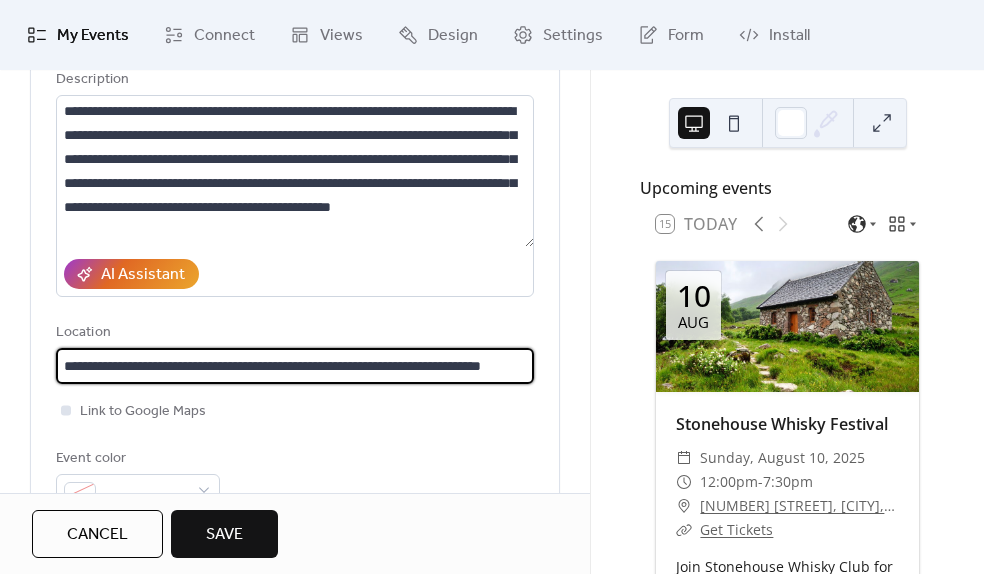 type on "**********" 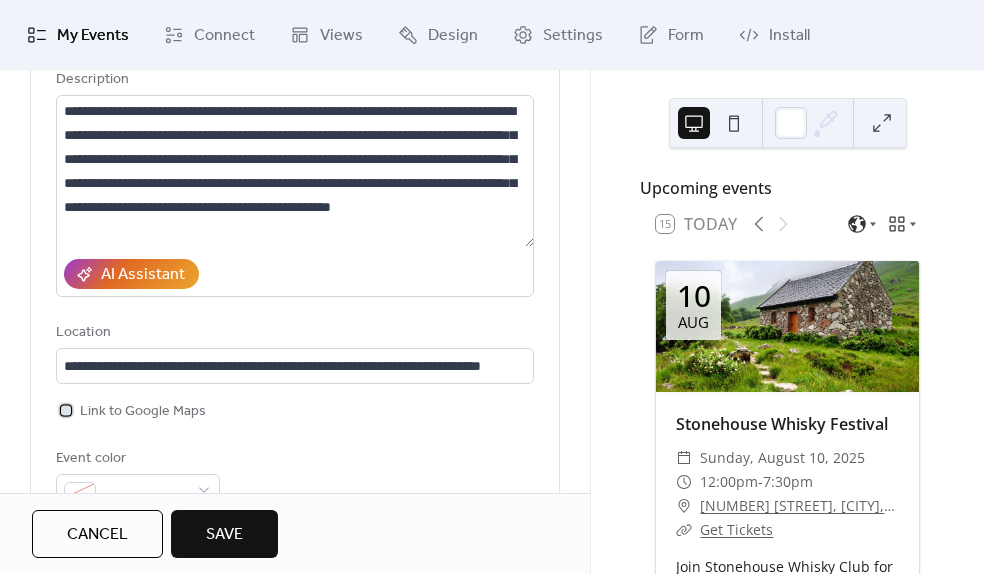 click at bounding box center (66, 410) 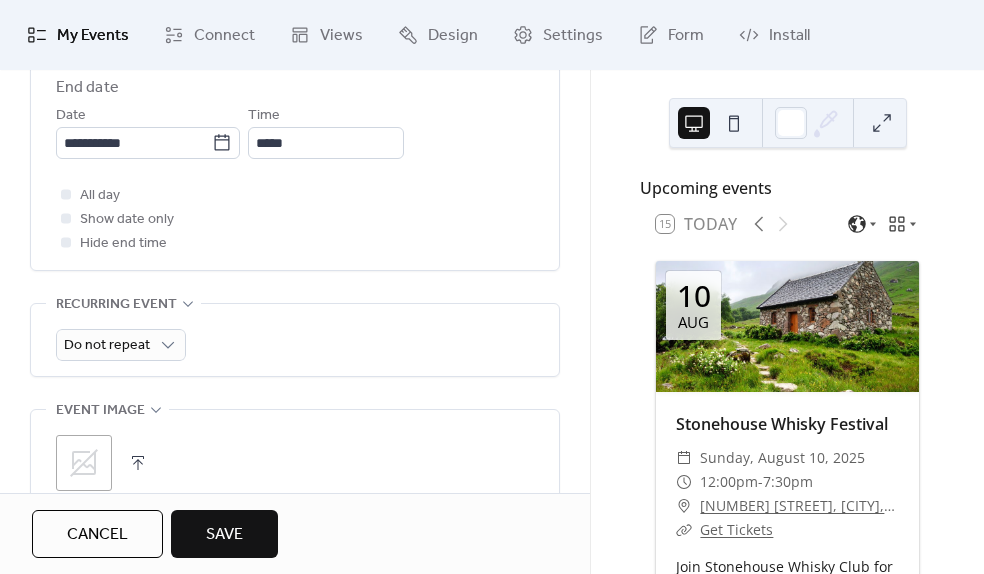 scroll, scrollTop: 921, scrollLeft: 0, axis: vertical 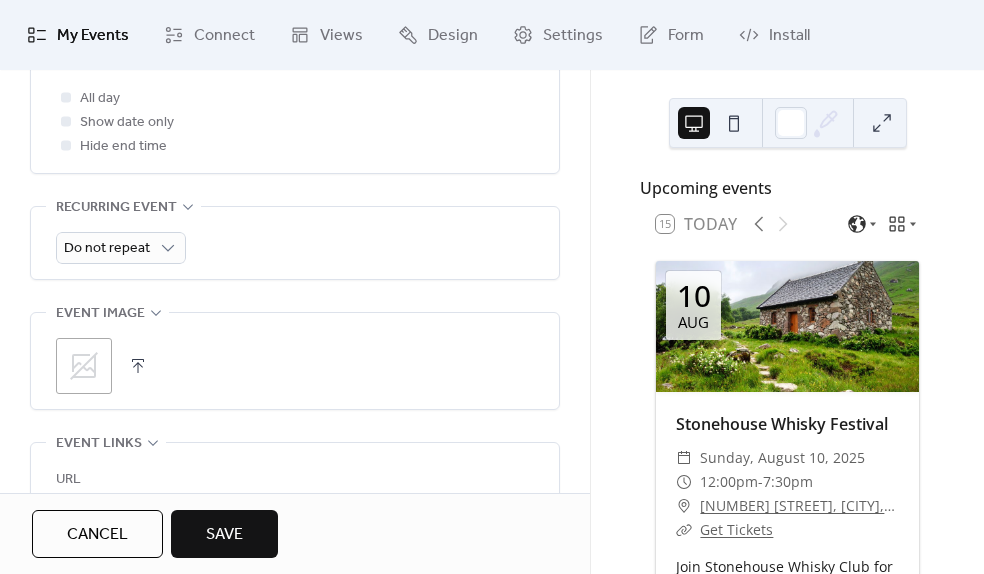 click on ";" at bounding box center (84, 366) 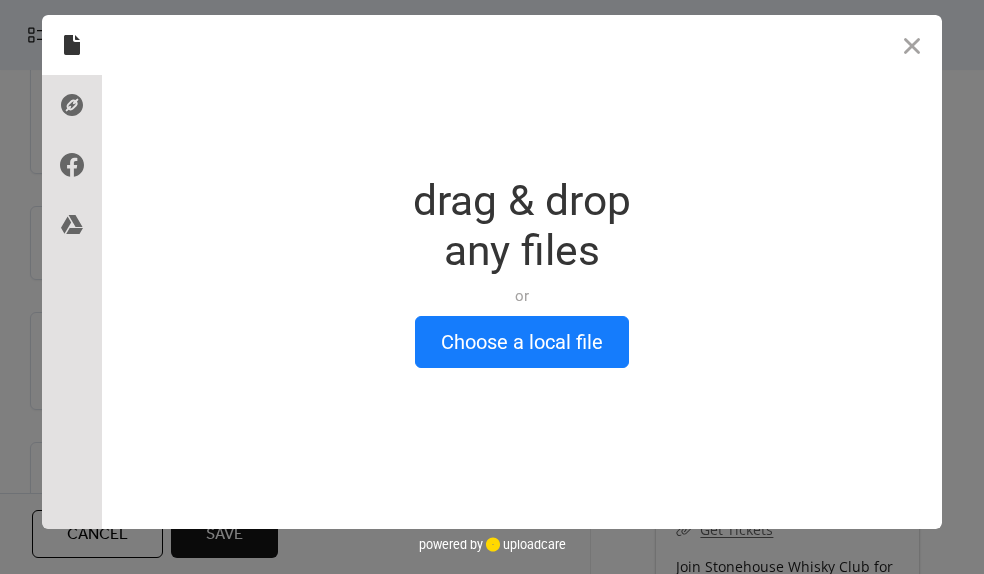 scroll, scrollTop: 0, scrollLeft: 45, axis: horizontal 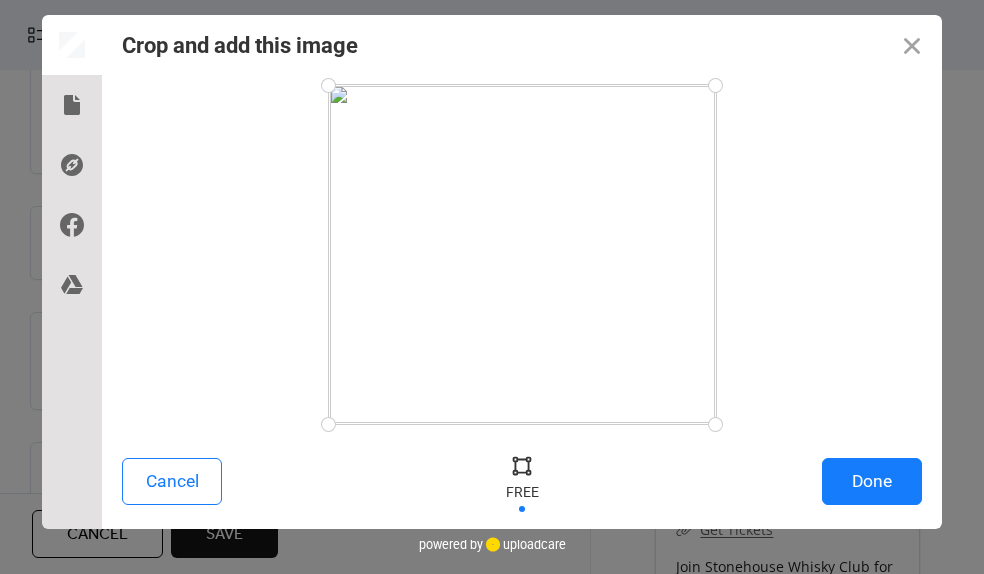 drag, startPoint x: 715, startPoint y: 424, endPoint x: 737, endPoint y: 439, distance: 26.627054 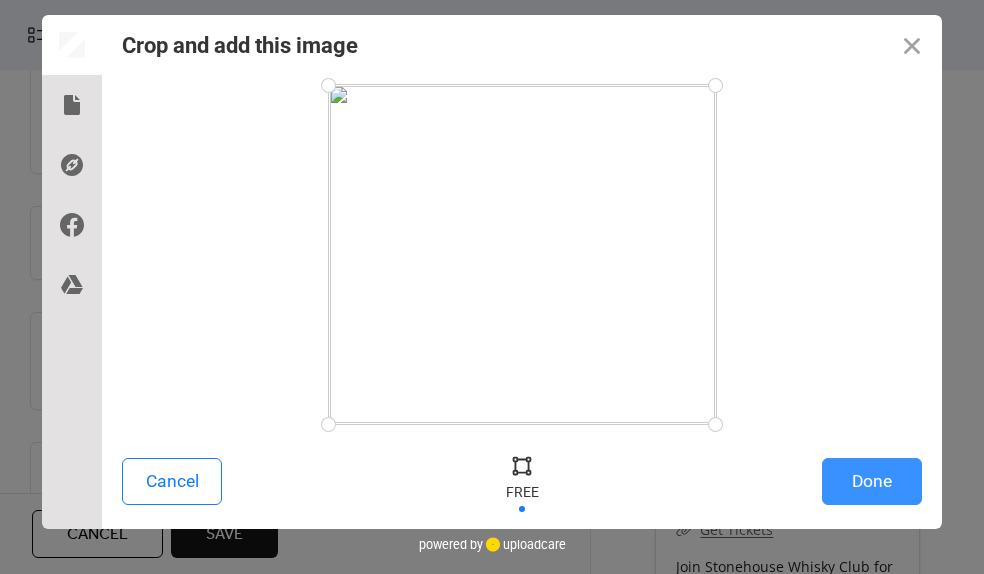click on "Done" at bounding box center (872, 481) 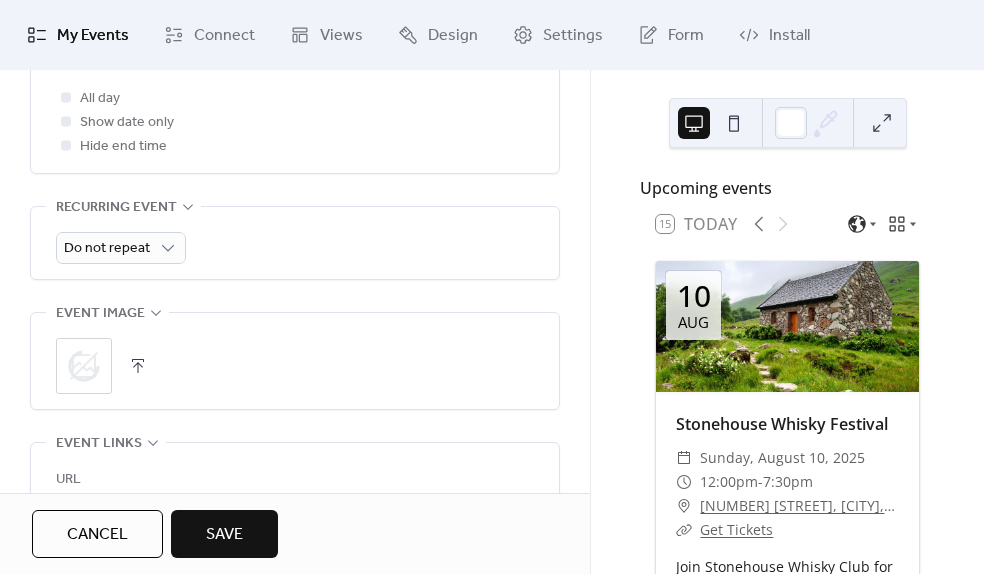 scroll, scrollTop: 0, scrollLeft: 45, axis: horizontal 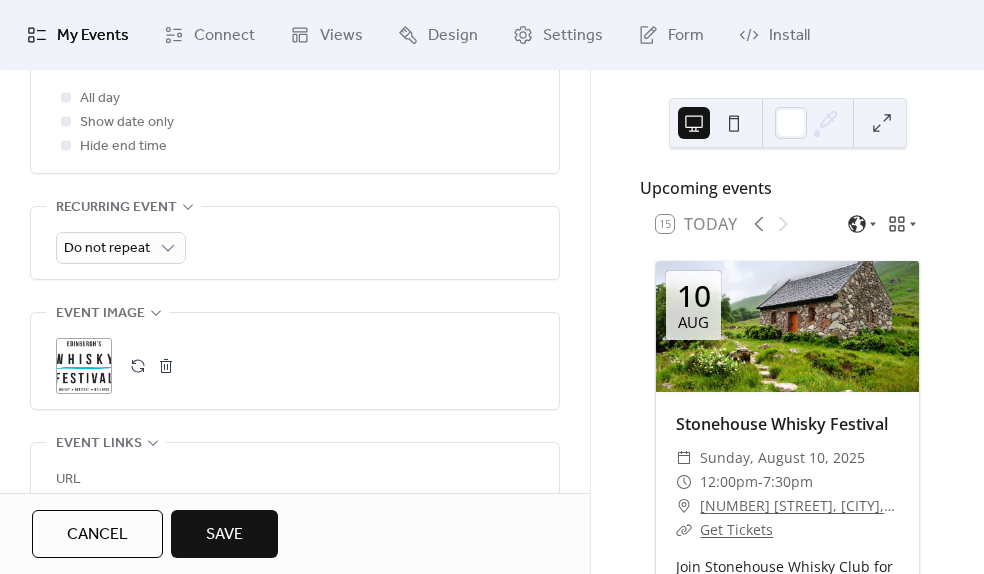 click on "Save" at bounding box center [224, 534] 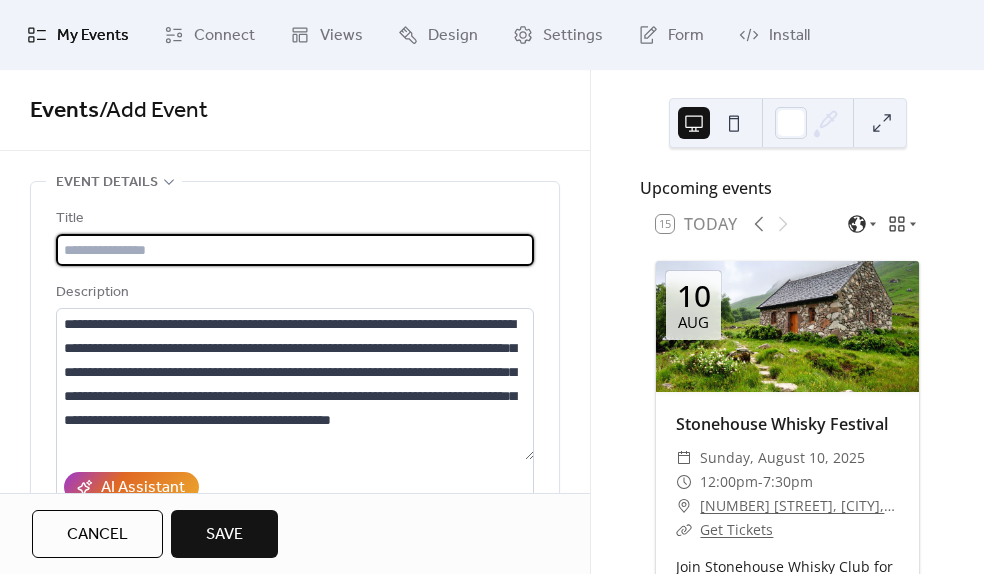 click at bounding box center [295, 250] 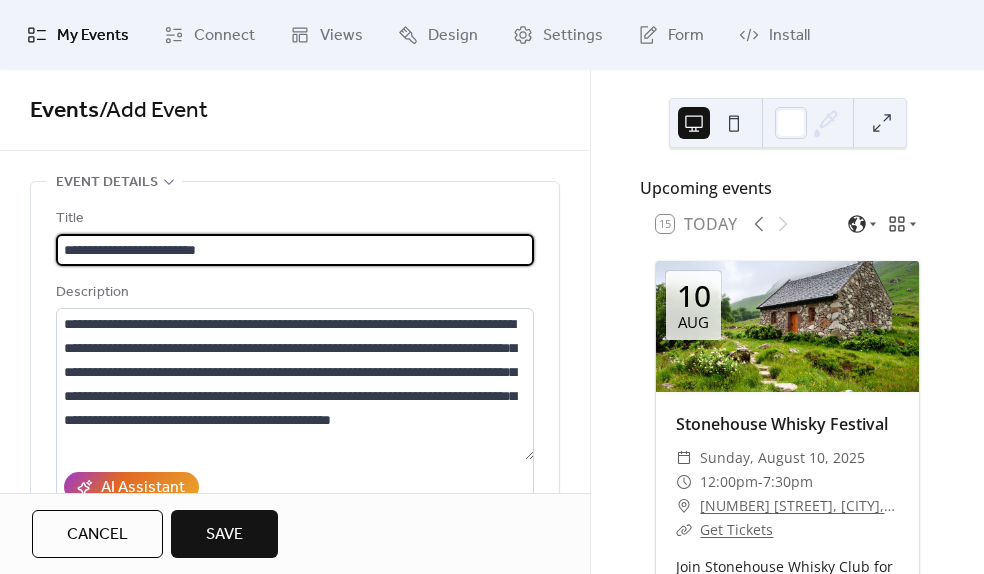 click on "**********" at bounding box center (295, 250) 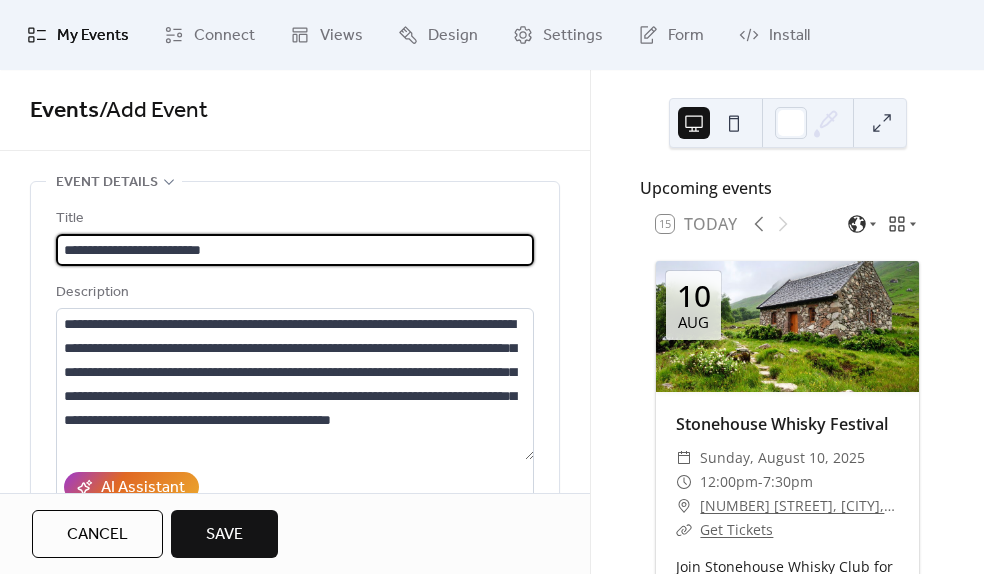 type on "**********" 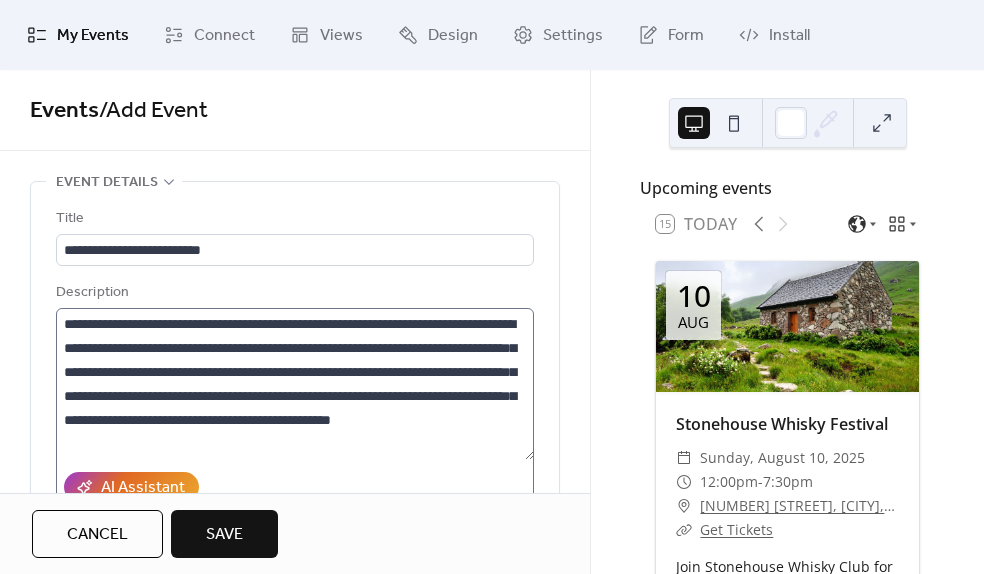 drag, startPoint x: 238, startPoint y: 533, endPoint x: 349, endPoint y: 433, distance: 149.40215 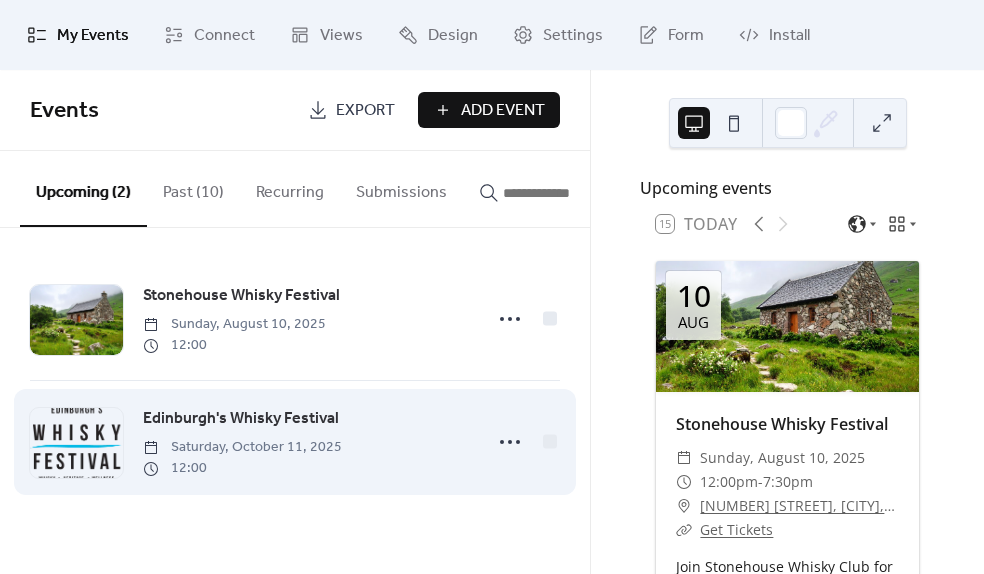 click on "Edinburgh's Whisky Festival Saturday, [DATE] 12:00" at bounding box center [306, 442] 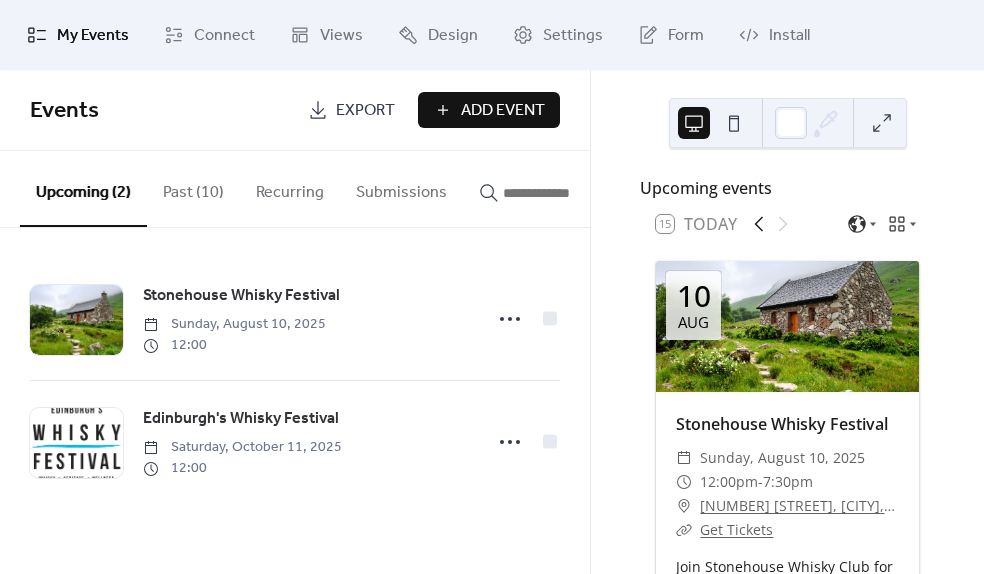 click 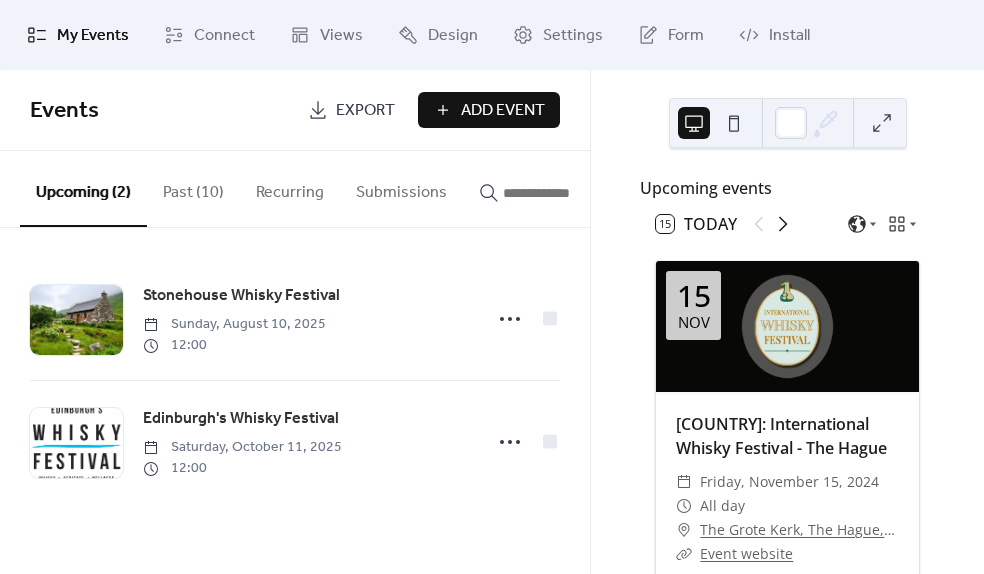 click 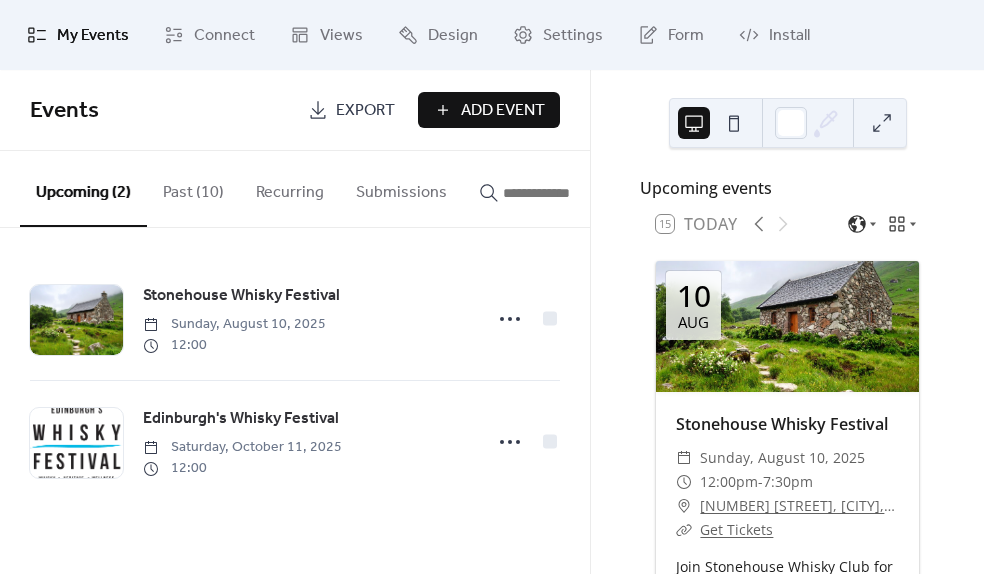 click at bounding box center (771, 224) 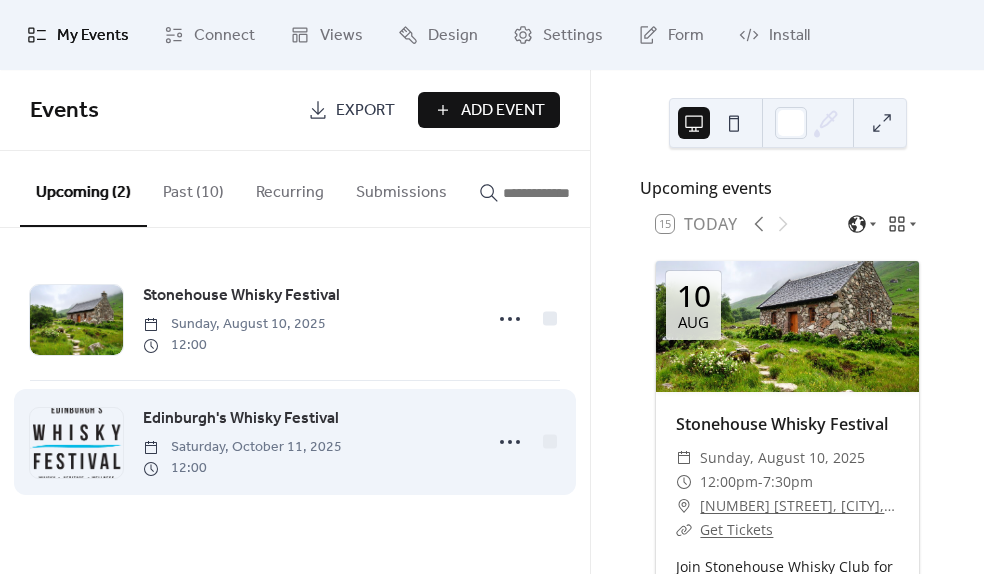 click on "Edinburgh's Whisky Festival Saturday, [DATE] 12:00" at bounding box center (295, 442) 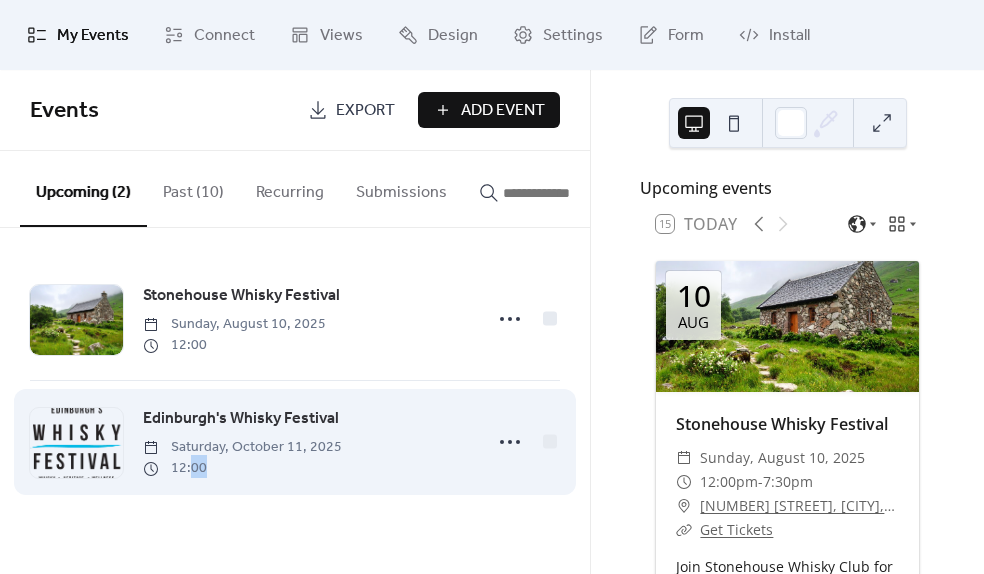 click on "12:00" at bounding box center (242, 468) 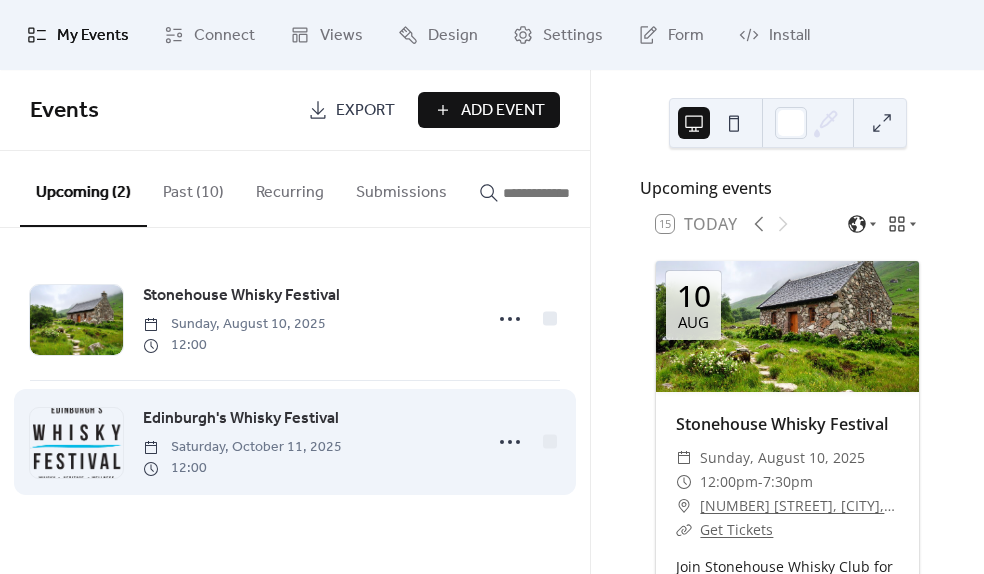 drag, startPoint x: 368, startPoint y: 418, endPoint x: 392, endPoint y: 423, distance: 24.5153 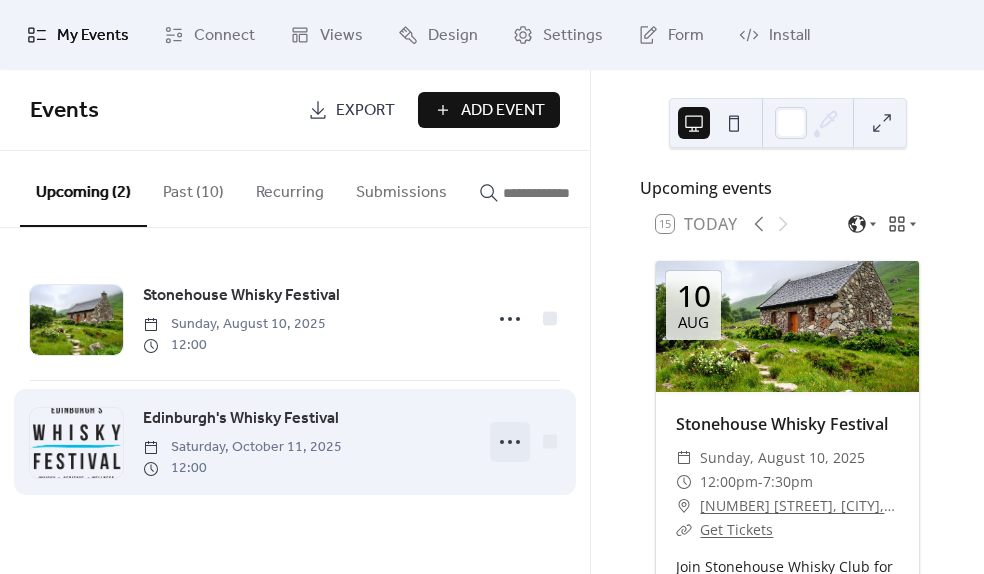 click 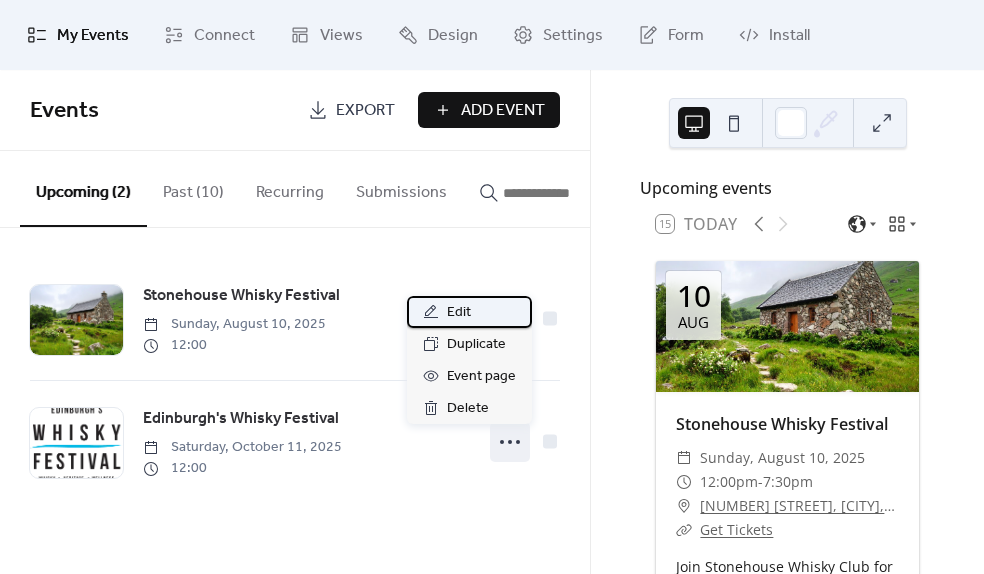 click on "Edit" at bounding box center [459, 313] 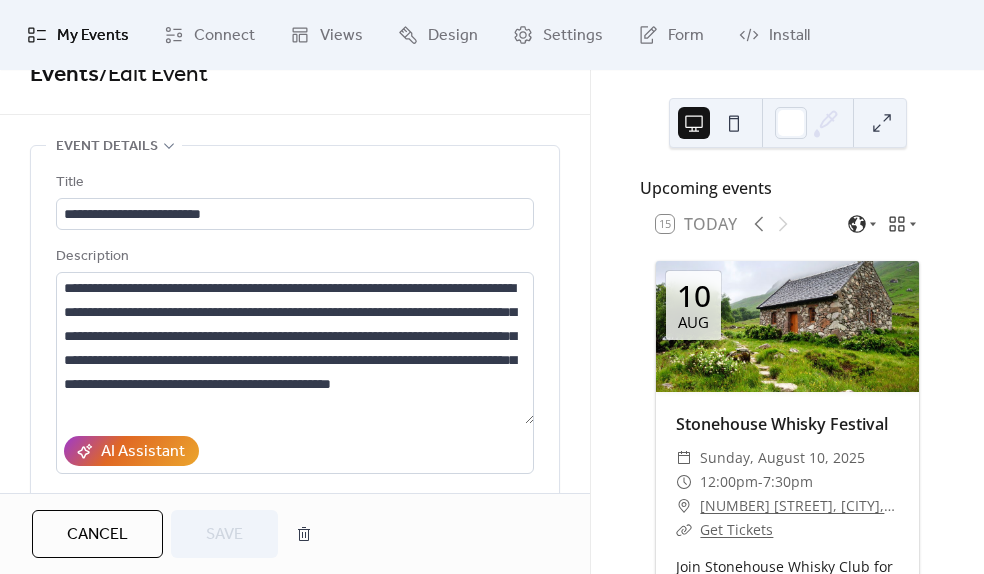scroll, scrollTop: 0, scrollLeft: 0, axis: both 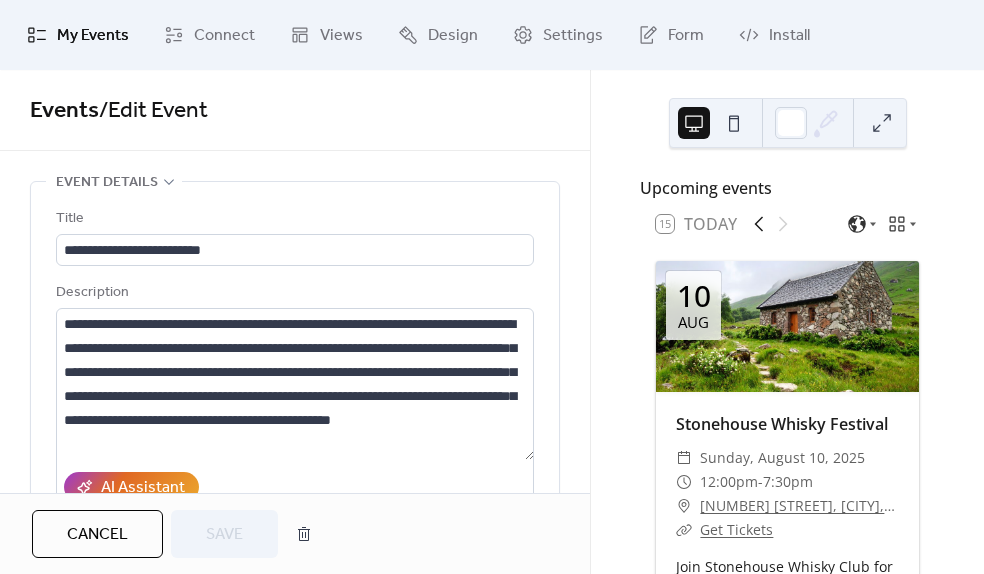 click 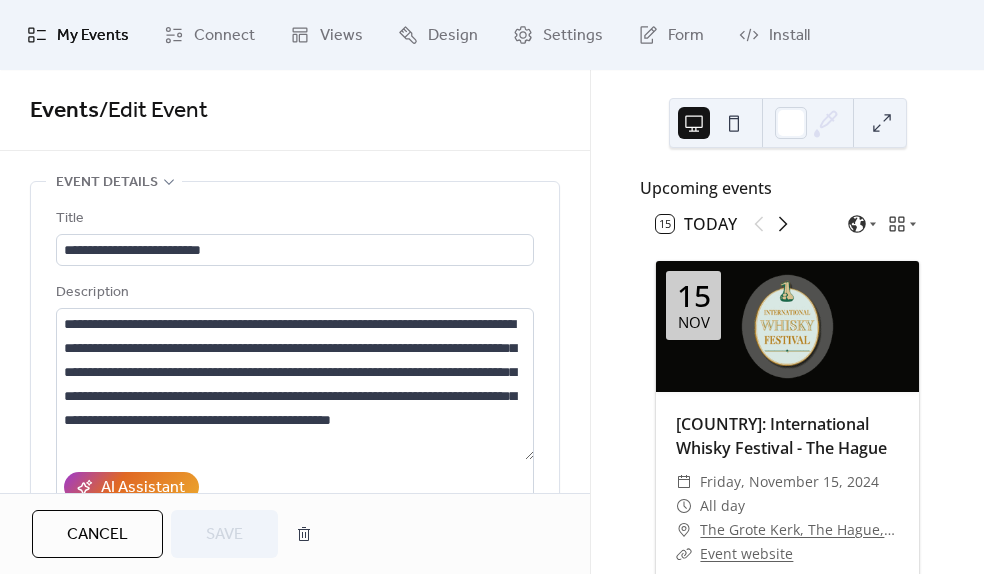 click 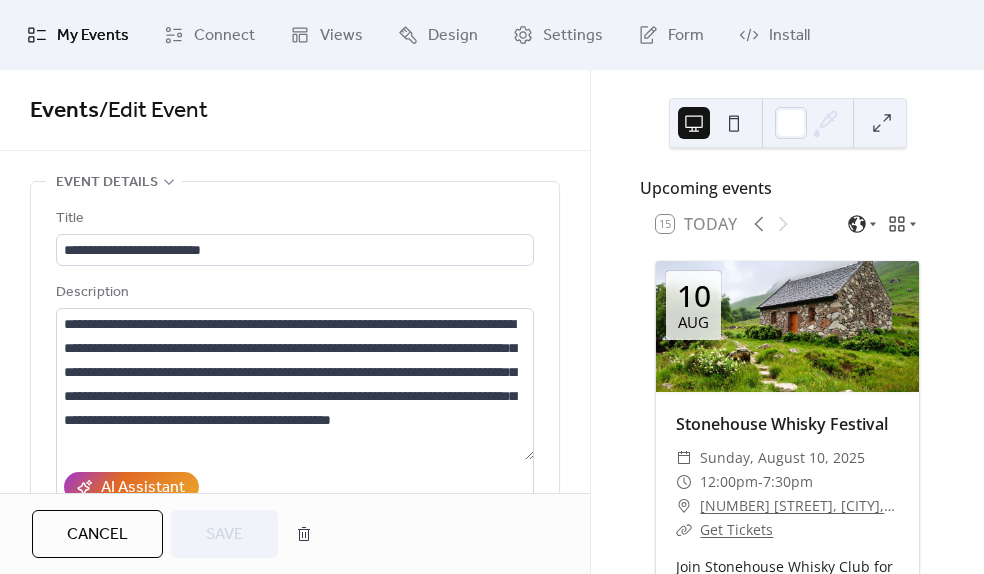 click at bounding box center (771, 224) 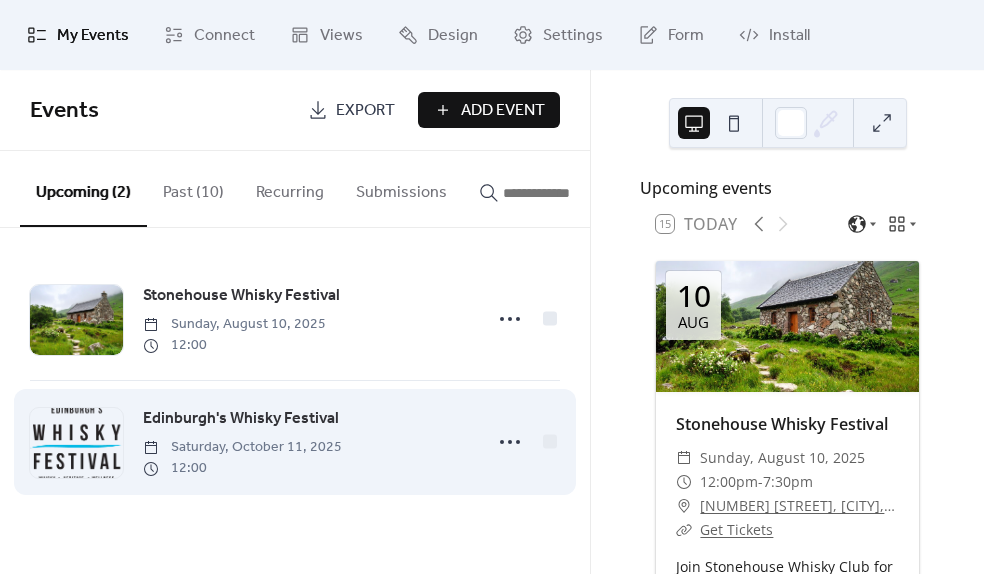 click on "Saturday, October 11, 2025" at bounding box center (242, 447) 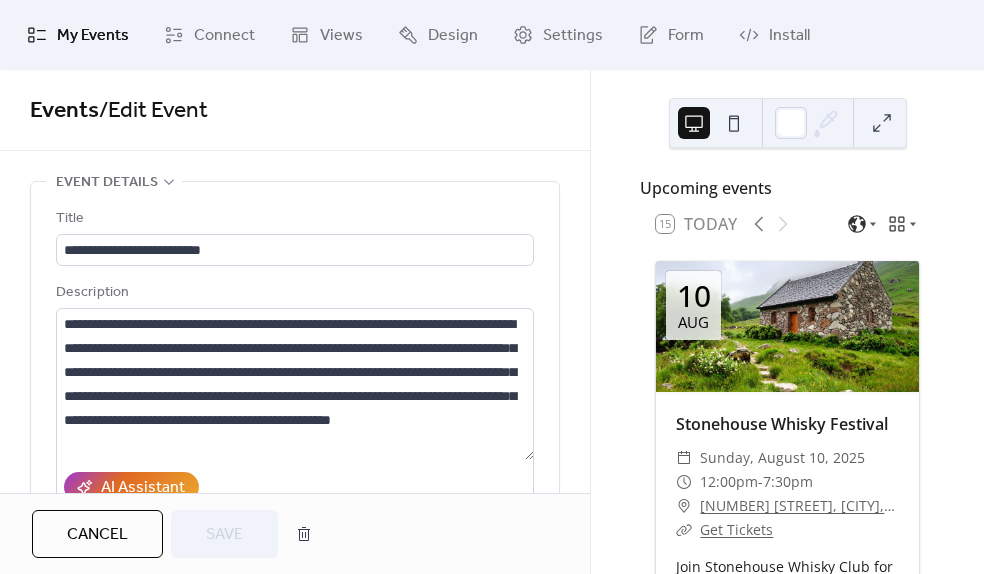 click on "**********" at bounding box center (295, 962) 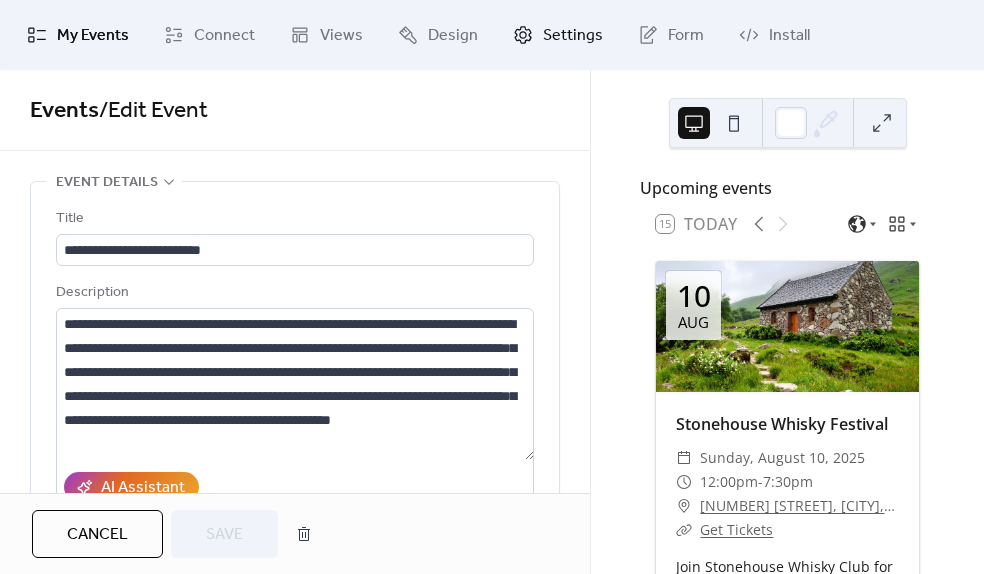 scroll, scrollTop: 0, scrollLeft: 0, axis: both 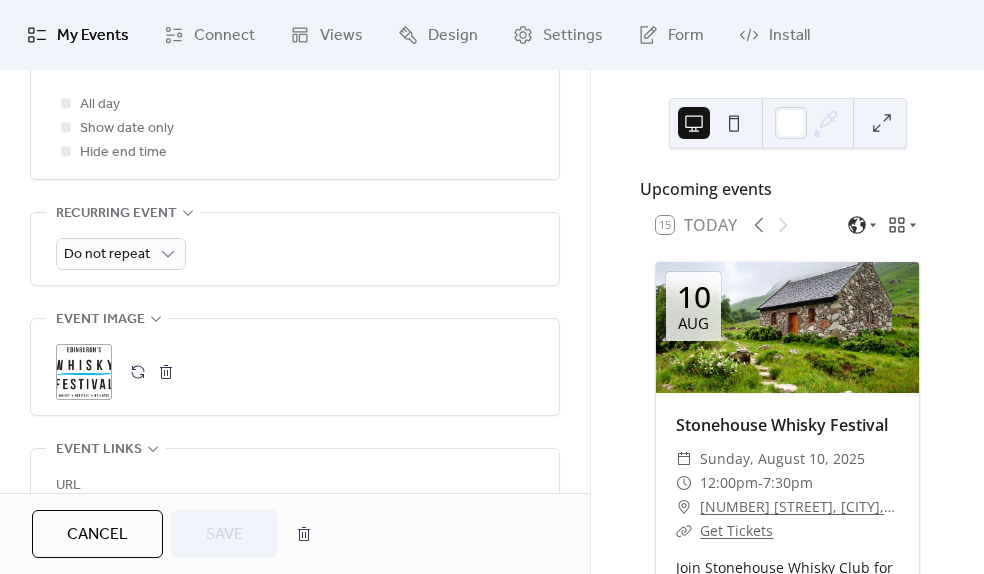 click at bounding box center [166, 372] 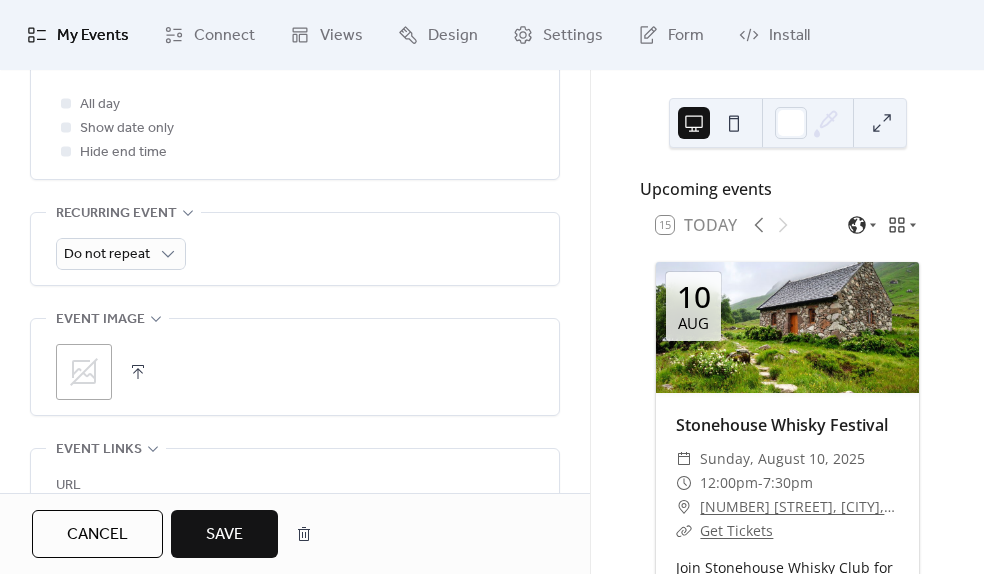 click 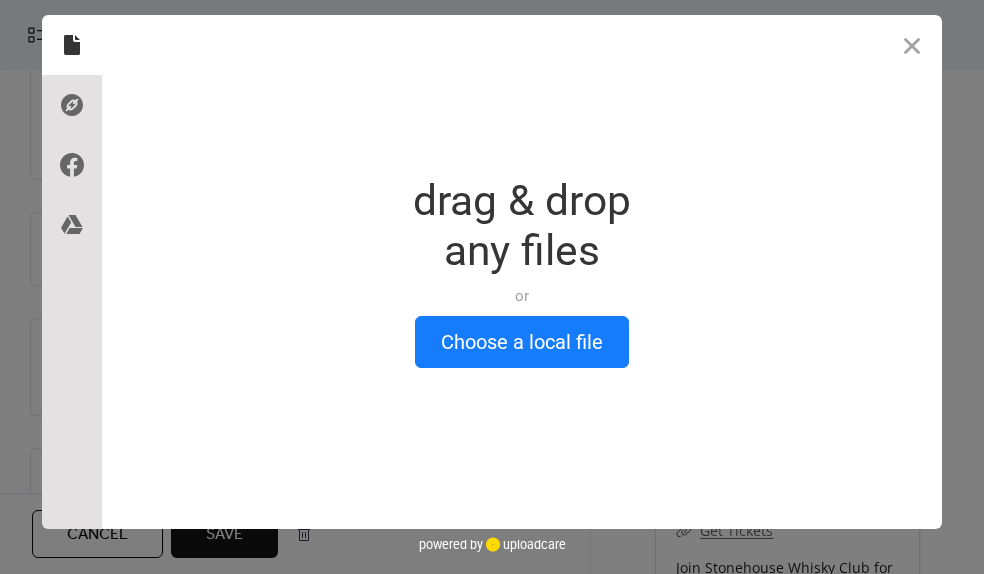 scroll, scrollTop: 911, scrollLeft: 0, axis: vertical 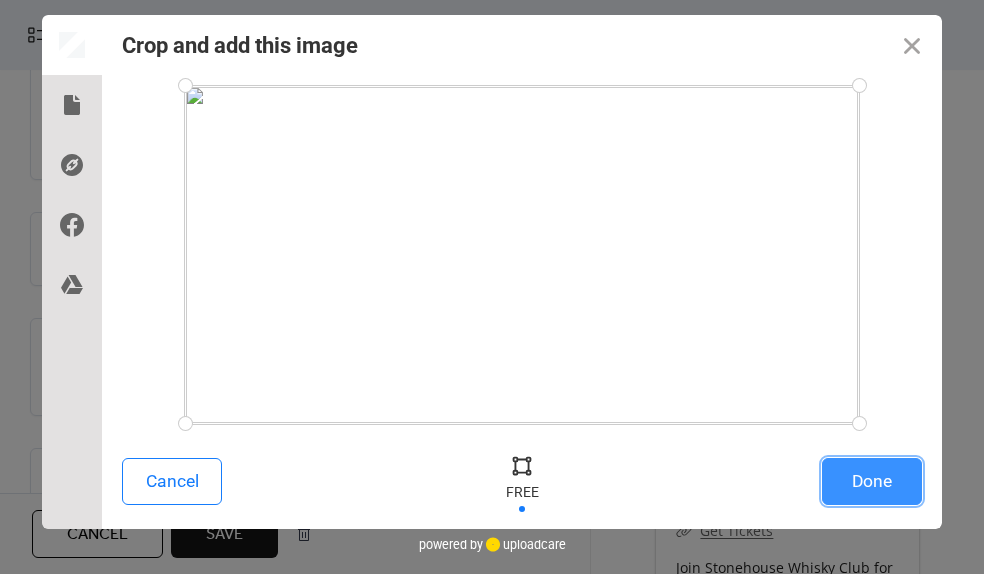 click on "Done" at bounding box center [872, 481] 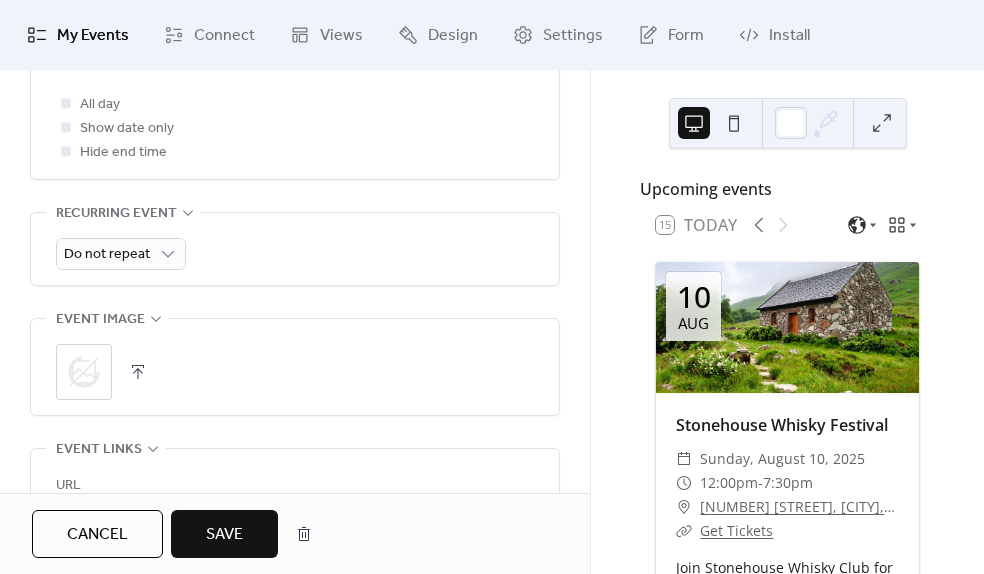 scroll, scrollTop: 911, scrollLeft: 0, axis: vertical 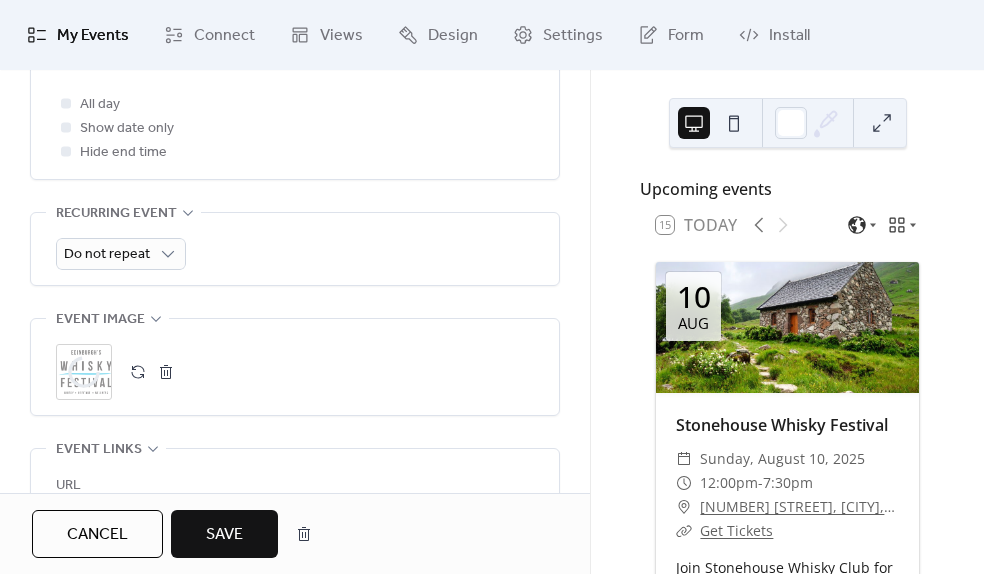 click on "Save" at bounding box center [224, 535] 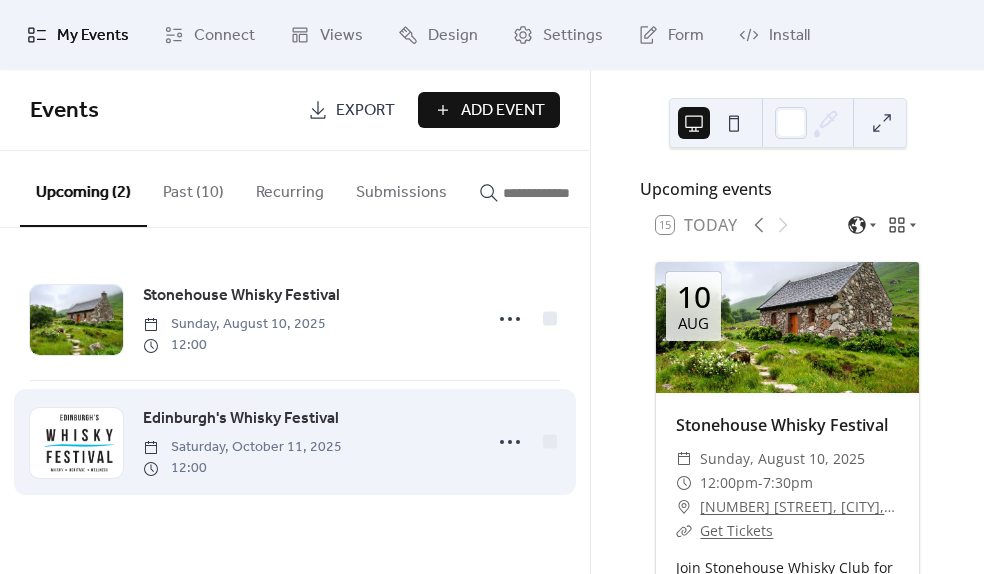 click on "Edinburgh's Whisky Festival Saturday, [DATE] 12:00" at bounding box center (306, 442) 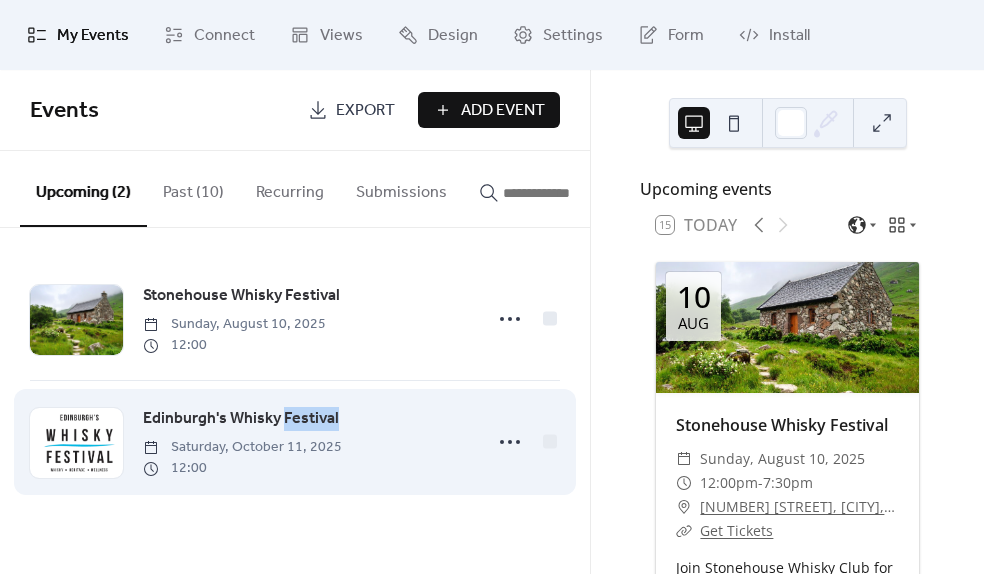 click on "Edinburgh's Whisky Festival Saturday, [DATE] 12:00" at bounding box center [306, 442] 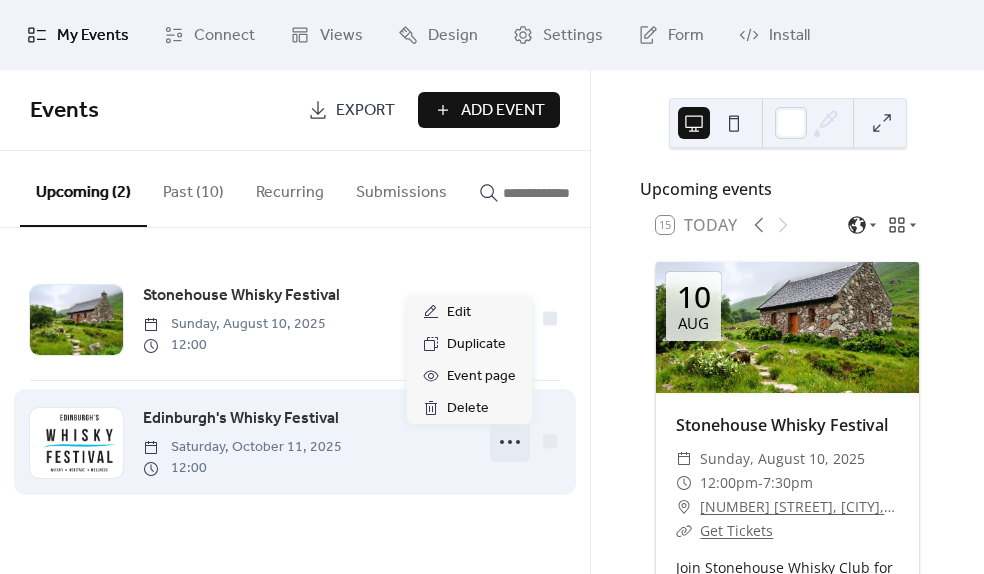click 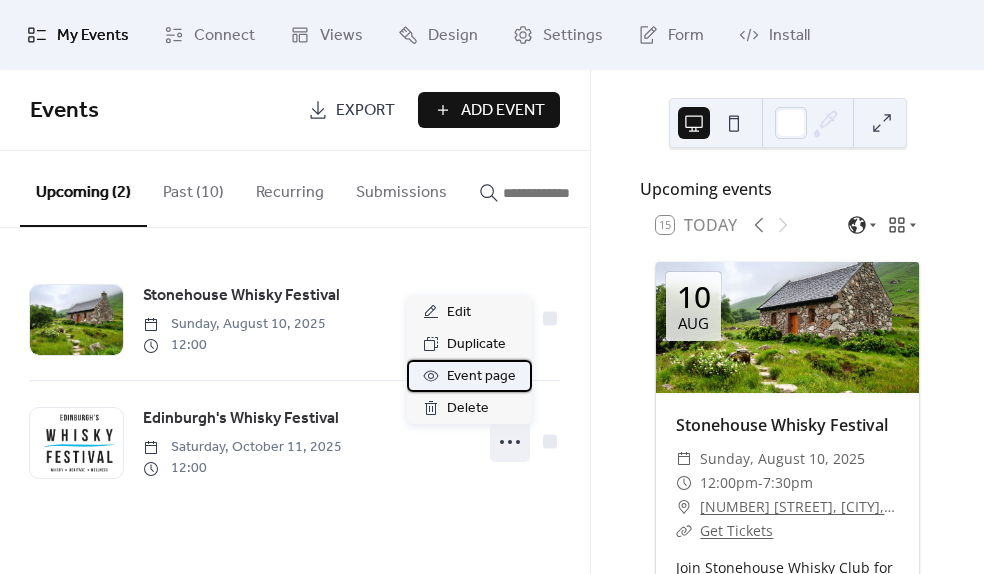 click on "Event page" at bounding box center [481, 377] 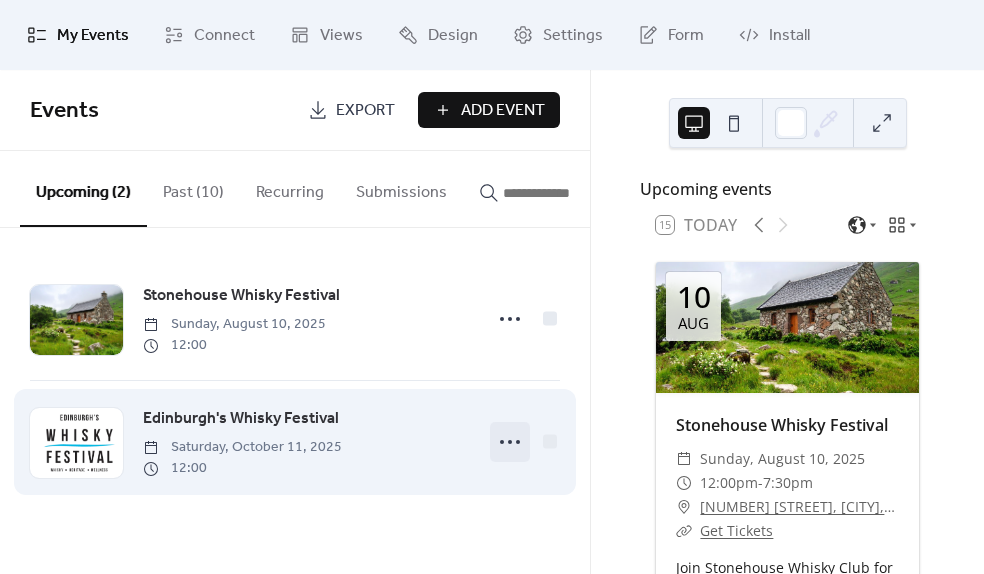 click 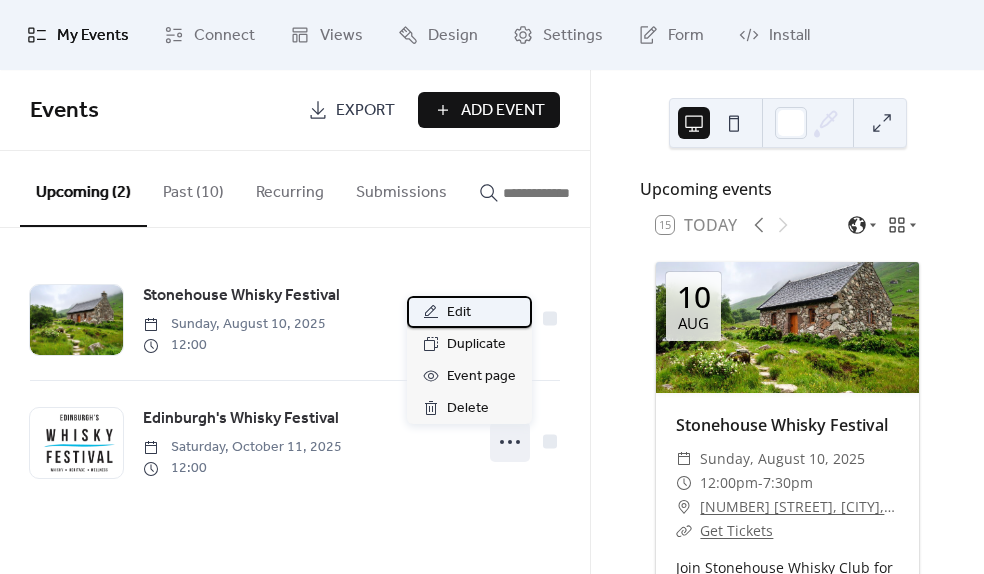 click on "Edit" at bounding box center (459, 313) 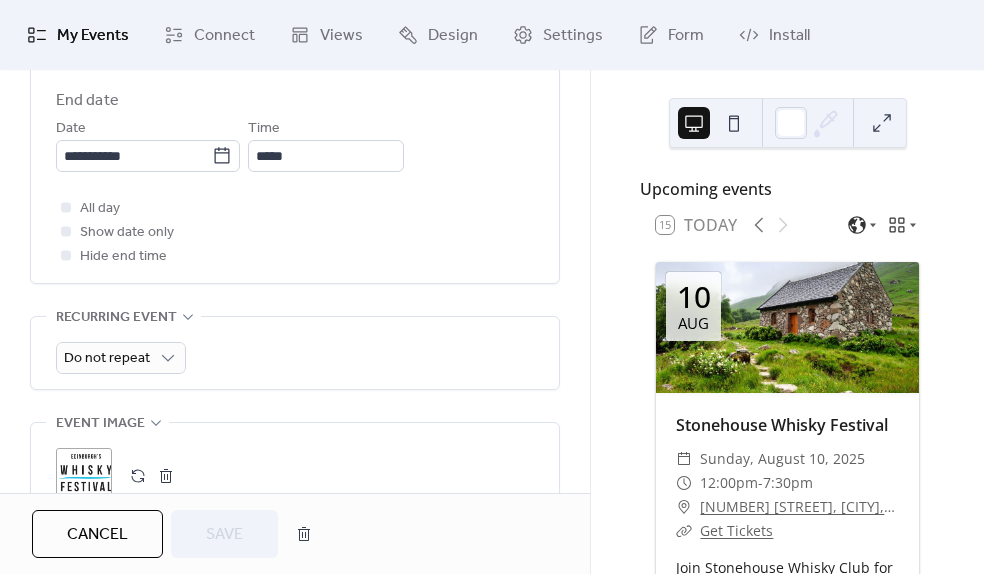 scroll, scrollTop: 907, scrollLeft: 0, axis: vertical 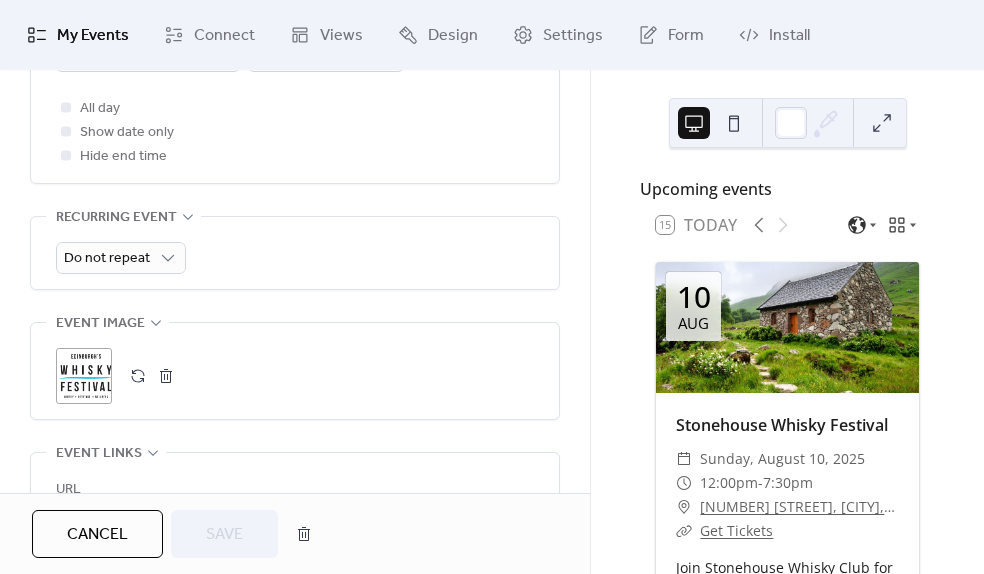 click at bounding box center [138, 376] 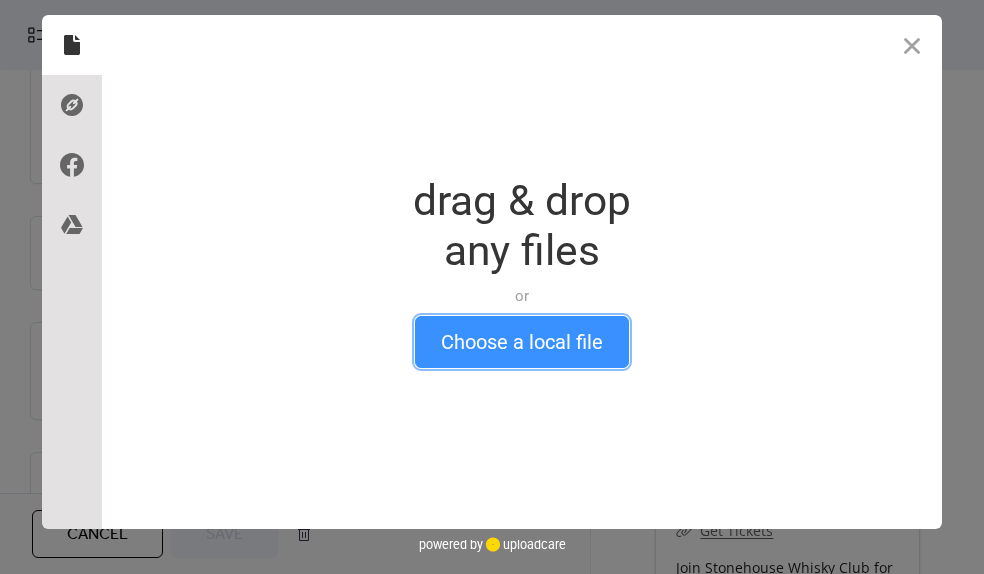 click on "Choose a local file" at bounding box center [522, 342] 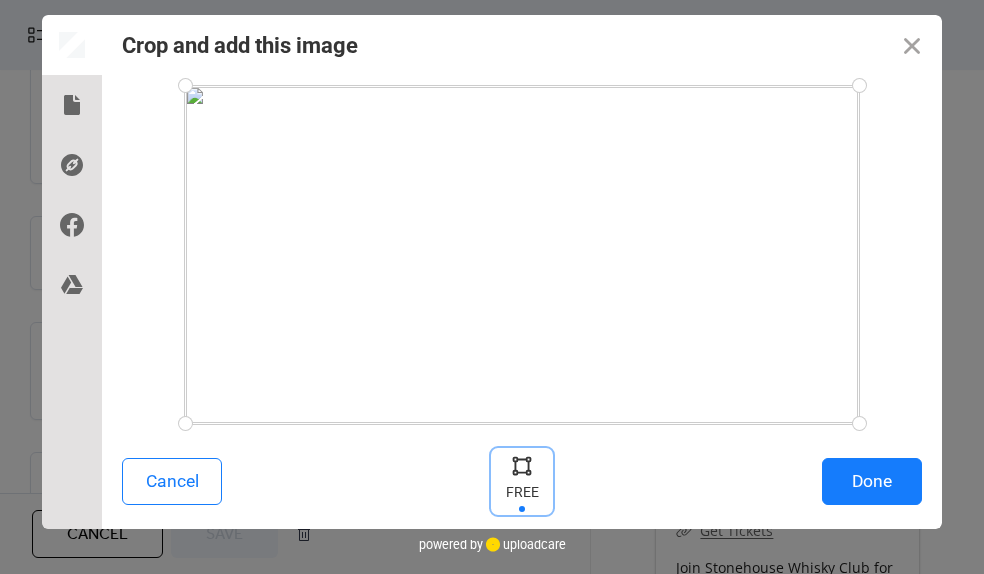 click at bounding box center (522, 481) 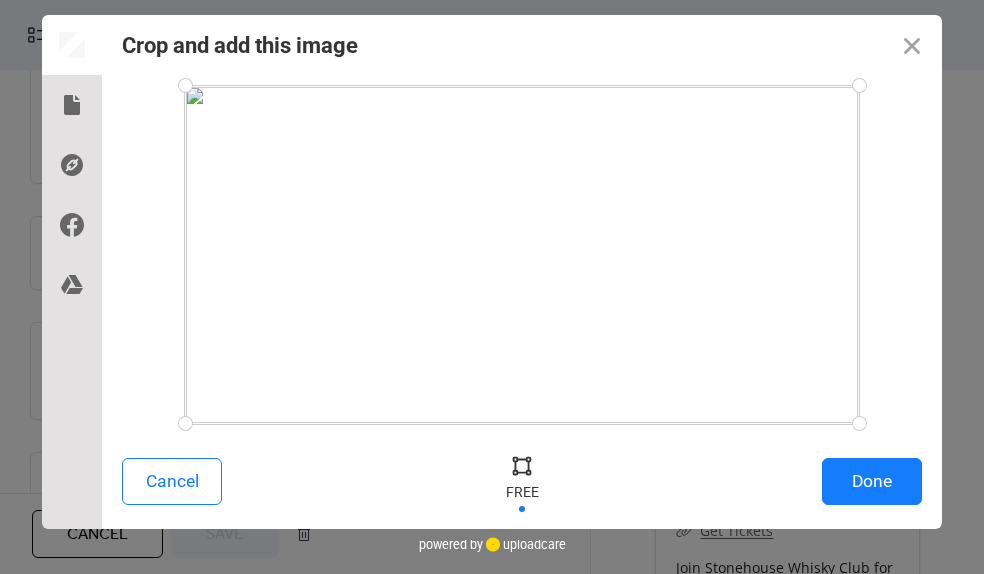 click at bounding box center [522, 465] 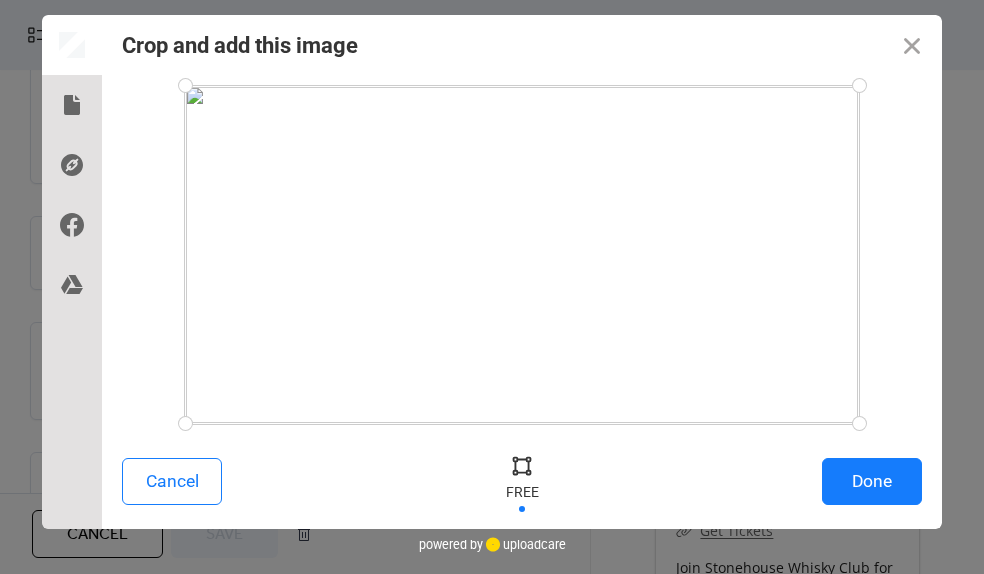 drag, startPoint x: 859, startPoint y: 423, endPoint x: 953, endPoint y: 473, distance: 106.47065 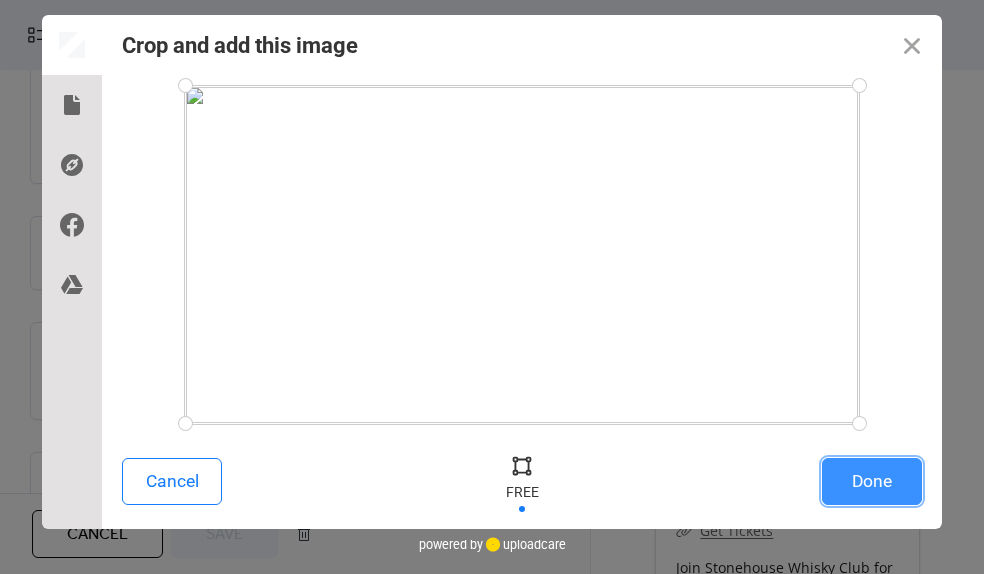 click on "Done" at bounding box center [872, 481] 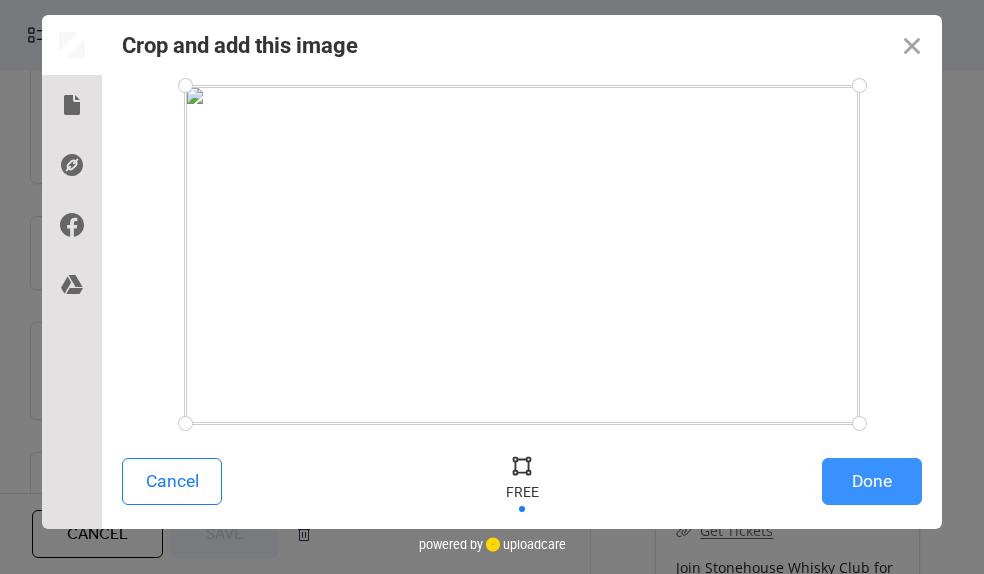 scroll, scrollTop: 907, scrollLeft: 0, axis: vertical 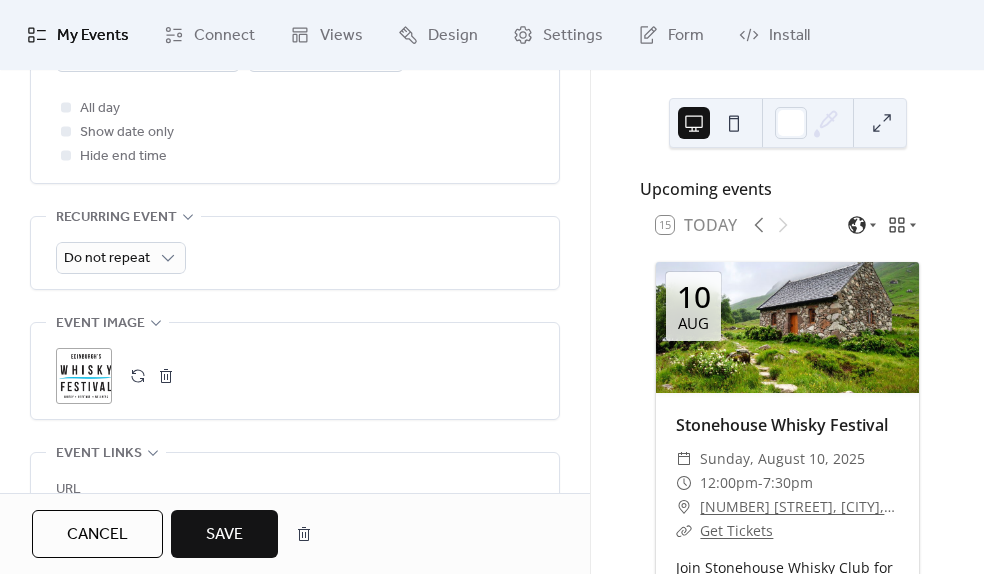 click on "Save" at bounding box center (224, 534) 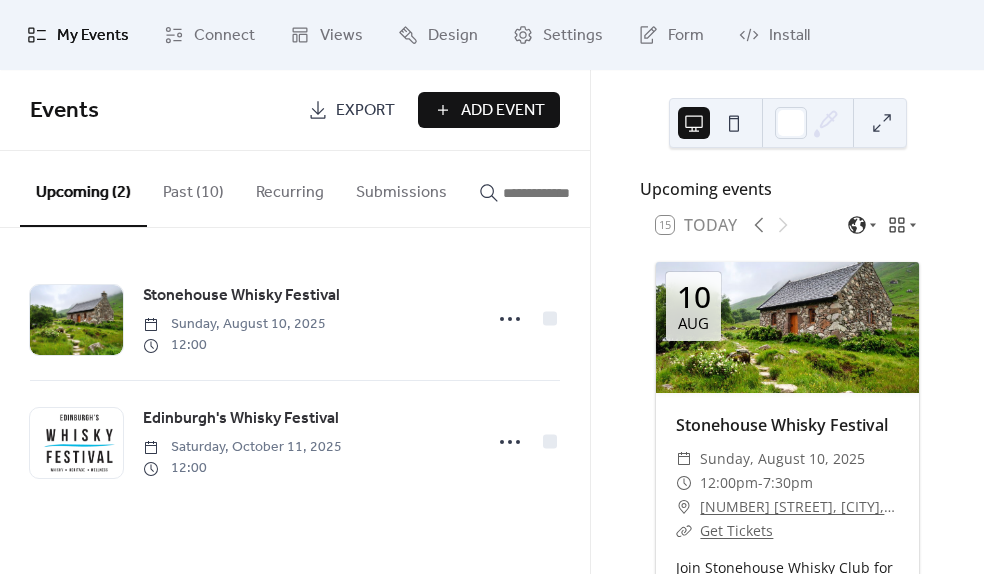 click on "Add Event" at bounding box center (503, 111) 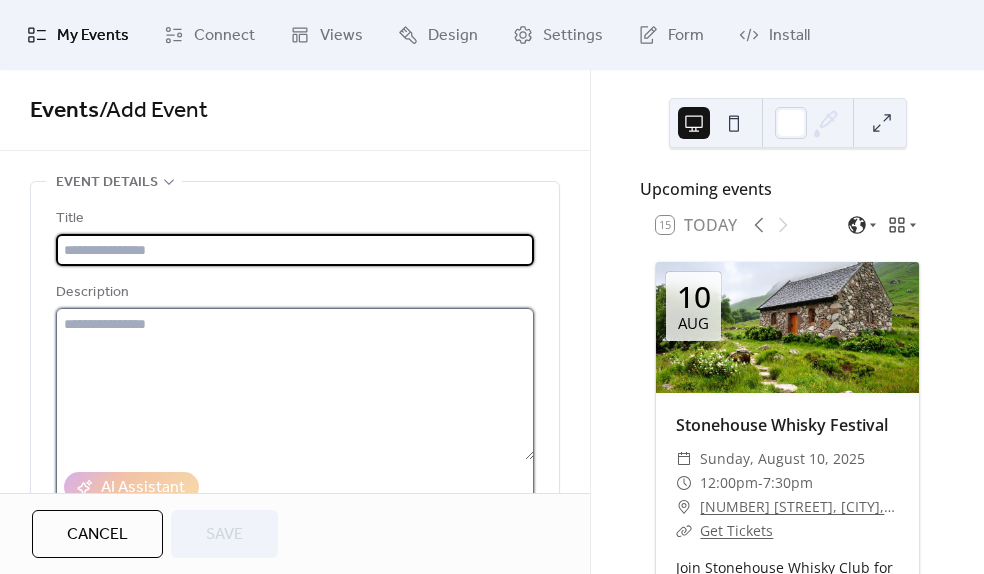 drag, startPoint x: 98, startPoint y: 365, endPoint x: 113, endPoint y: 356, distance: 17.492855 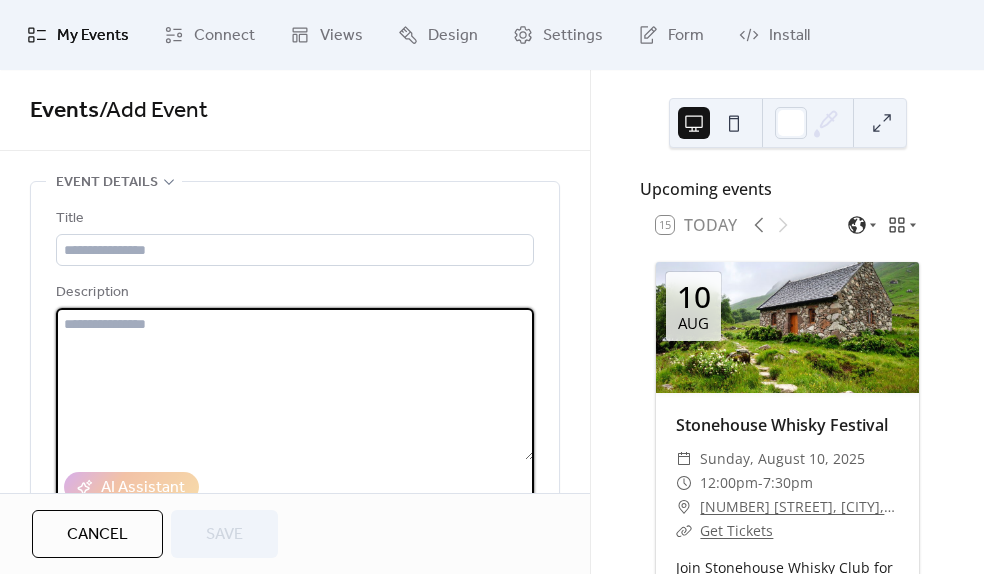 paste on "**********" 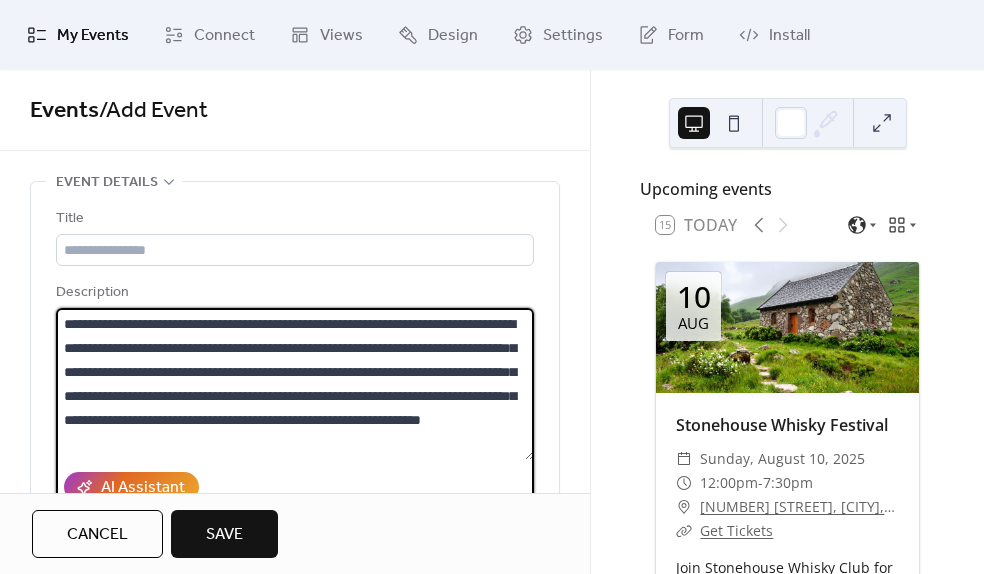 type on "**********" 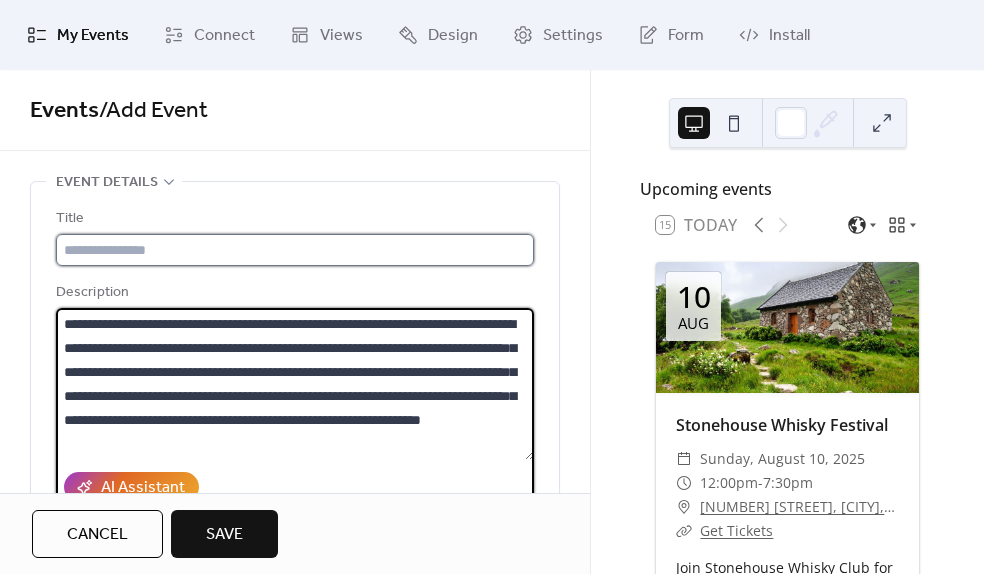 click at bounding box center (295, 250) 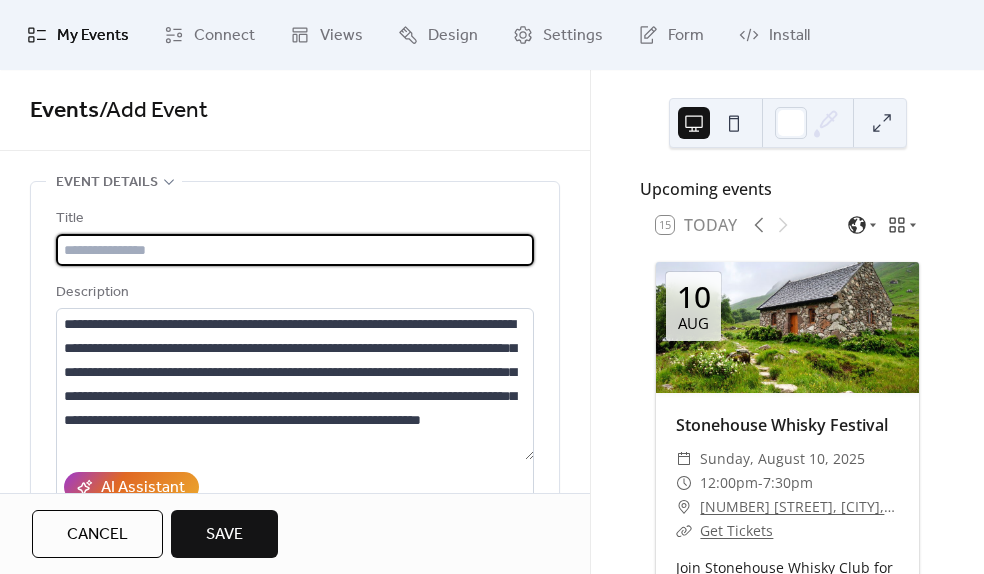 paste on "**********" 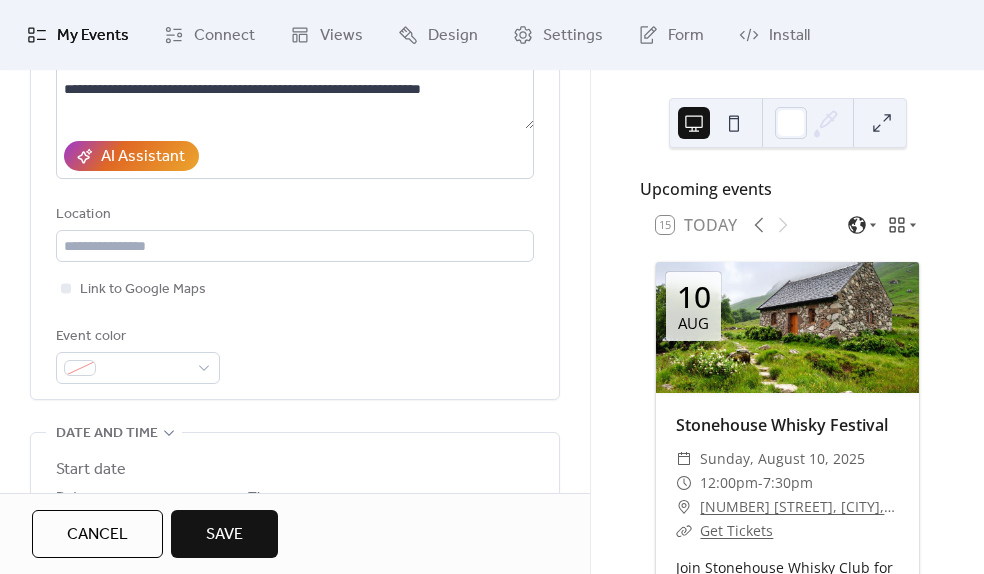 scroll, scrollTop: 329, scrollLeft: 0, axis: vertical 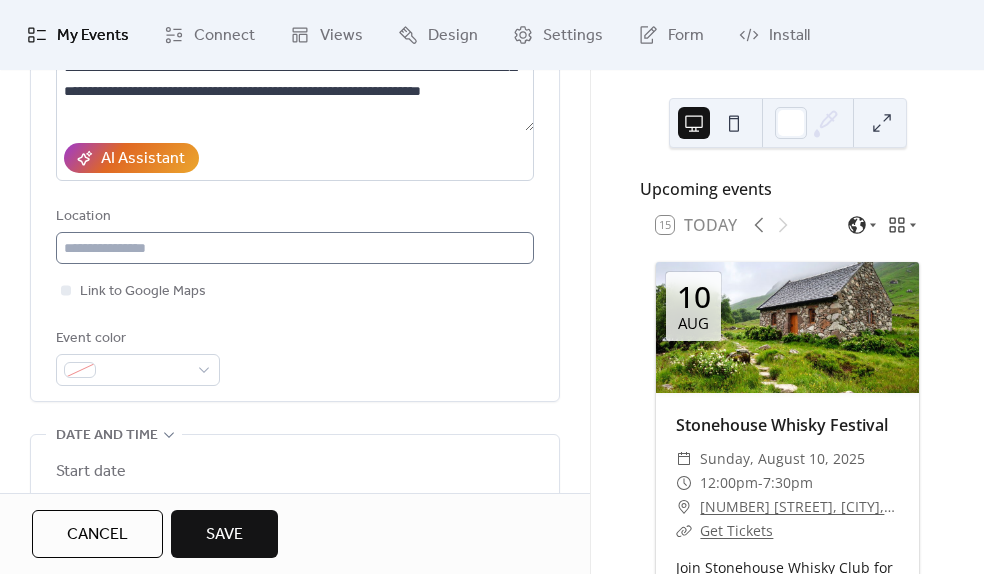 type on "**********" 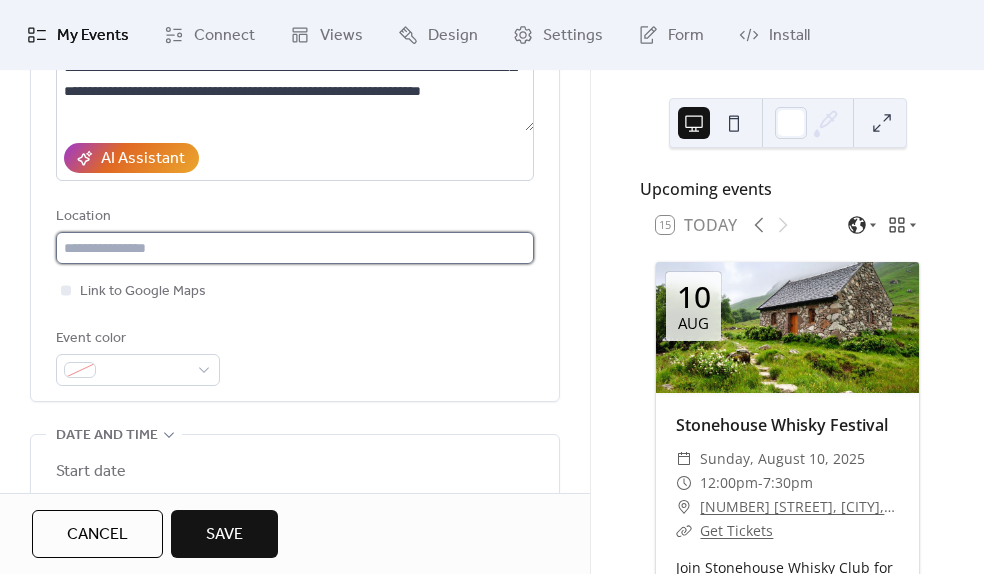 click at bounding box center (295, 248) 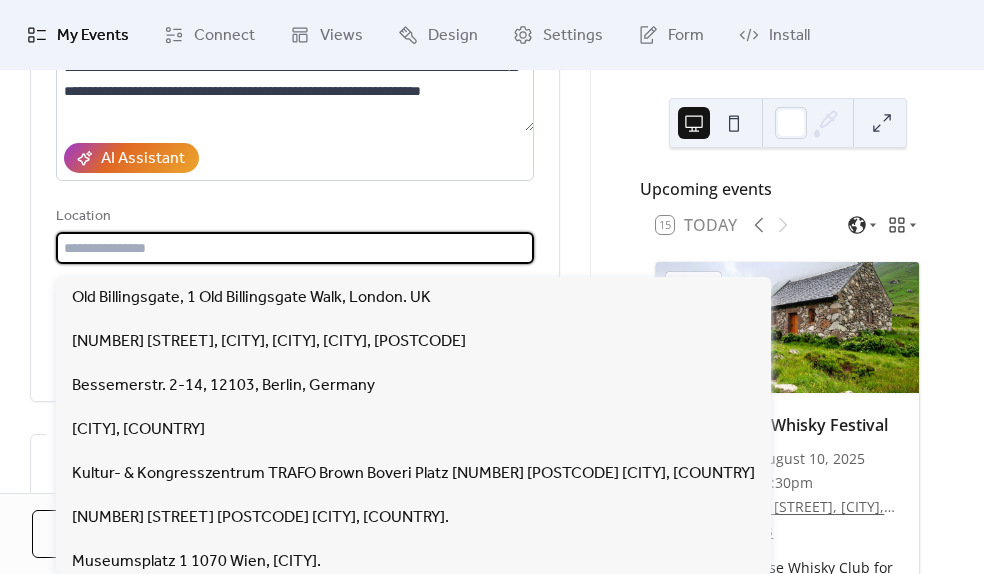 click at bounding box center (295, 248) 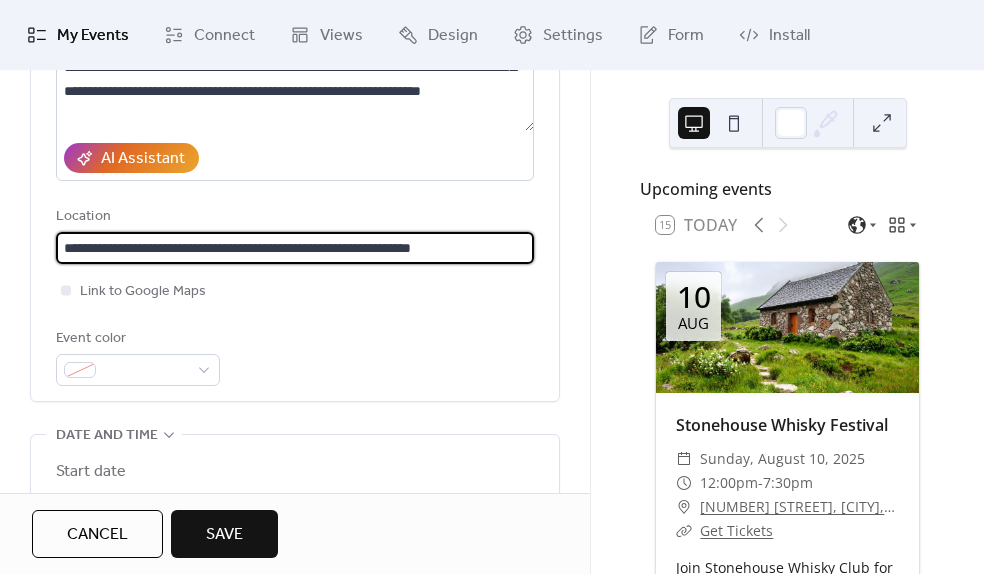 type on "**********" 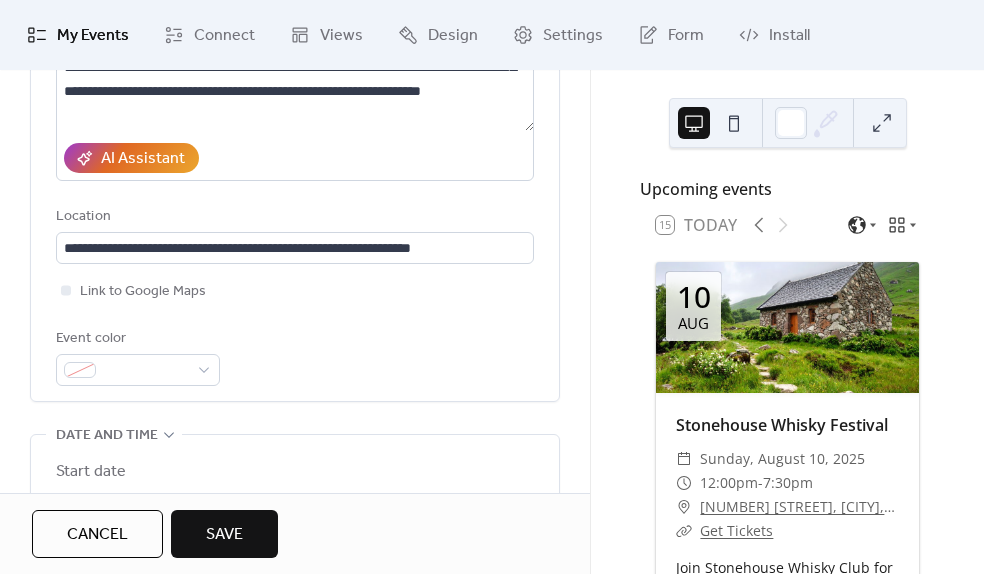click on "**********" at bounding box center (295, 132) 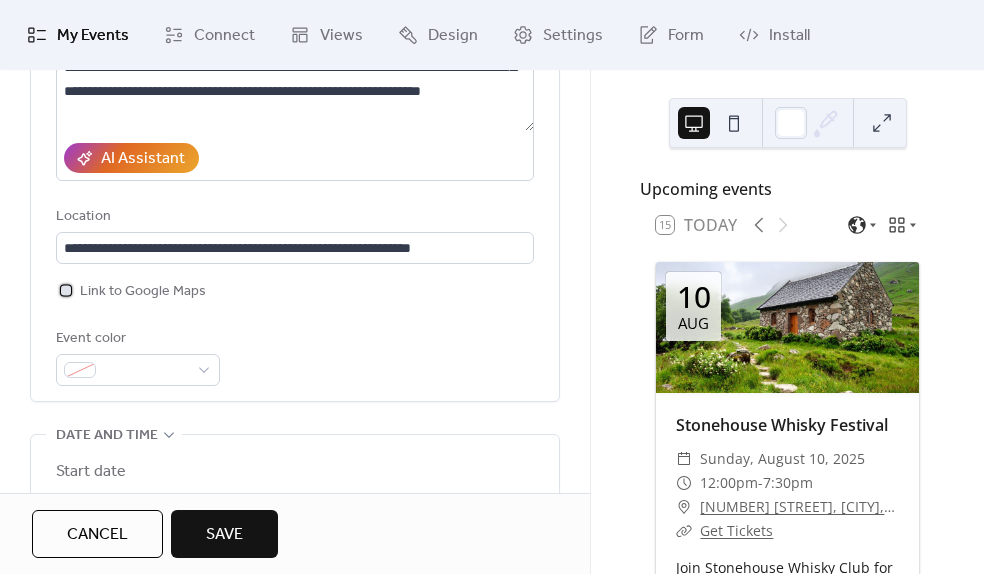 click at bounding box center [66, 290] 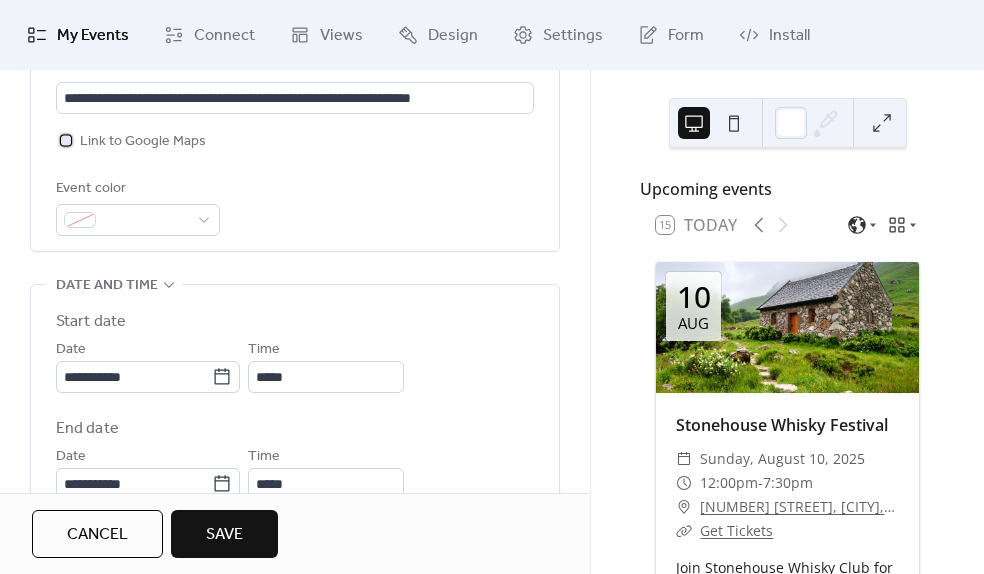 scroll, scrollTop: 507, scrollLeft: 0, axis: vertical 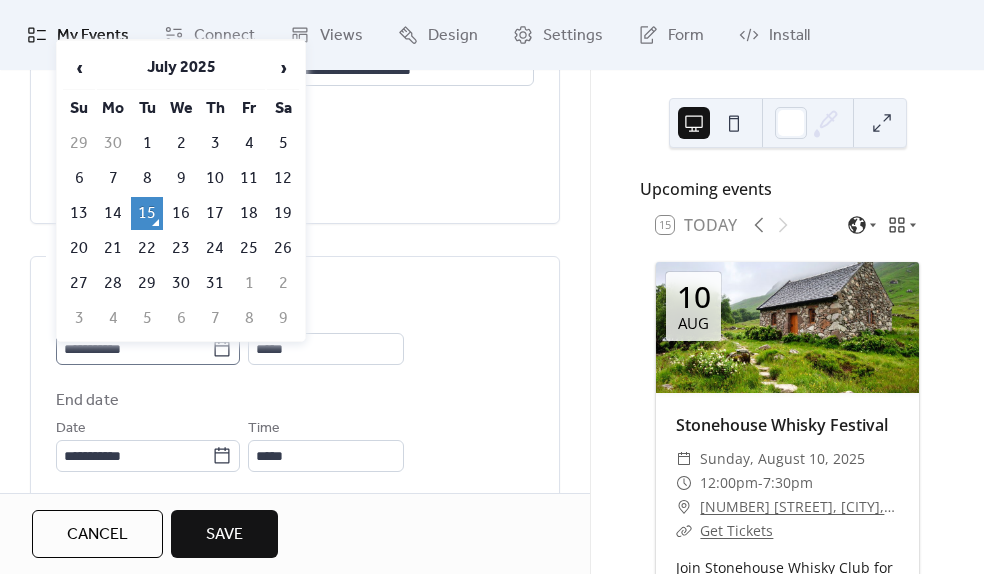 click 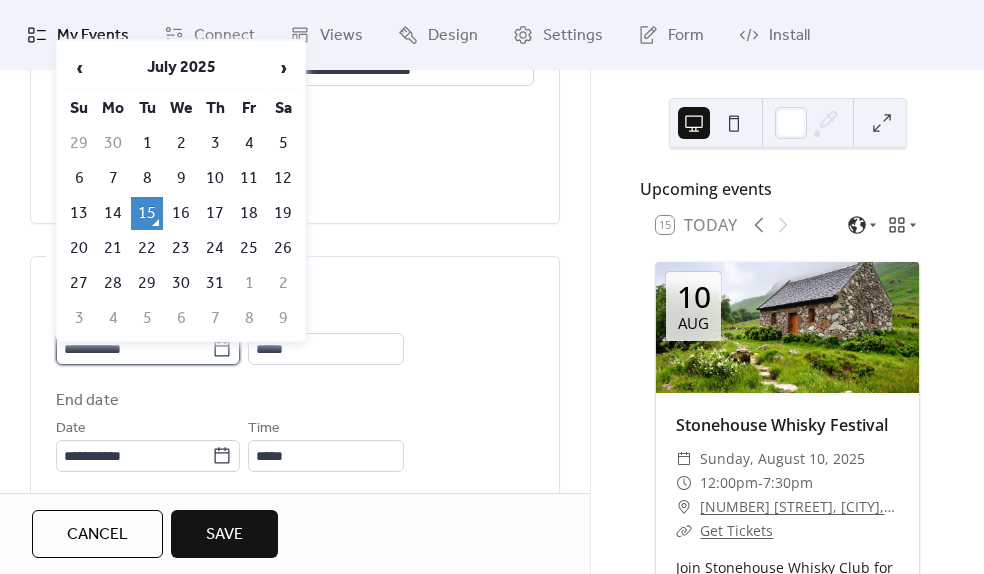 click on "**********" at bounding box center [134, 349] 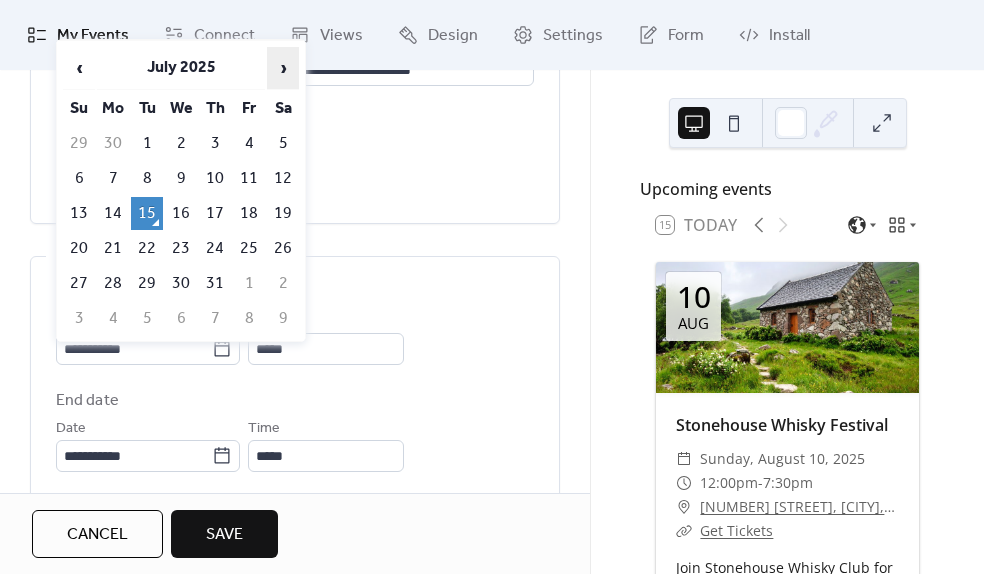 click on "›" at bounding box center (283, 68) 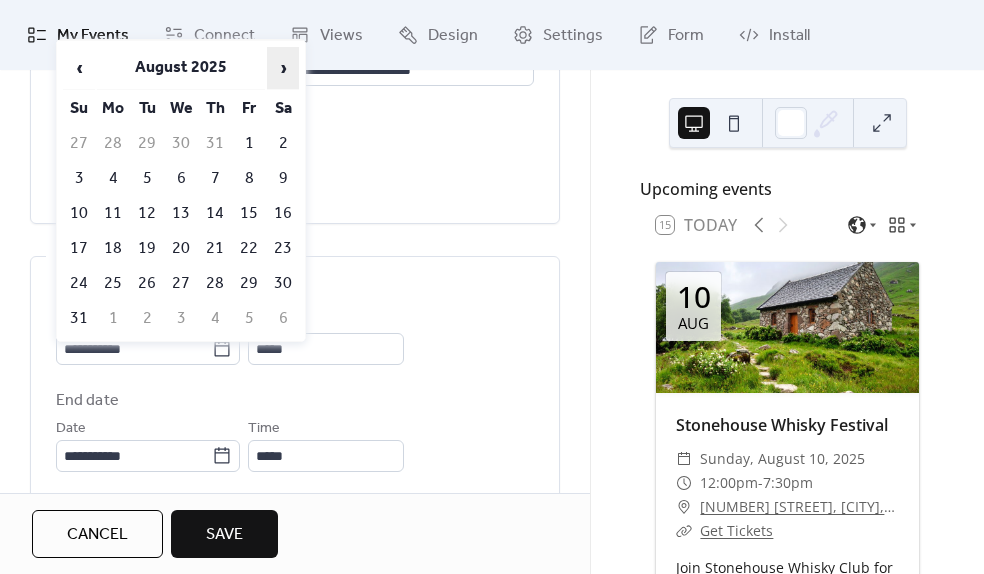 click on "›" at bounding box center (283, 68) 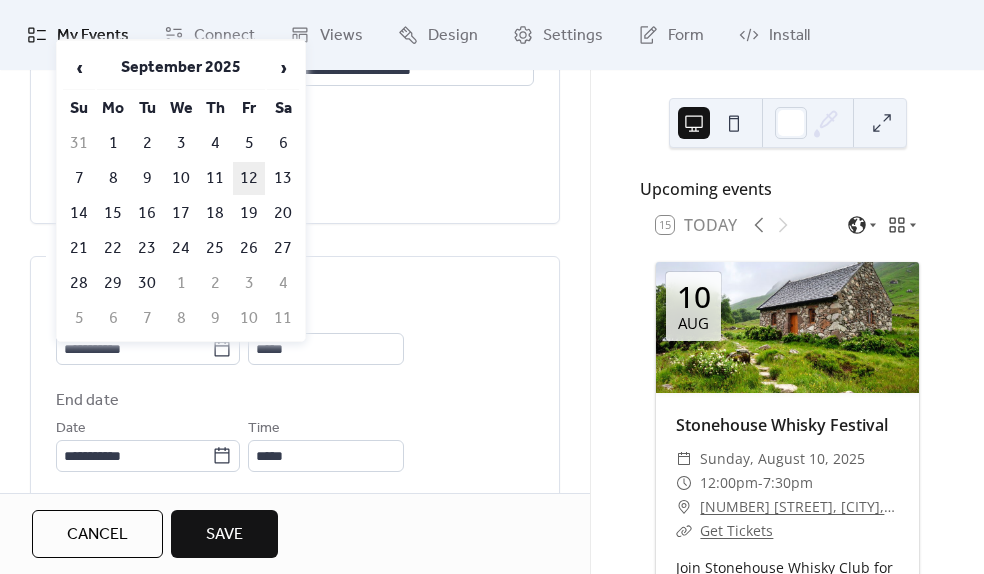 click on "12" at bounding box center (249, 178) 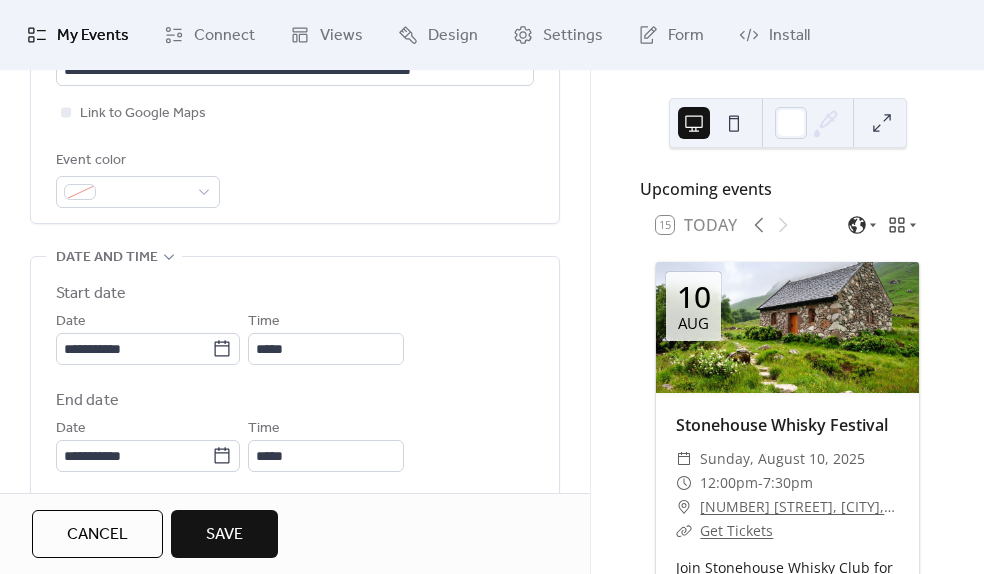 type on "**********" 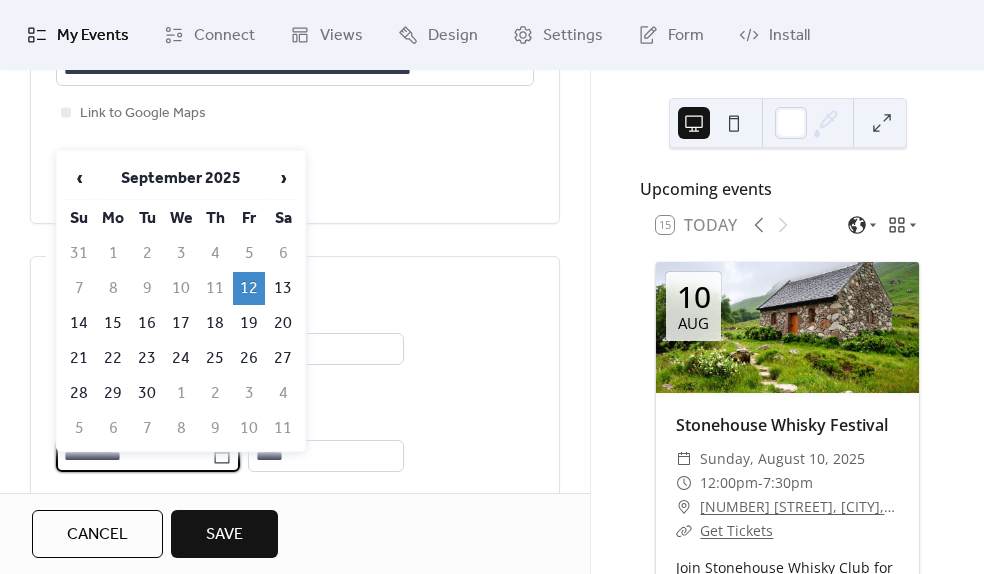 drag, startPoint x: 159, startPoint y: 473, endPoint x: 193, endPoint y: 473, distance: 34 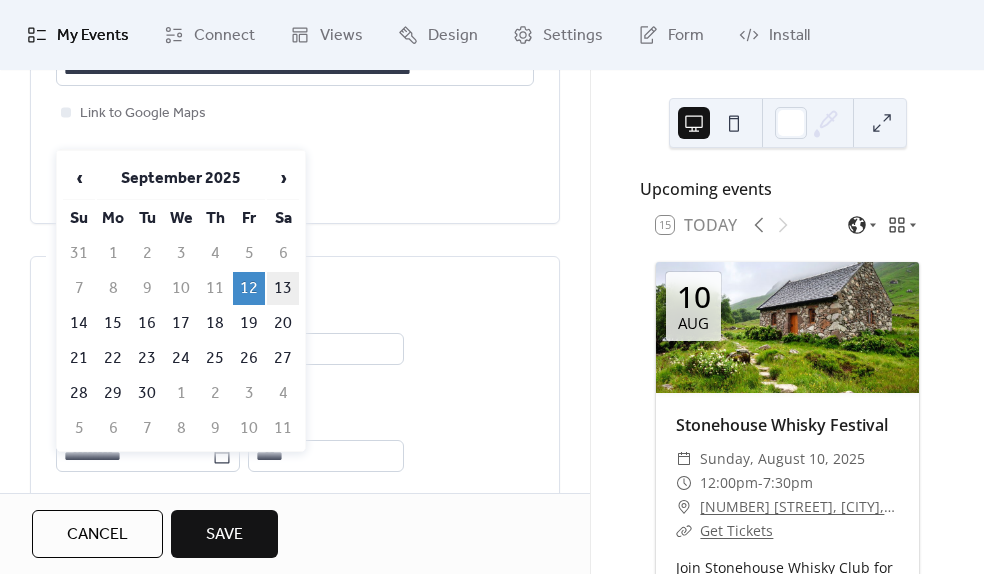 click on "13" at bounding box center [283, 288] 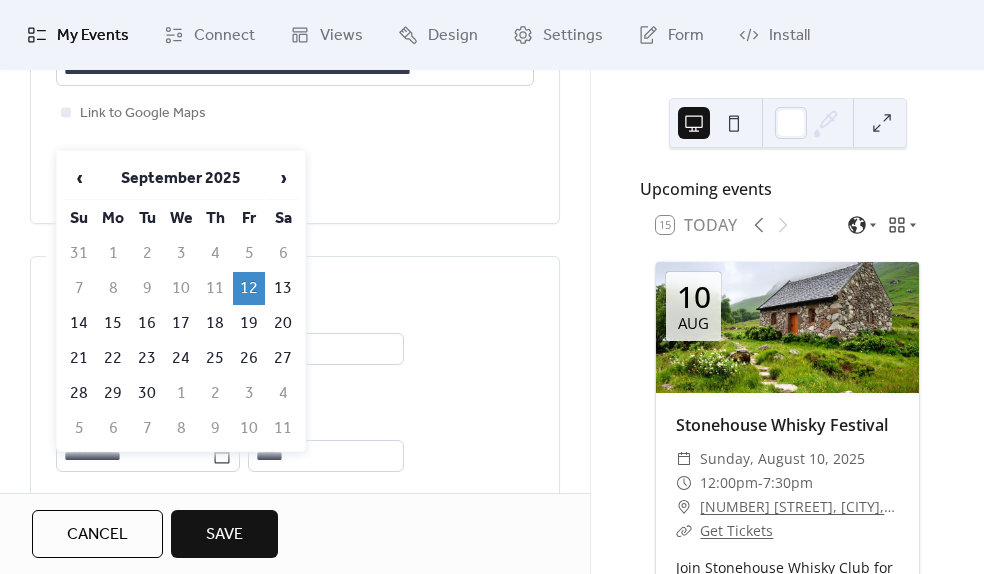 type on "**********" 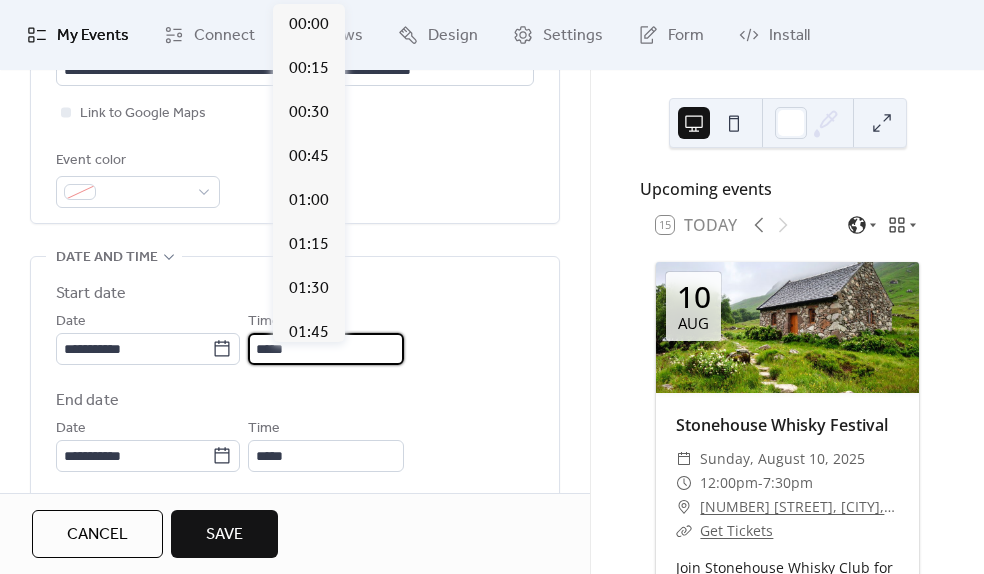 scroll, scrollTop: 2188, scrollLeft: 0, axis: vertical 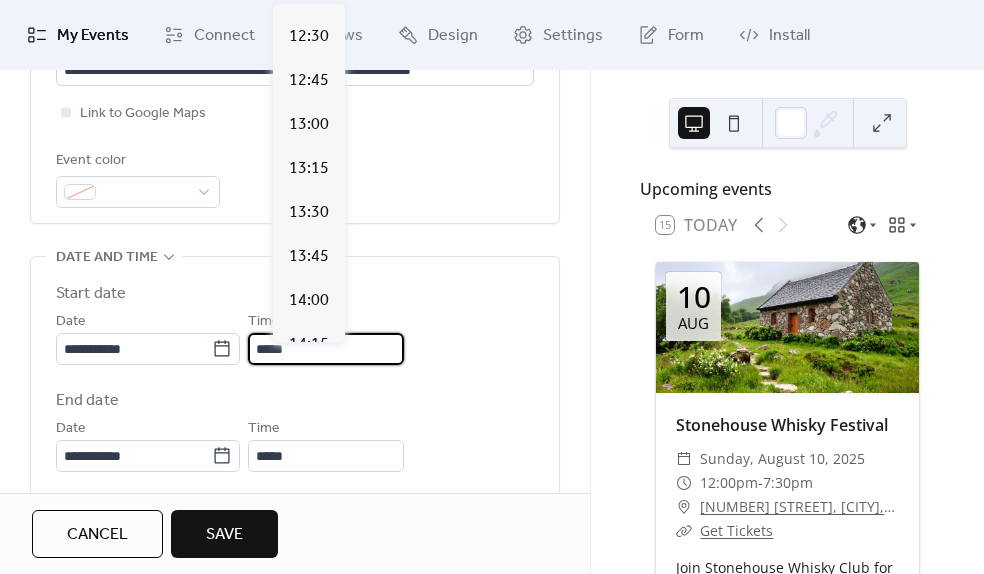 drag, startPoint x: 325, startPoint y: 360, endPoint x: 260, endPoint y: 357, distance: 65.06919 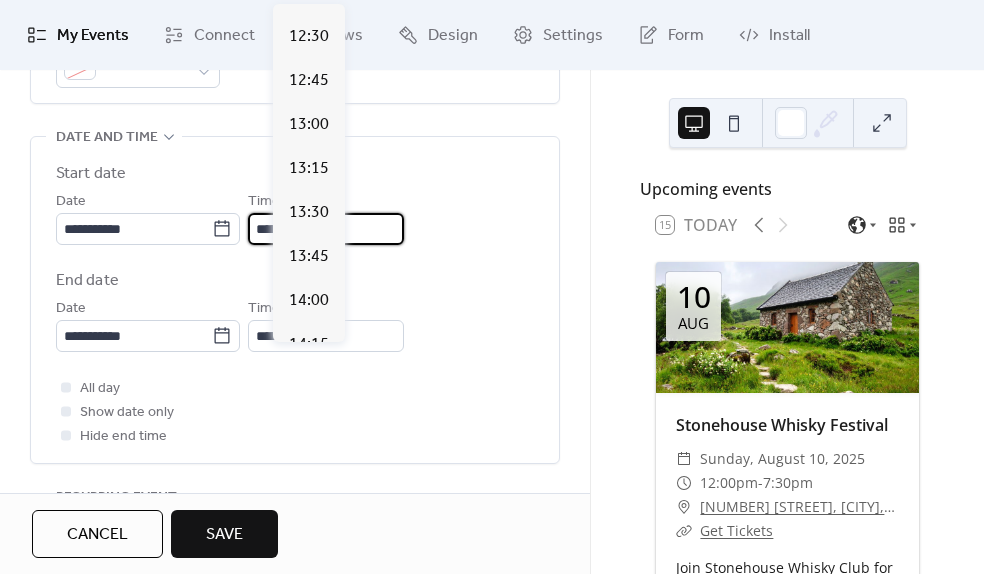 scroll, scrollTop: 644, scrollLeft: 0, axis: vertical 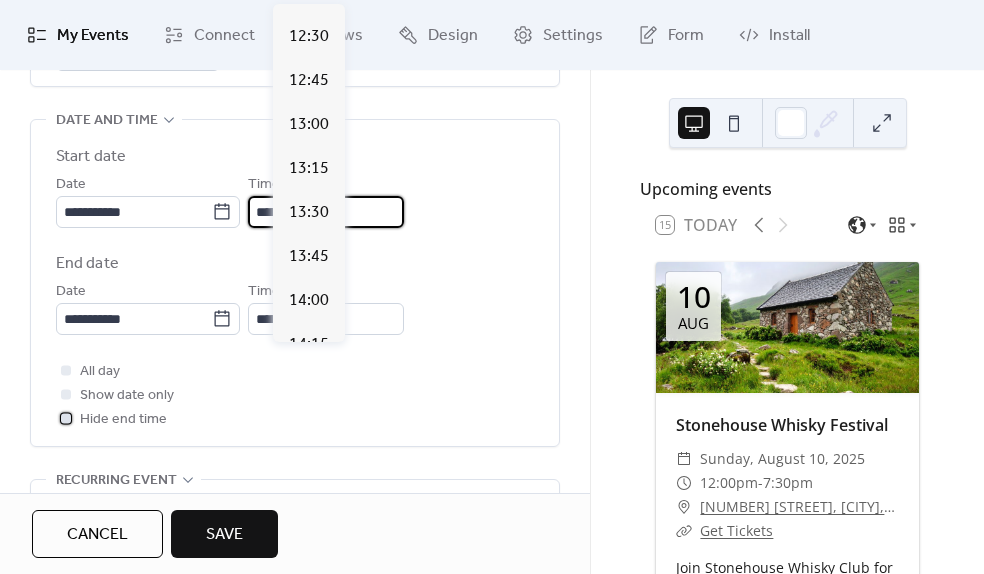 click at bounding box center (66, 418) 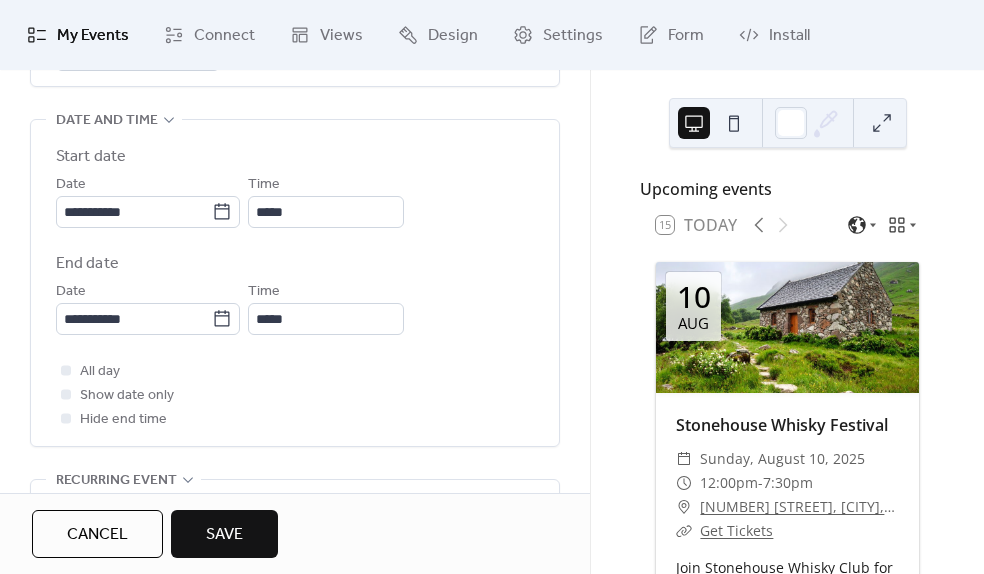 click at bounding box center [66, 394] 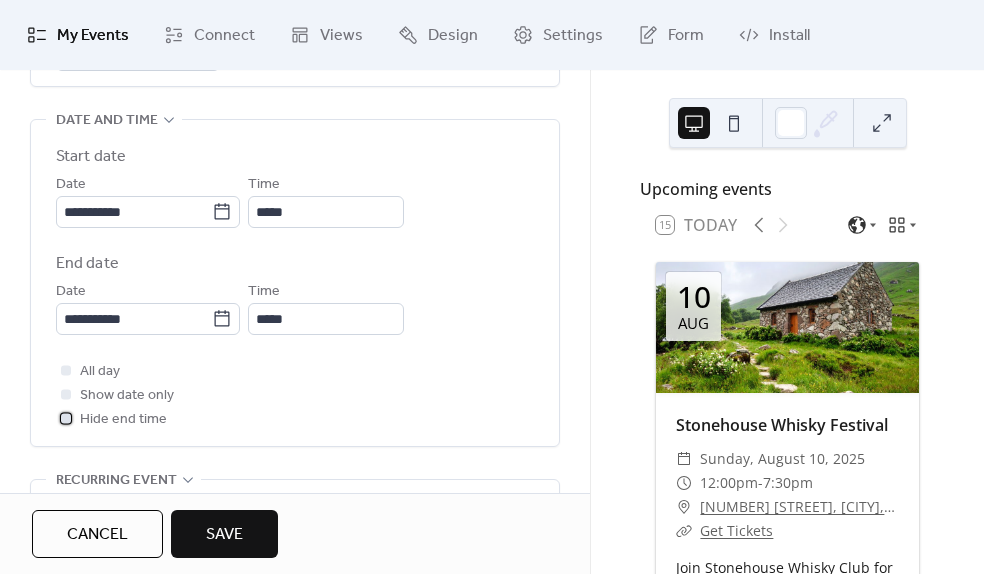 click 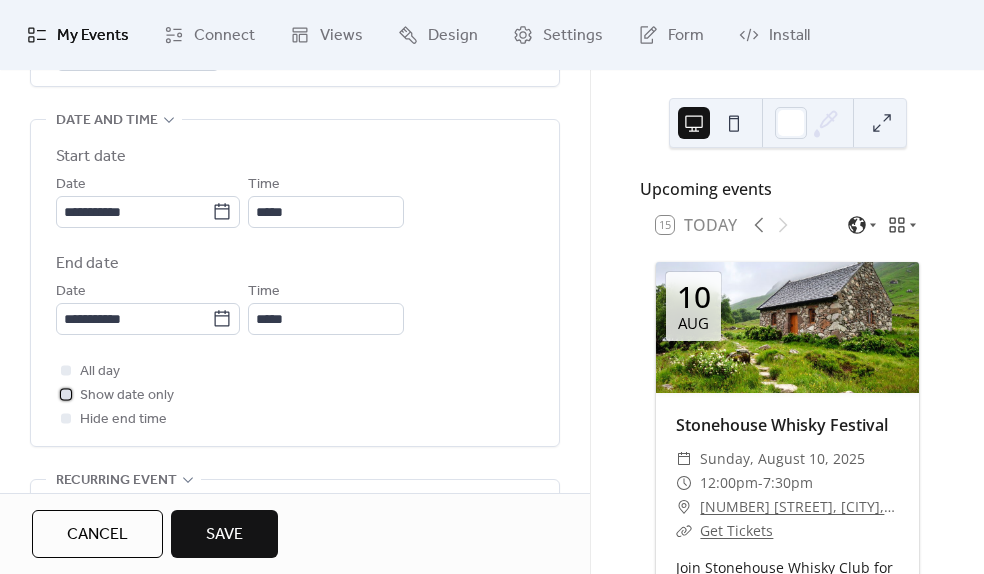 click at bounding box center (66, 394) 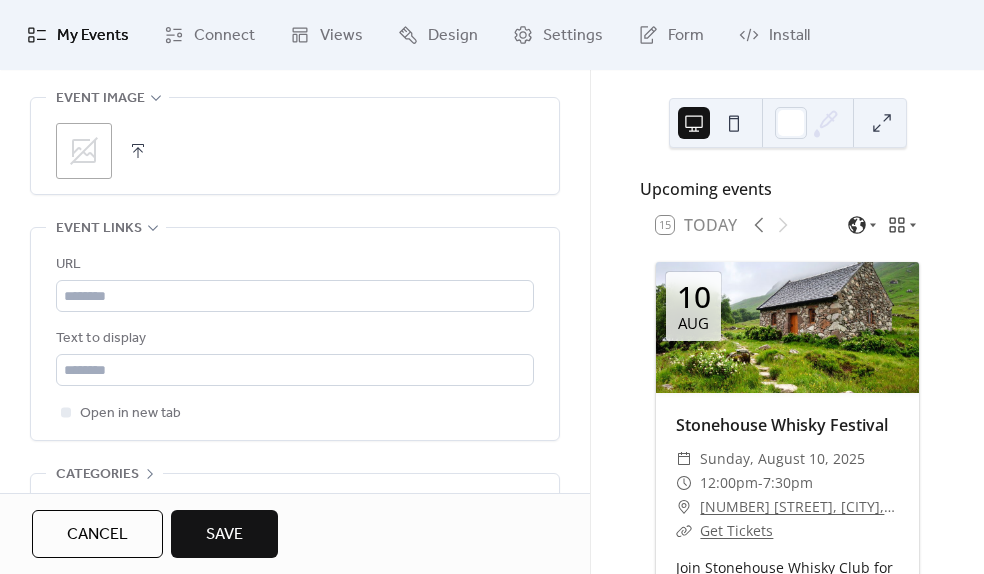 scroll, scrollTop: 1133, scrollLeft: 0, axis: vertical 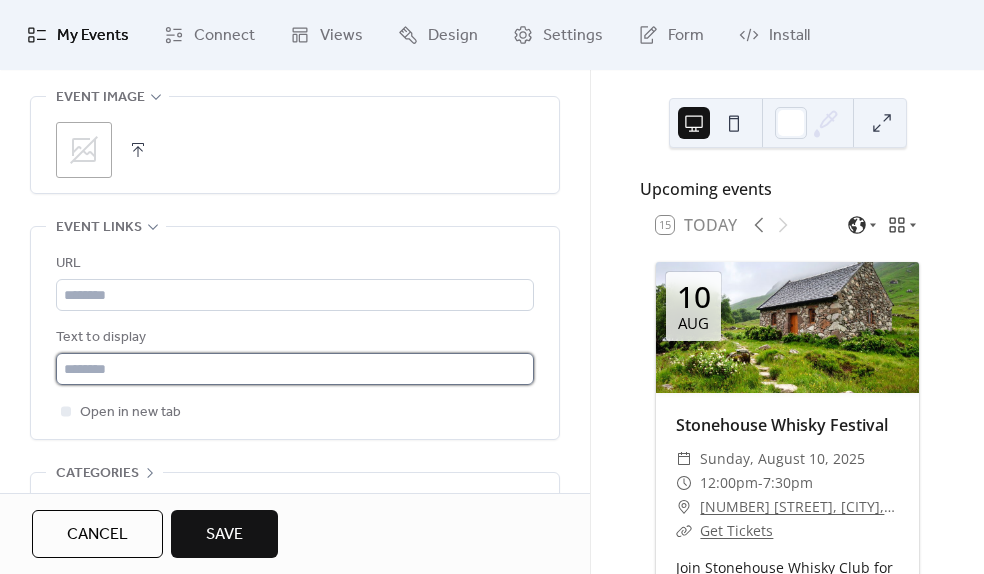 click at bounding box center (295, 369) 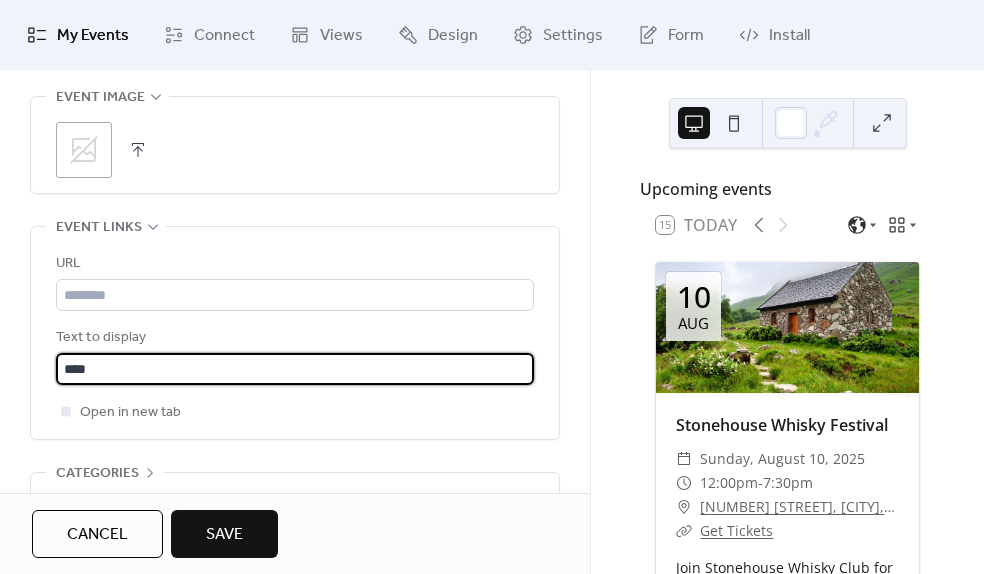 click on "***" at bounding box center (295, 369) 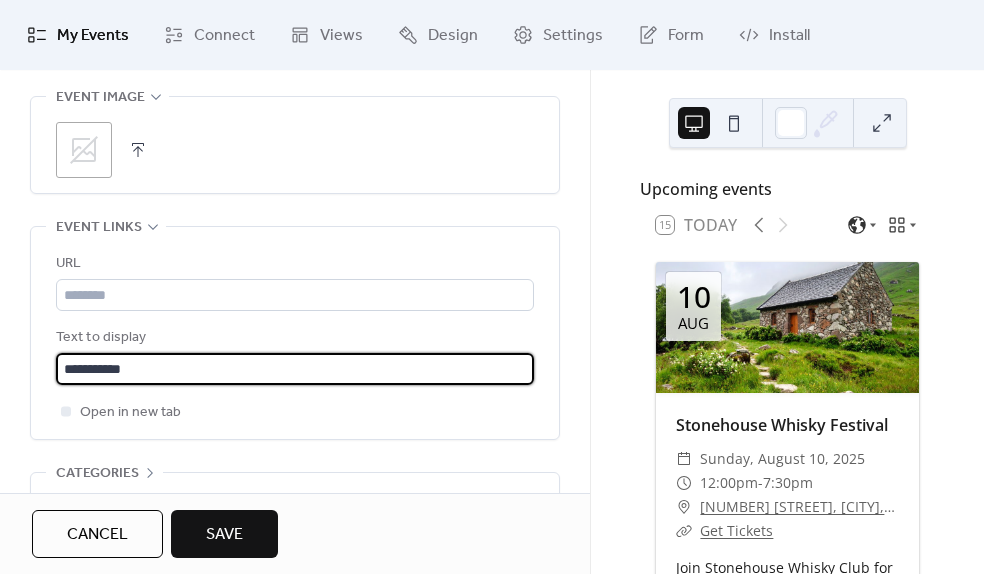 click on "**********" at bounding box center [295, 369] 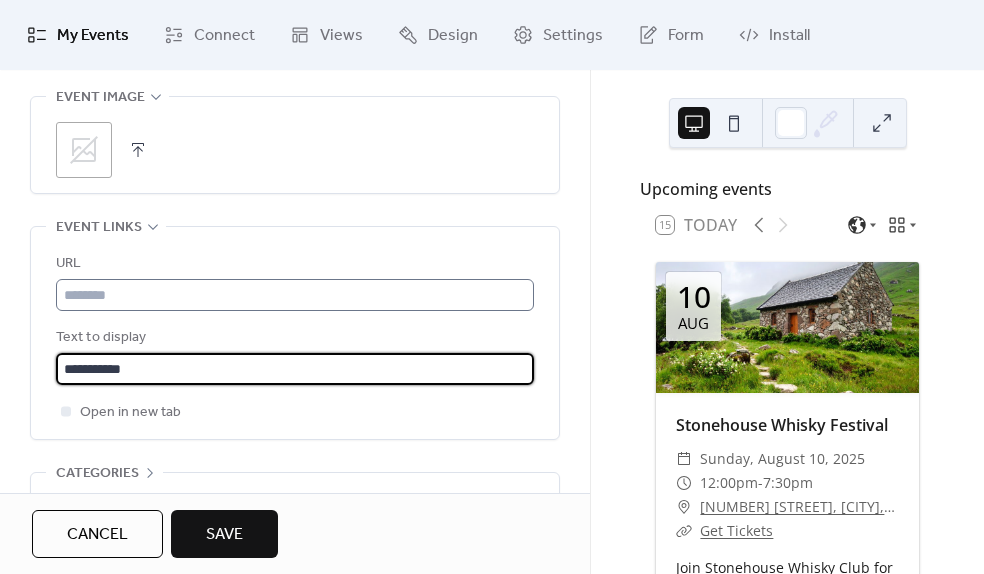 type on "**********" 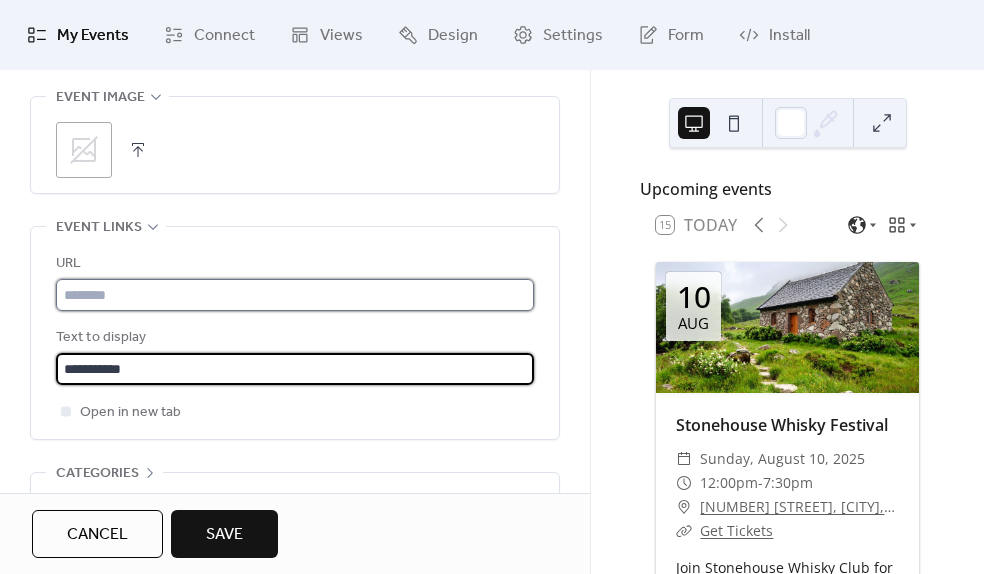 click at bounding box center [295, 295] 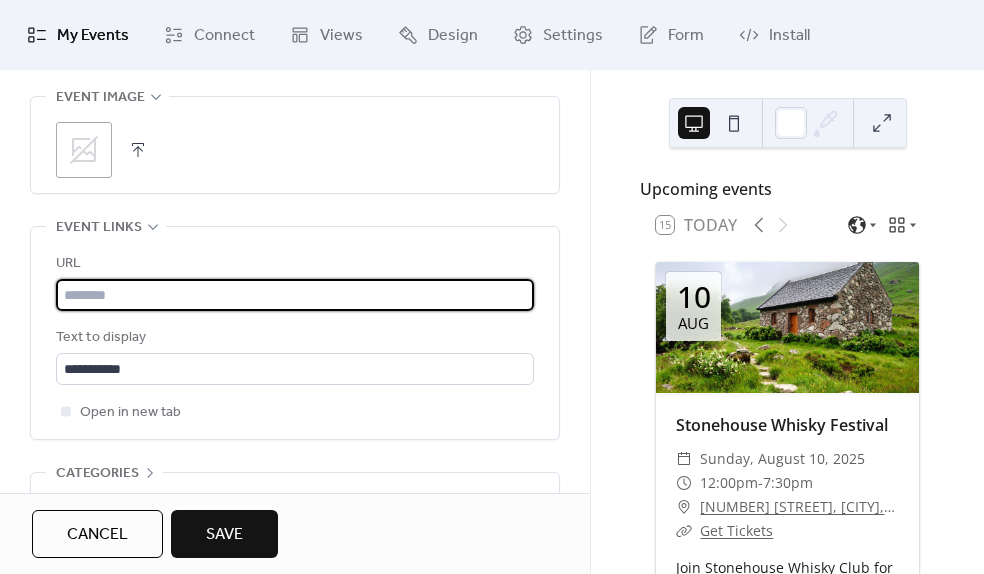 paste on "**********" 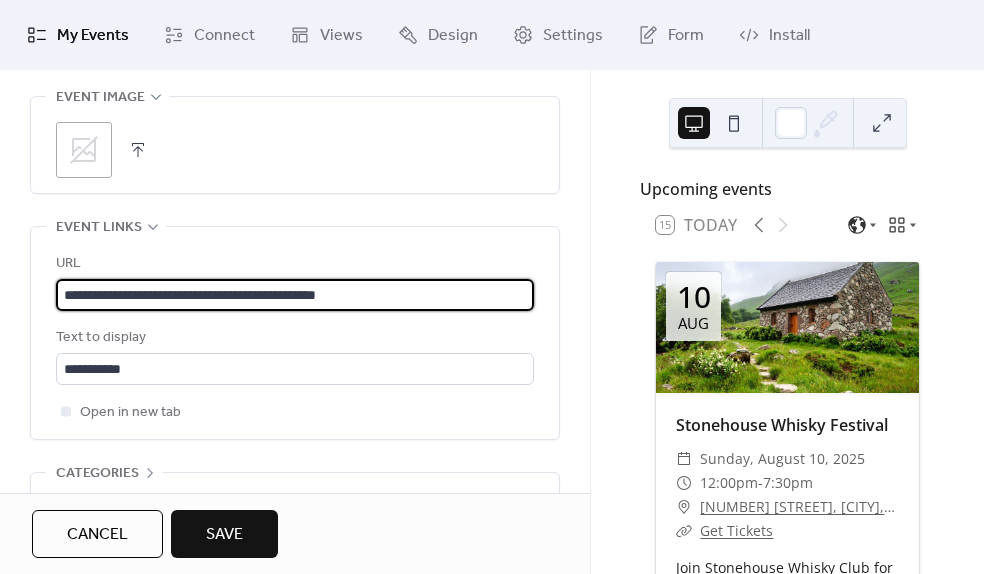 type on "**********" 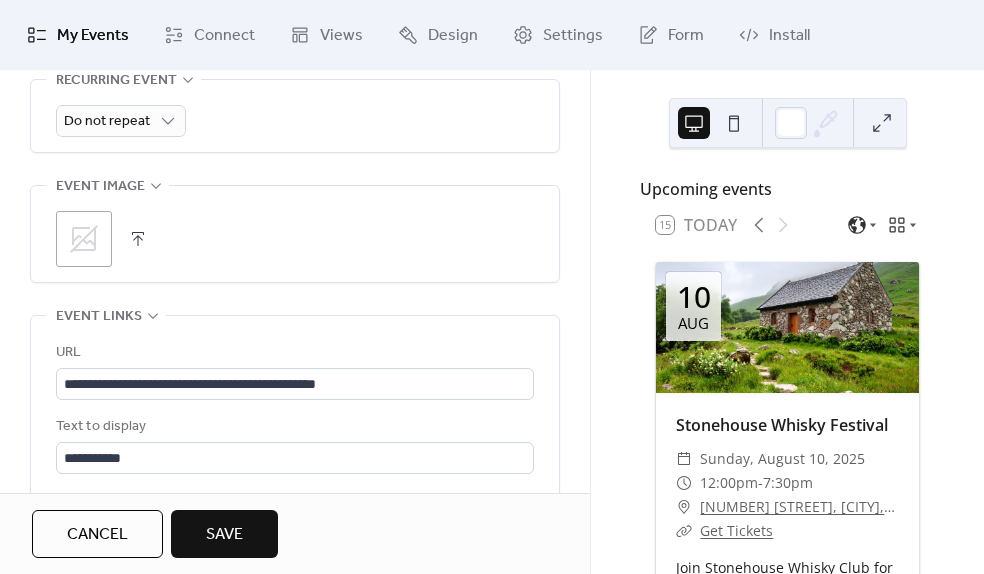 click 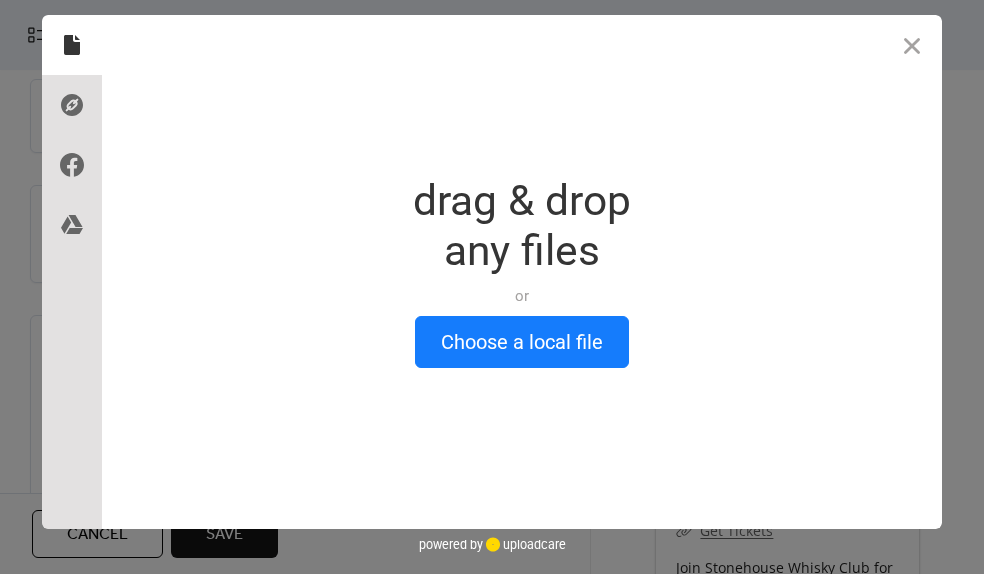 scroll, scrollTop: 1044, scrollLeft: 0, axis: vertical 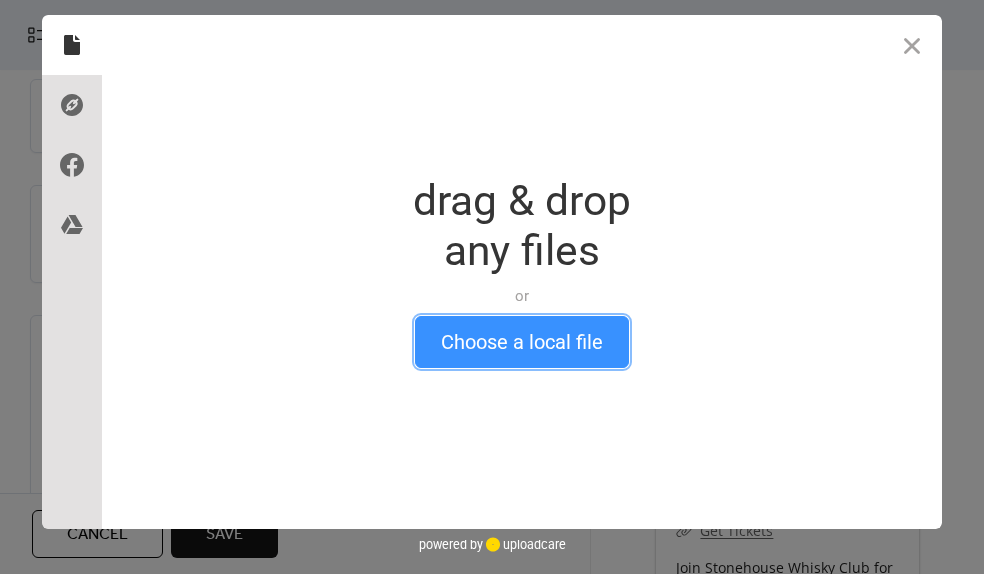 click on "Choose a local file" at bounding box center (522, 342) 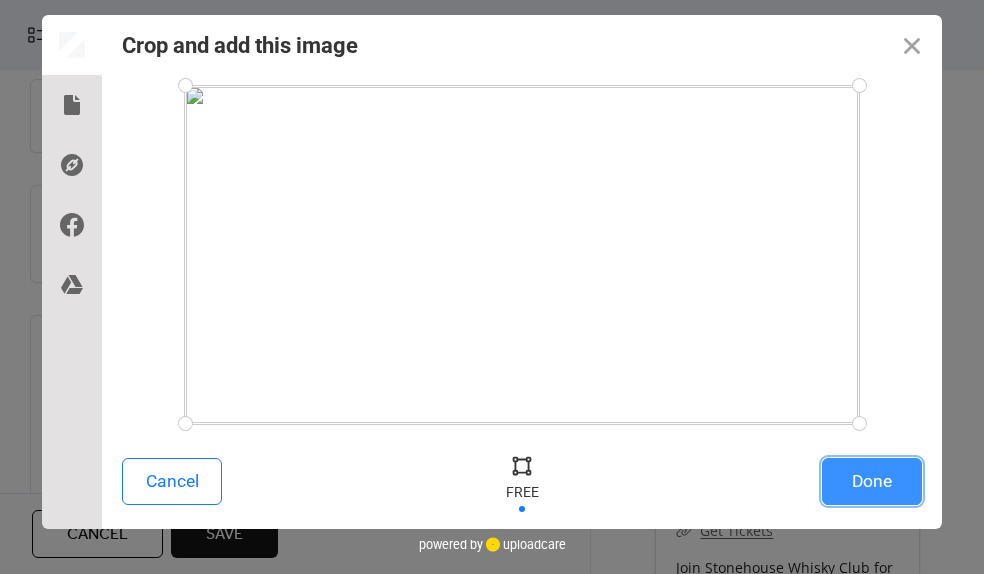 click on "Done" at bounding box center (872, 481) 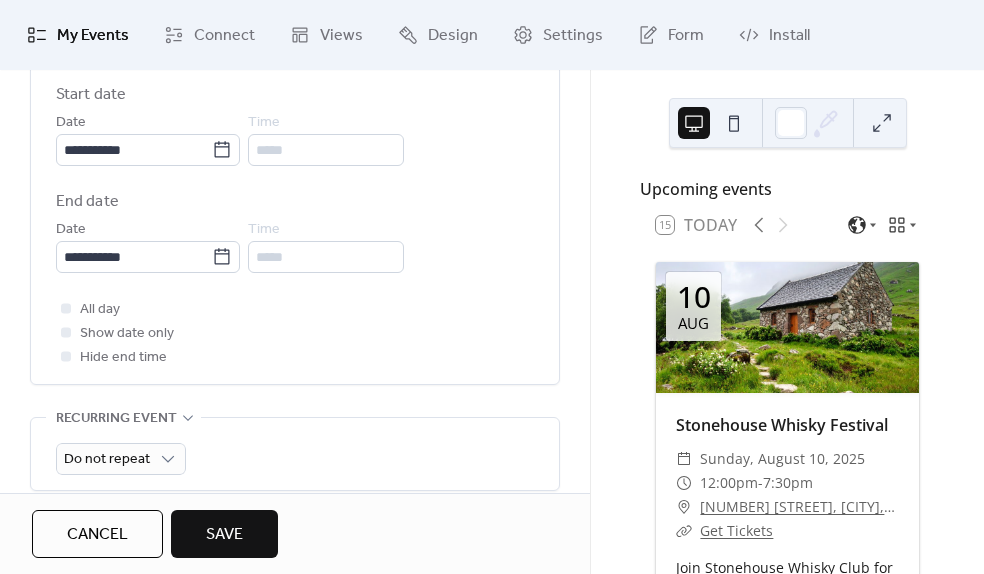 scroll, scrollTop: 711, scrollLeft: 0, axis: vertical 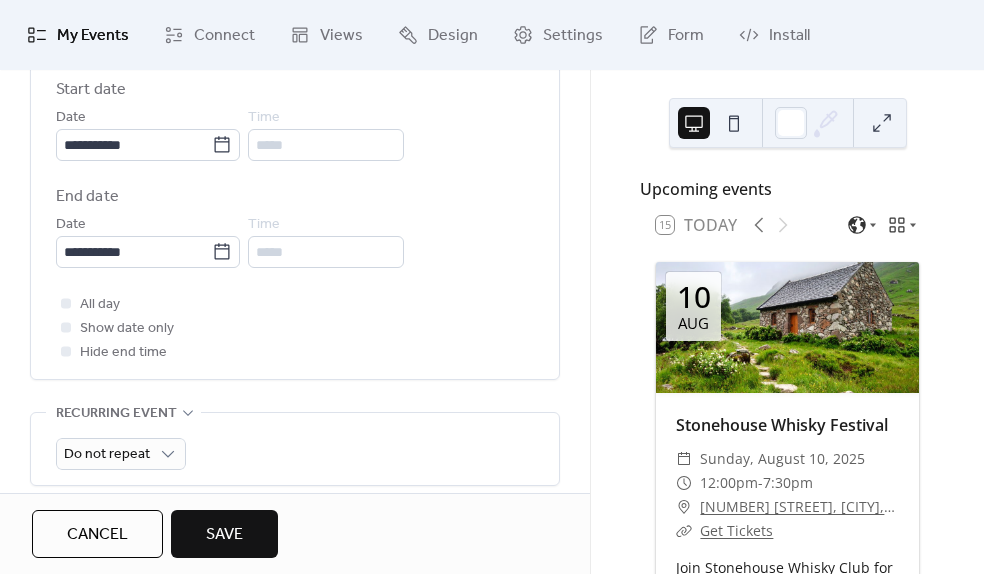 click on "Save" at bounding box center (224, 535) 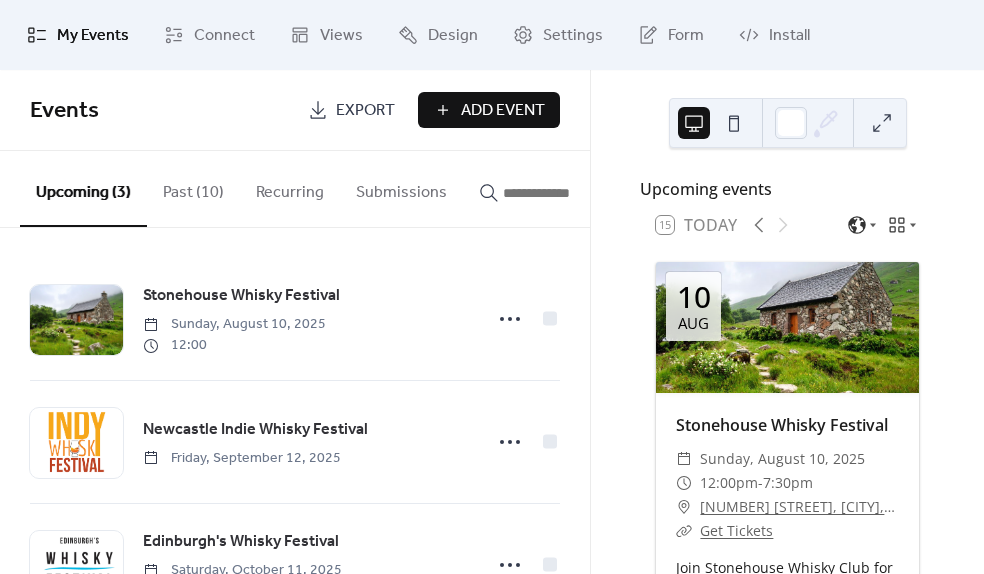 click on "Add Event" at bounding box center [503, 111] 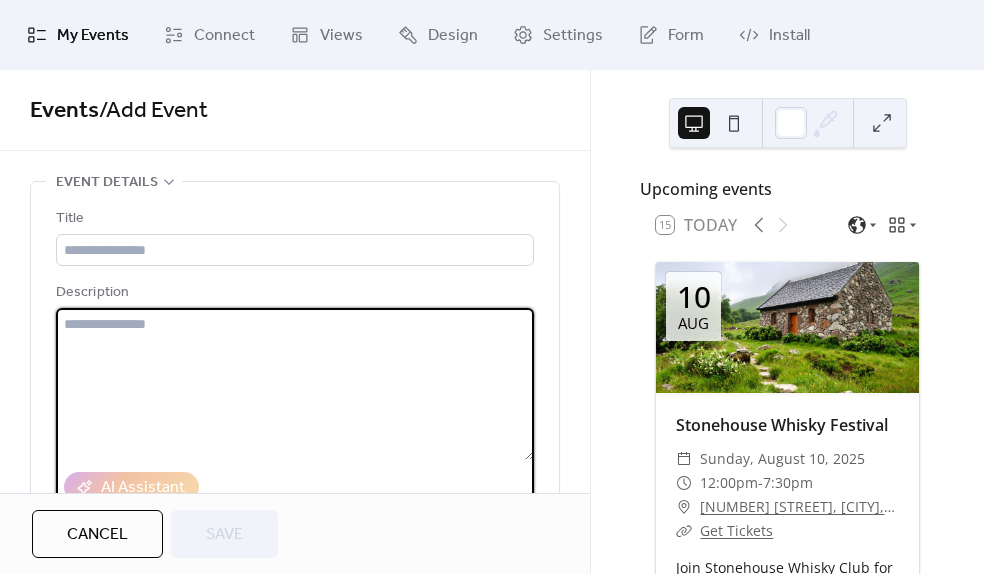 click at bounding box center [295, 384] 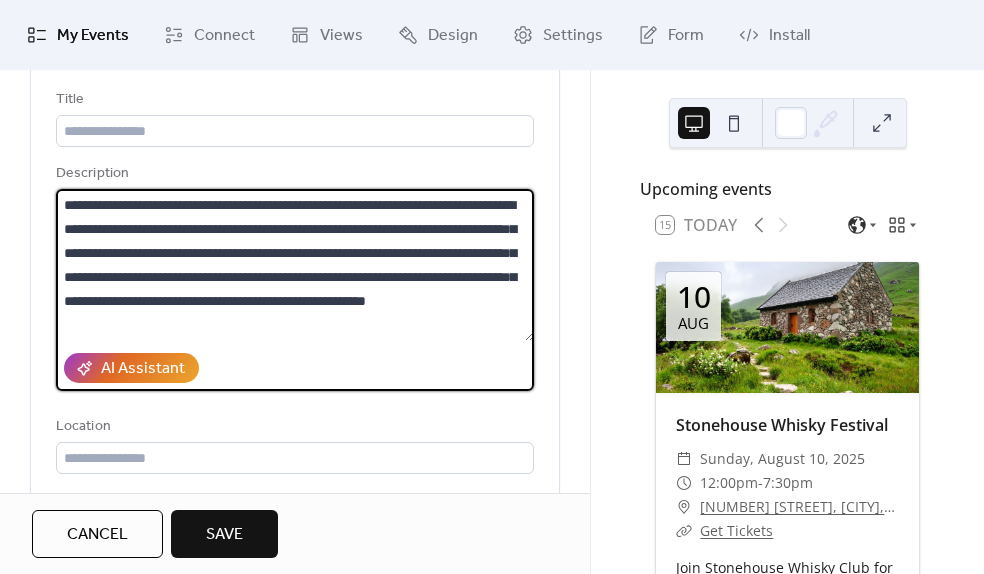 scroll, scrollTop: 209, scrollLeft: 0, axis: vertical 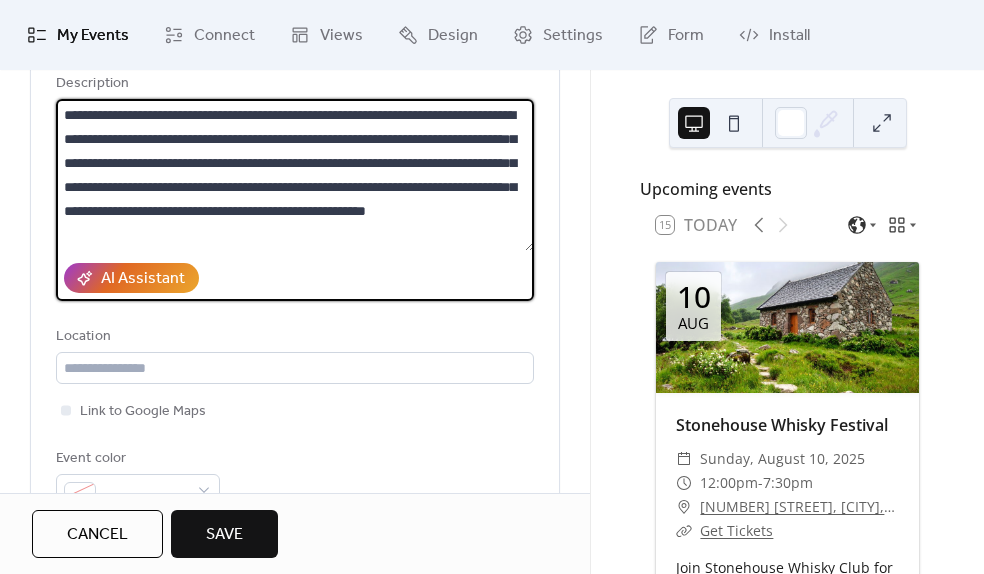type on "**********" 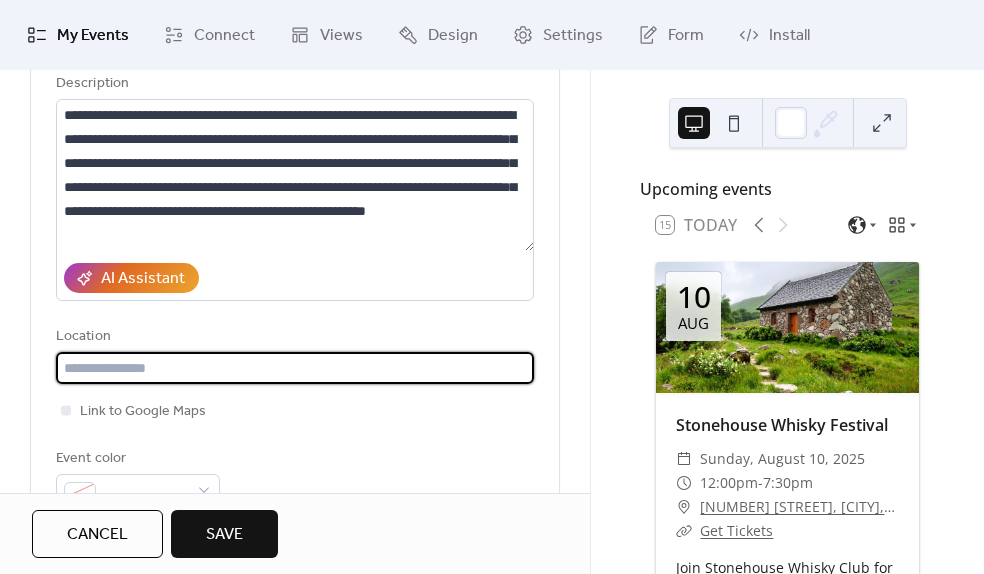 click at bounding box center [295, 368] 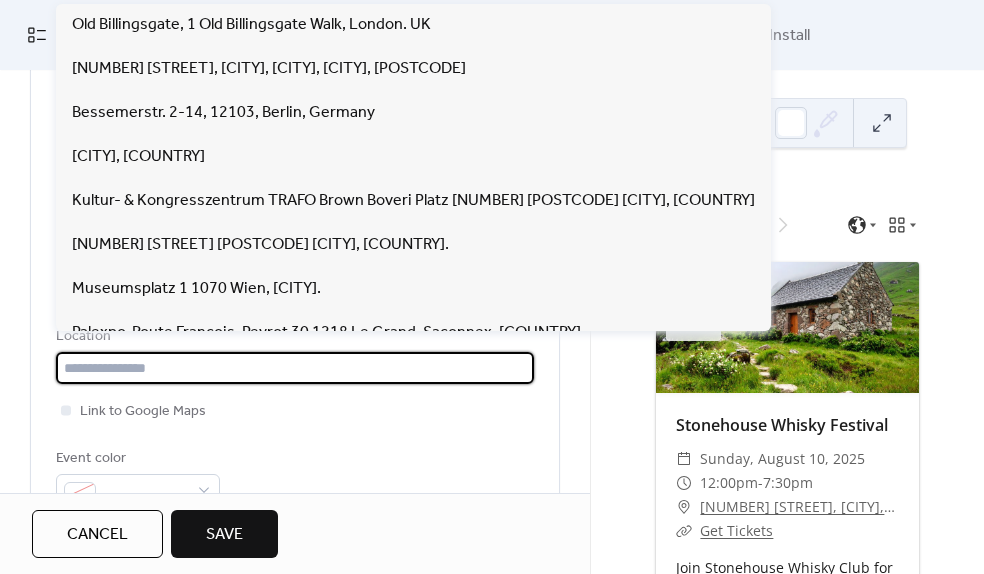 paste on "**********" 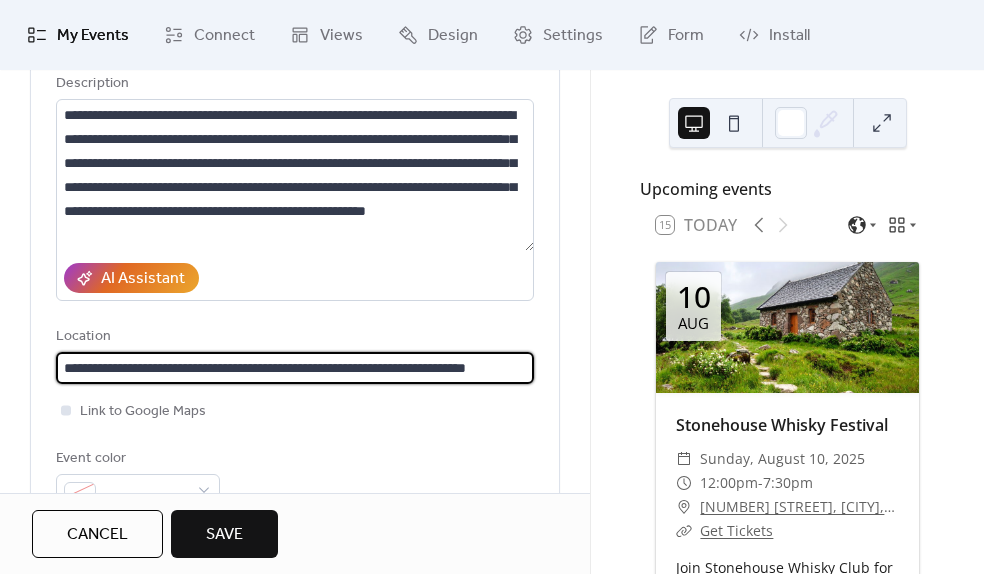 scroll, scrollTop: 0, scrollLeft: 57, axis: horizontal 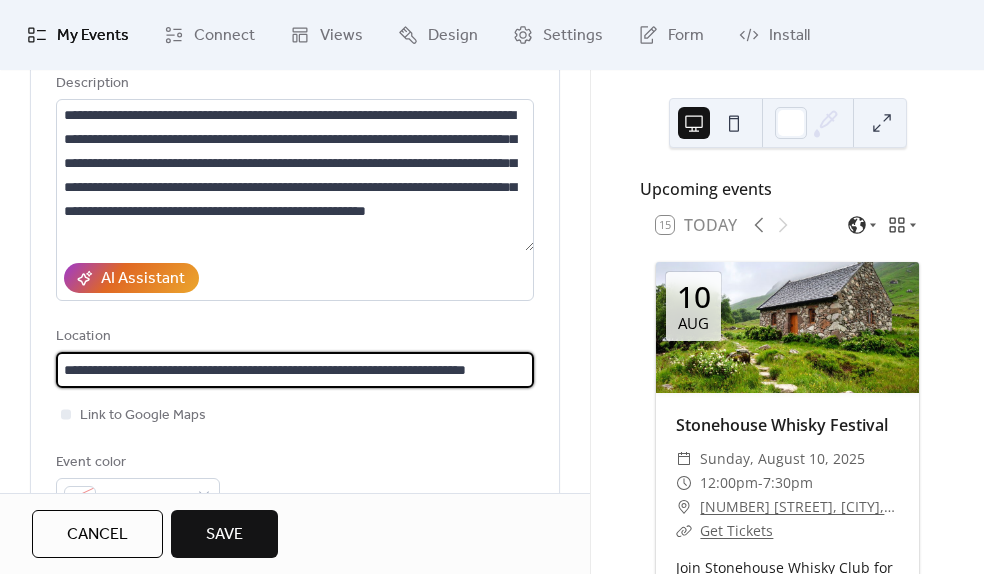 type on "**********" 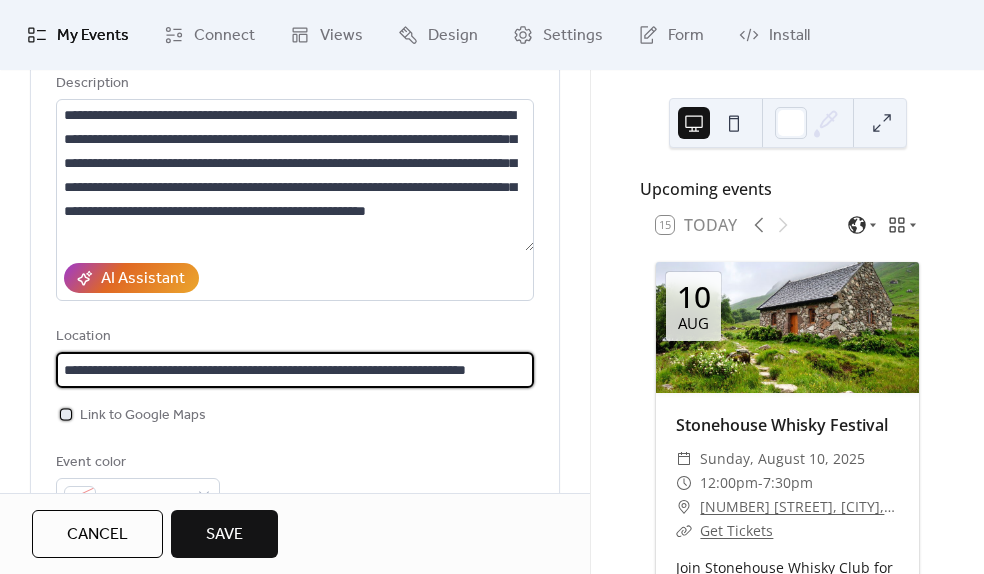 click at bounding box center [66, 414] 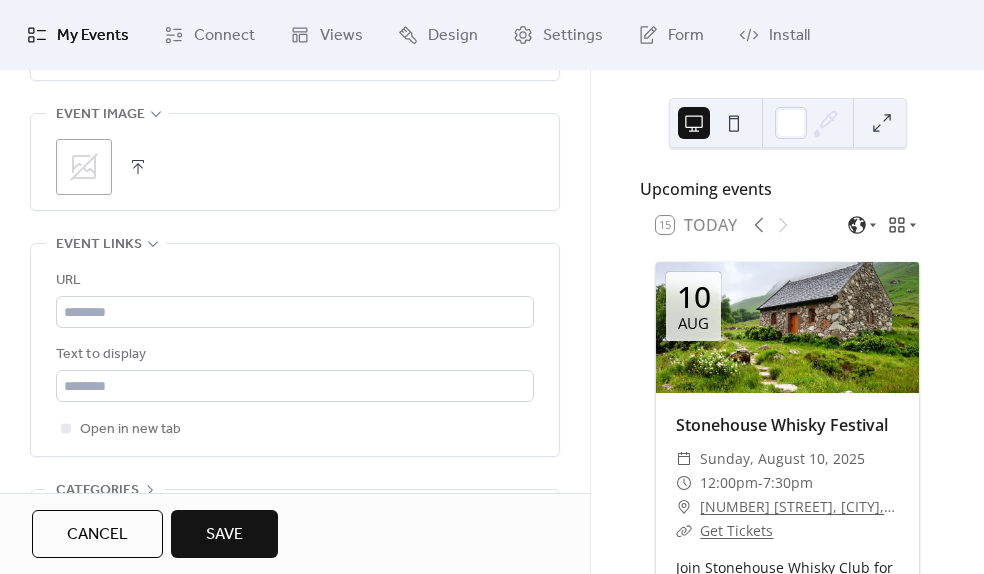 scroll, scrollTop: 1276, scrollLeft: 0, axis: vertical 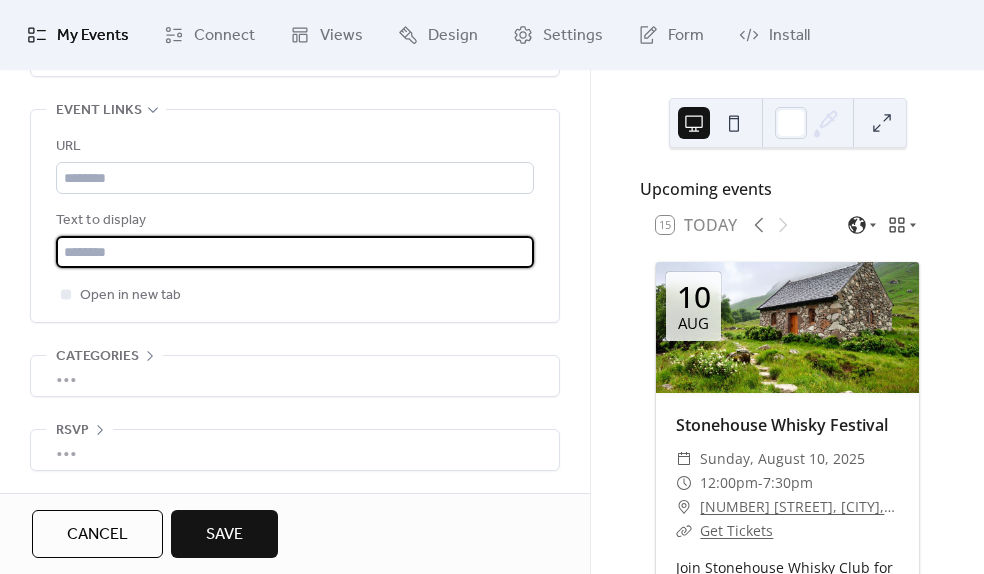 click at bounding box center (295, 252) 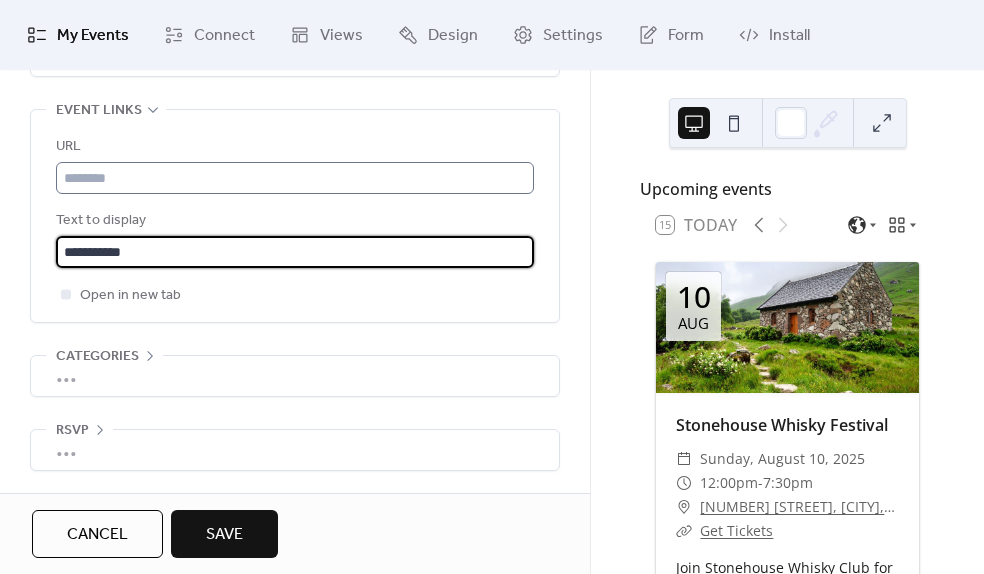 type on "**********" 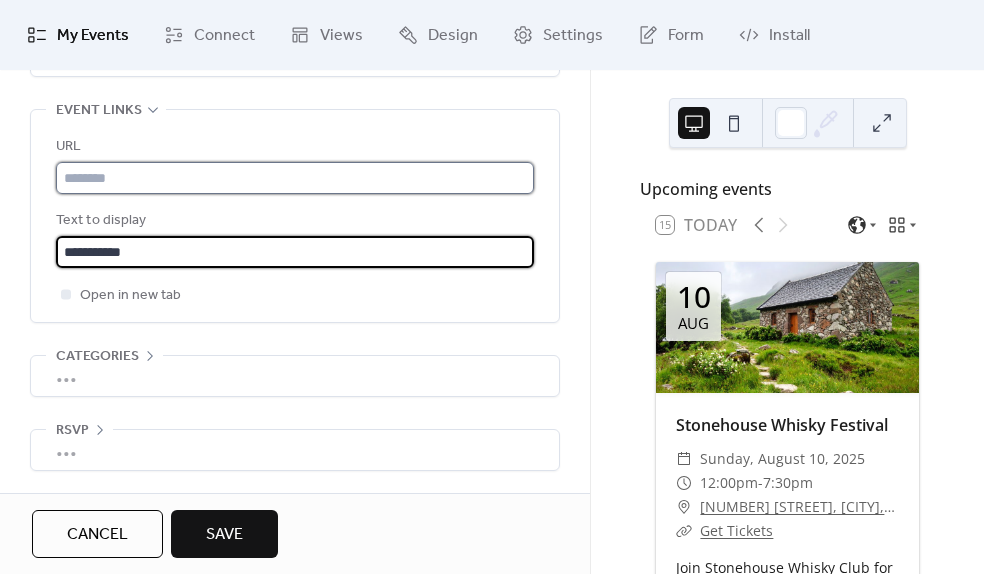 click at bounding box center (295, 178) 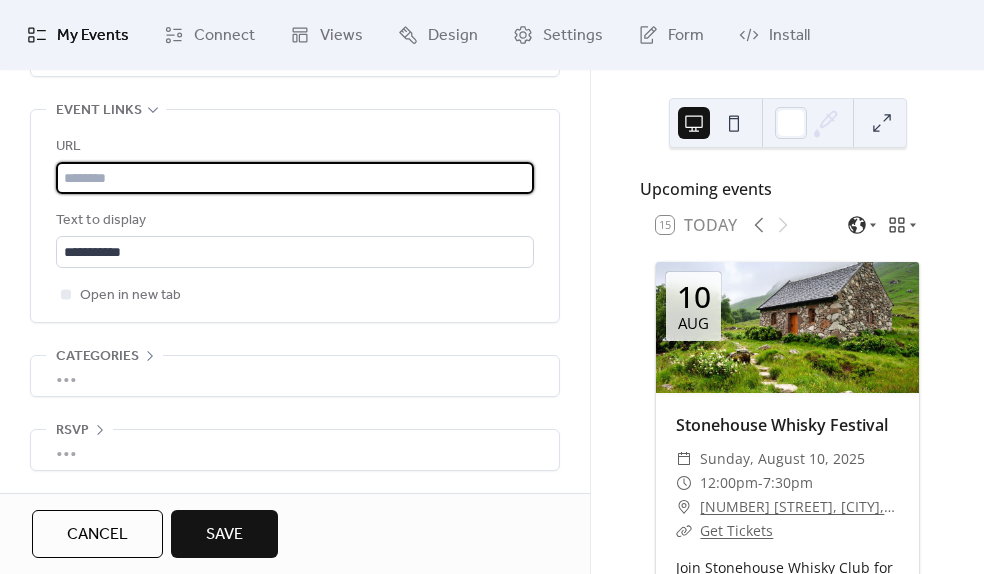 click at bounding box center [295, 178] 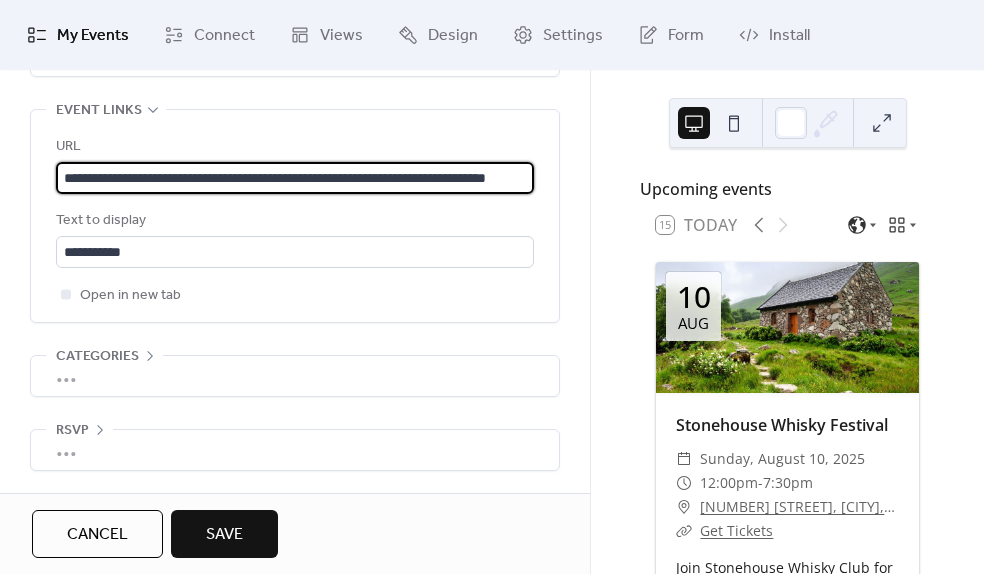 scroll, scrollTop: 0, scrollLeft: 95, axis: horizontal 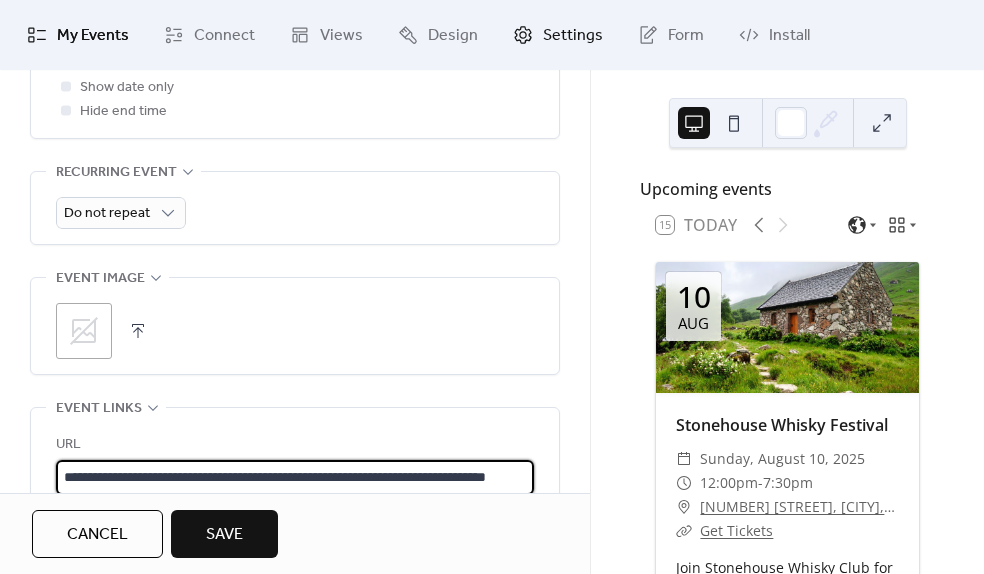 type on "**********" 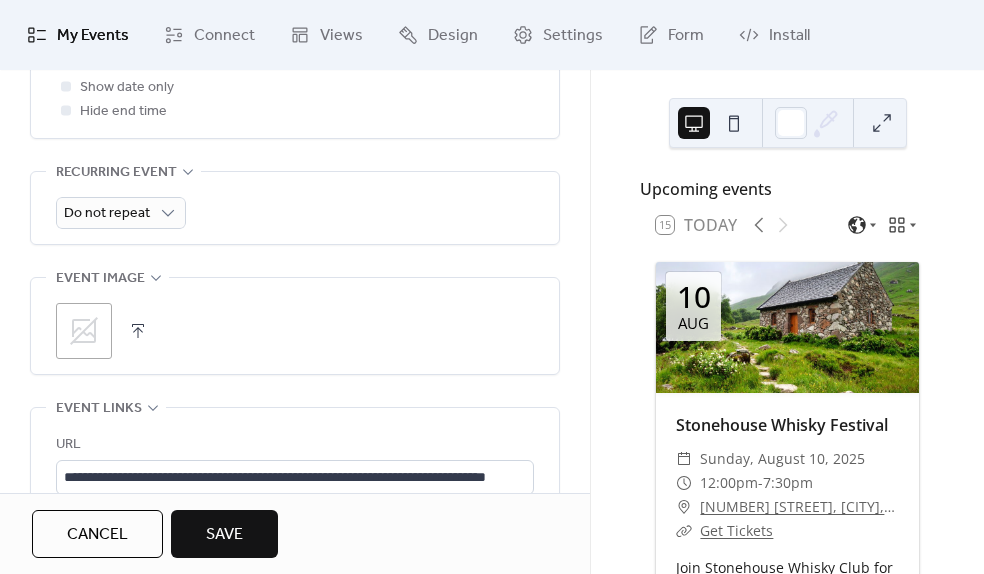 click 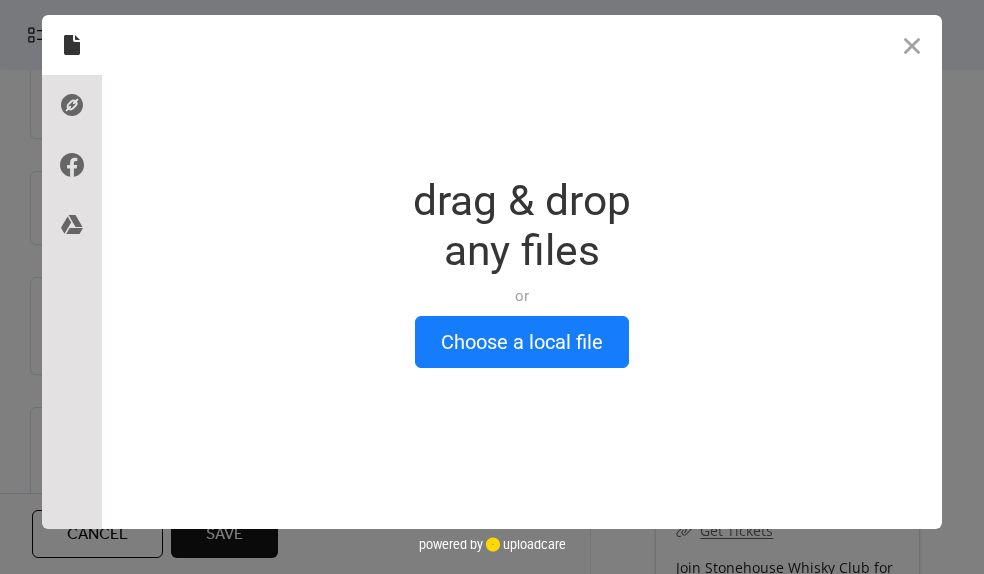 scroll, scrollTop: 0, scrollLeft: 57, axis: horizontal 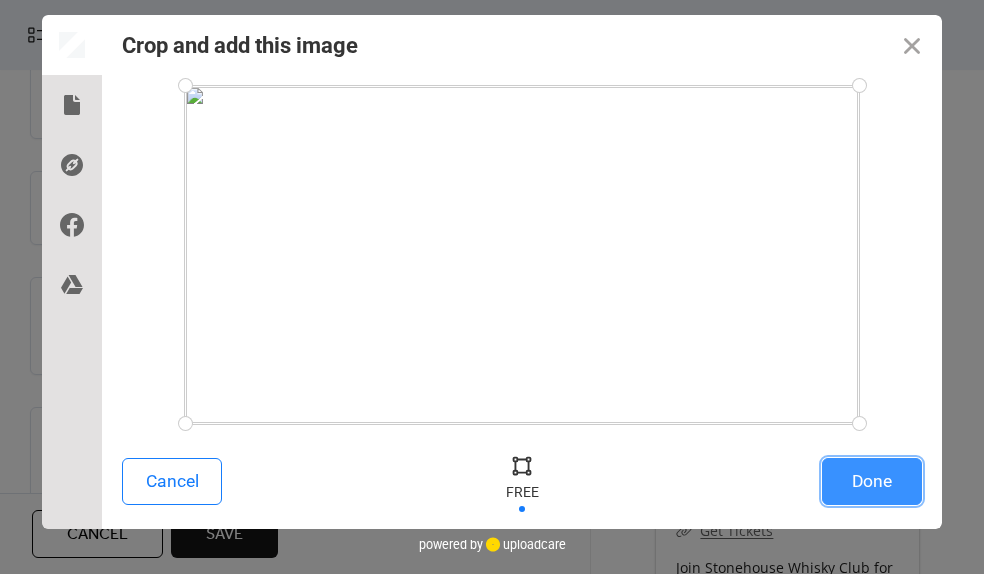 click on "Done" at bounding box center [872, 481] 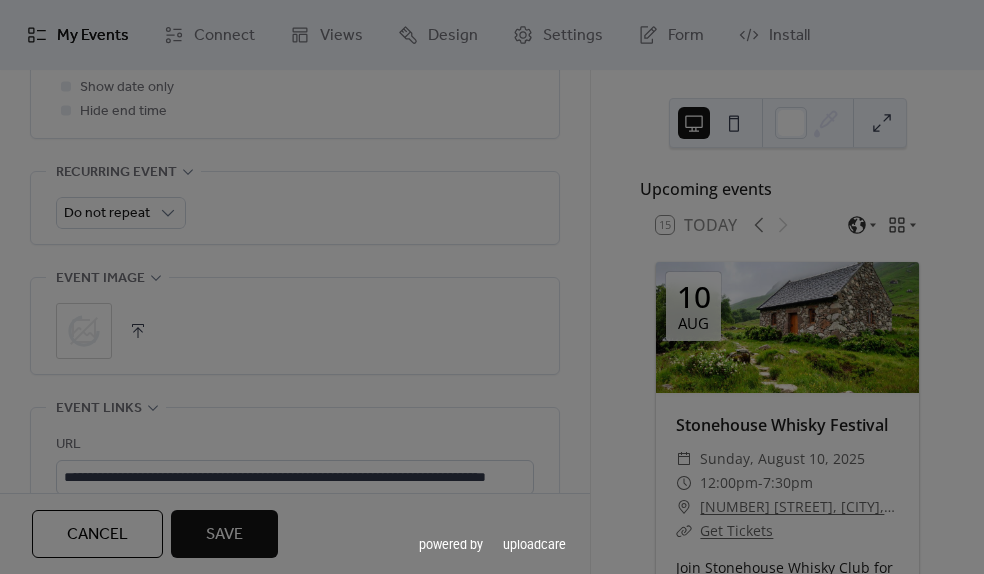 scroll, scrollTop: 0, scrollLeft: 57, axis: horizontal 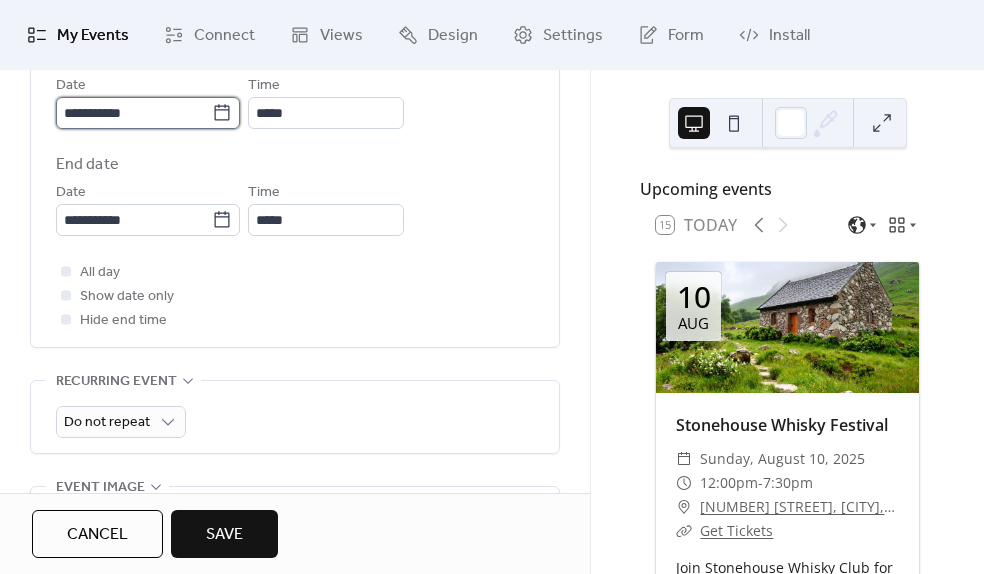 click on "**********" at bounding box center [134, 113] 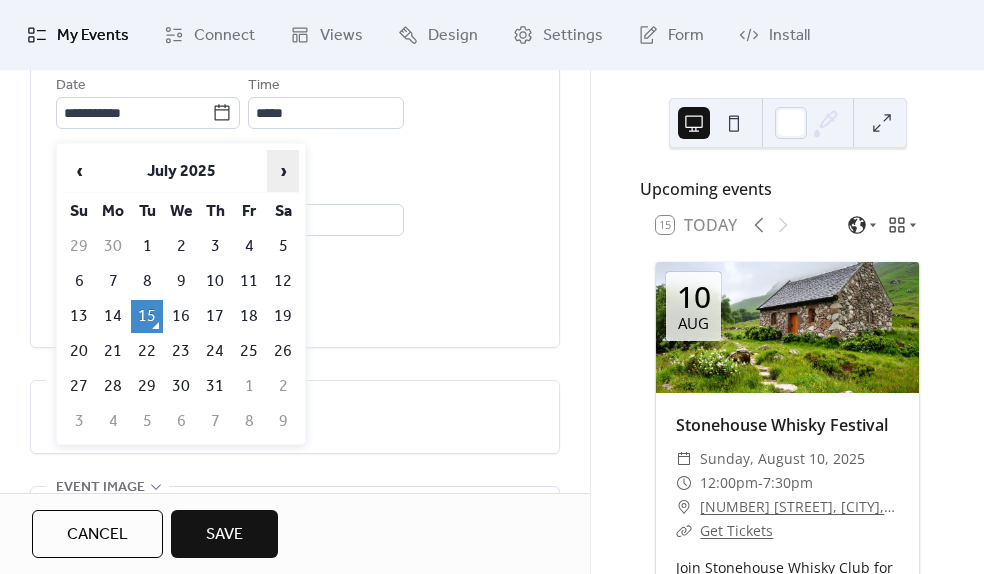click on "›" at bounding box center (283, 171) 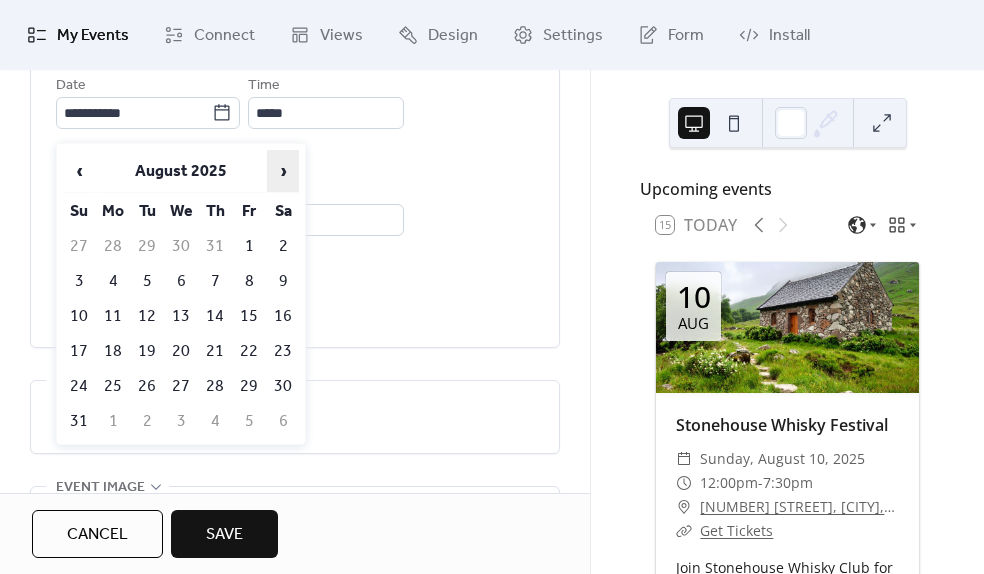 click on "›" at bounding box center (283, 171) 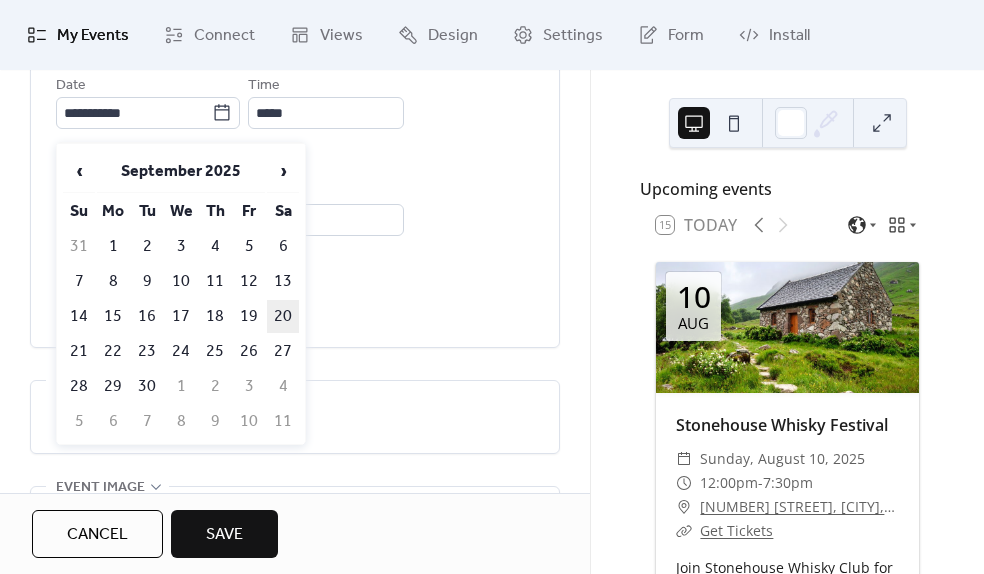 click on "20" at bounding box center (283, 316) 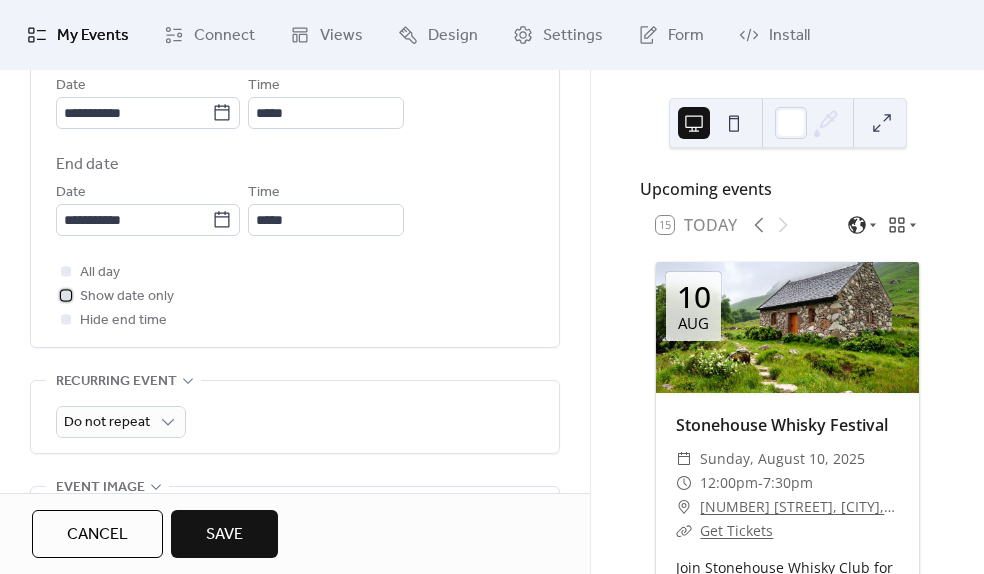 click at bounding box center (66, 295) 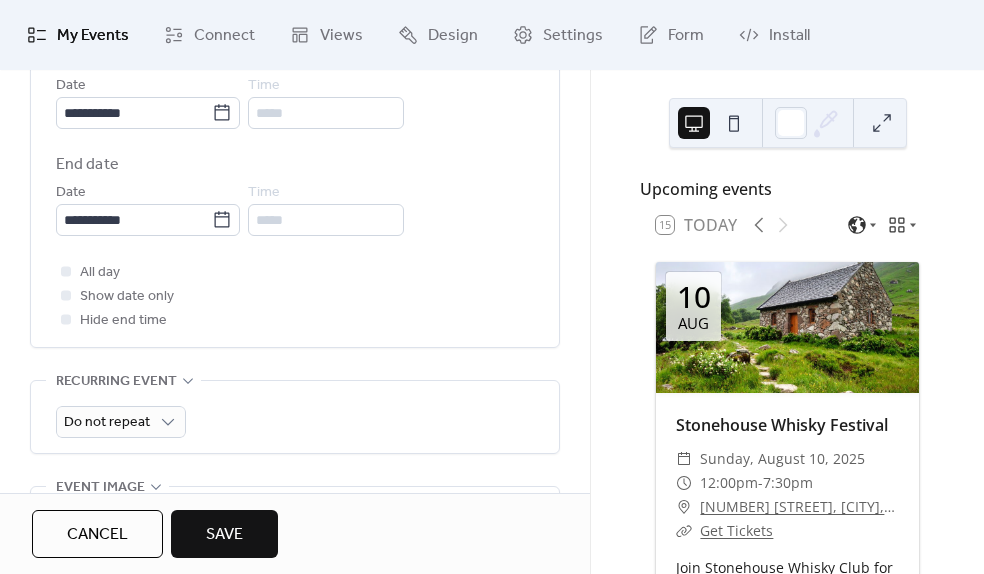 drag, startPoint x: 248, startPoint y: 526, endPoint x: 306, endPoint y: 507, distance: 61.03278 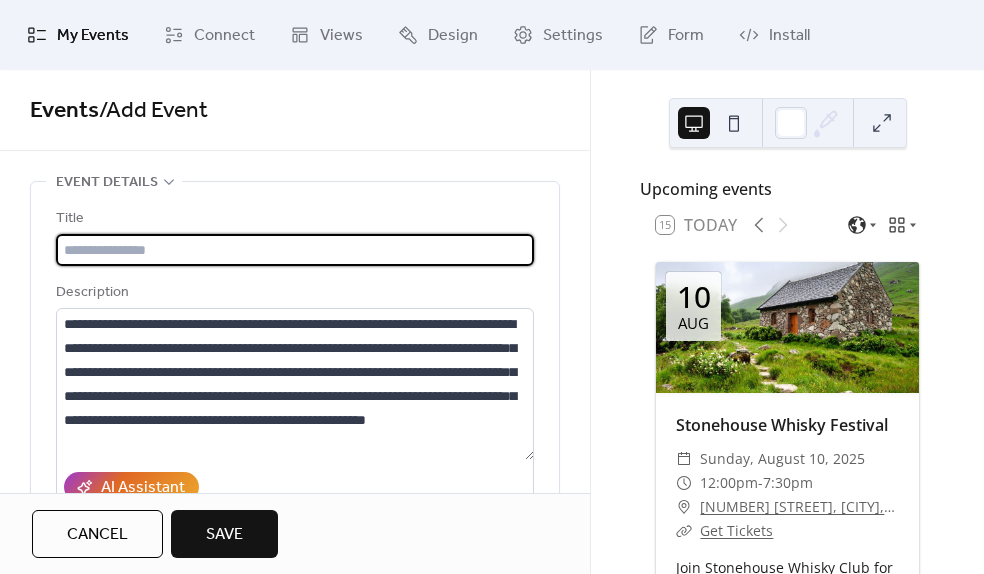 click at bounding box center (295, 250) 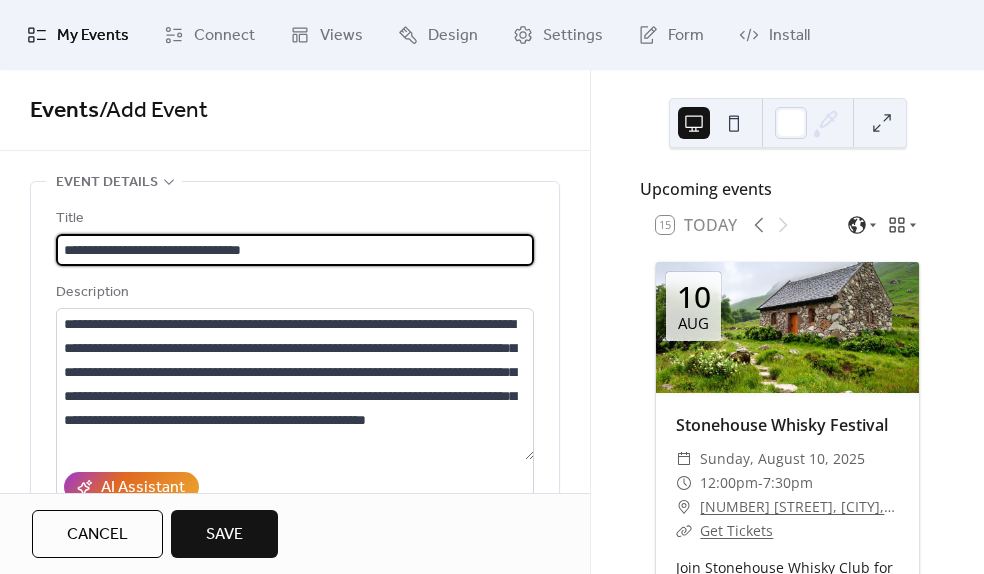 drag, startPoint x: 261, startPoint y: 253, endPoint x: 346, endPoint y: 255, distance: 85.02353 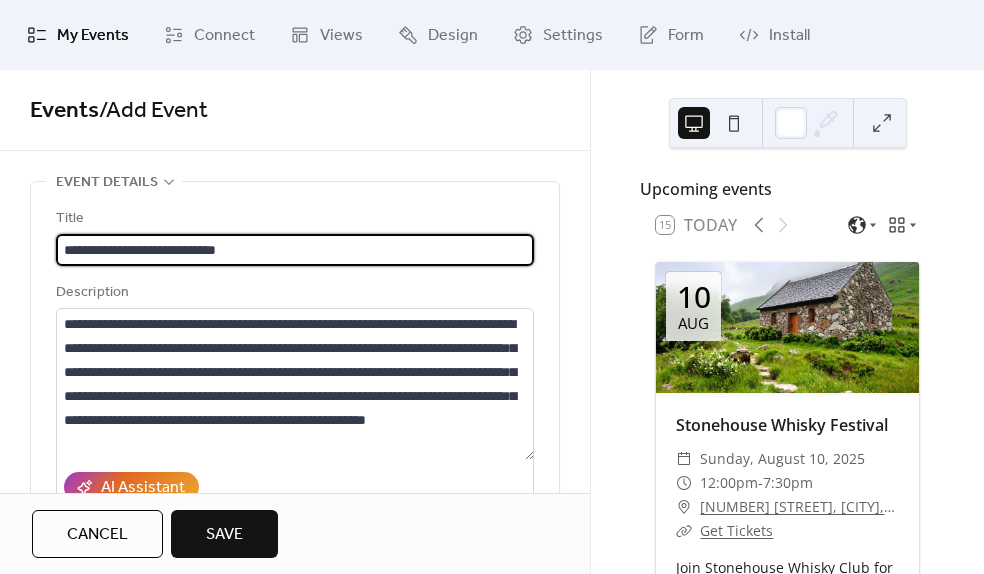 type on "**********" 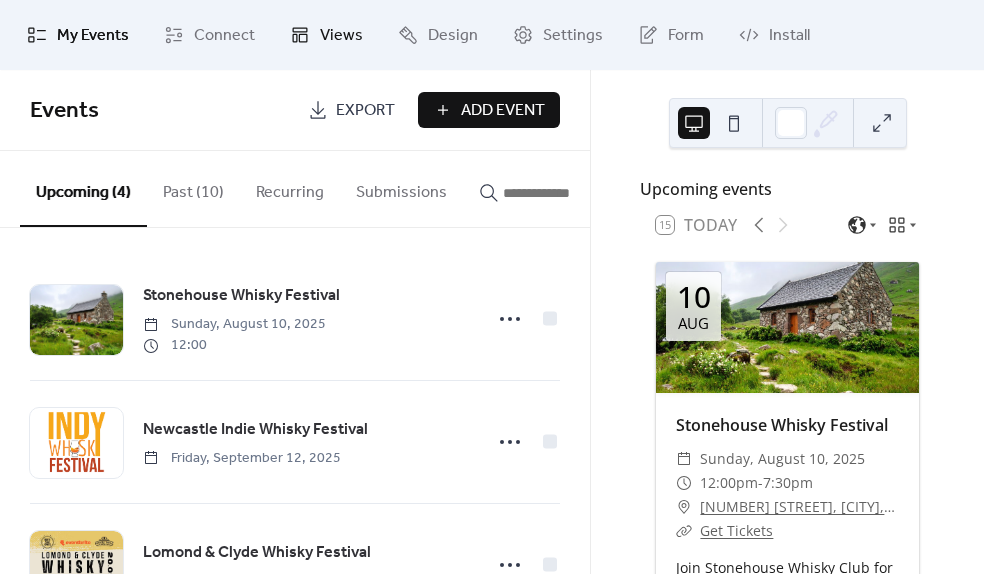 click on "Views" at bounding box center (341, 36) 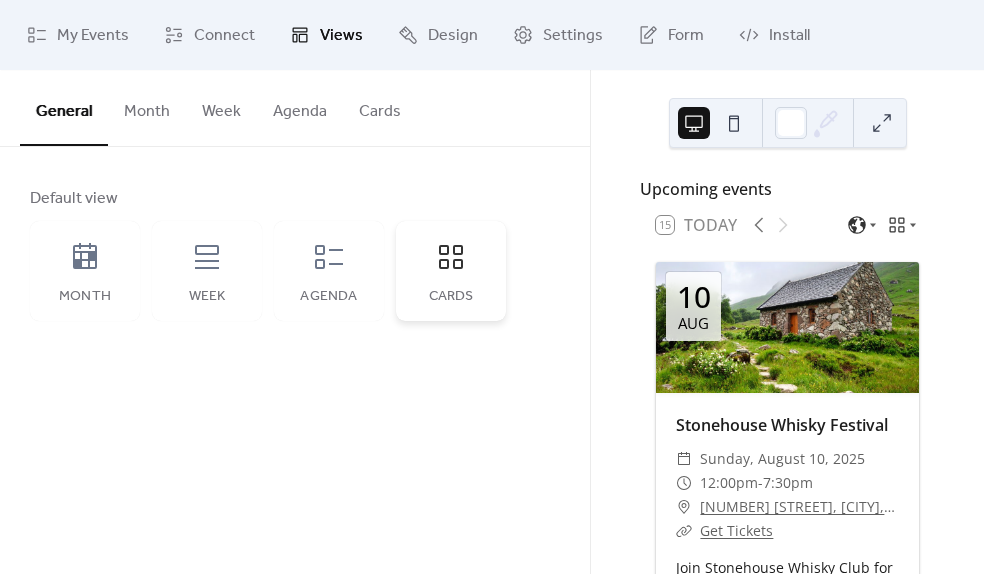 click 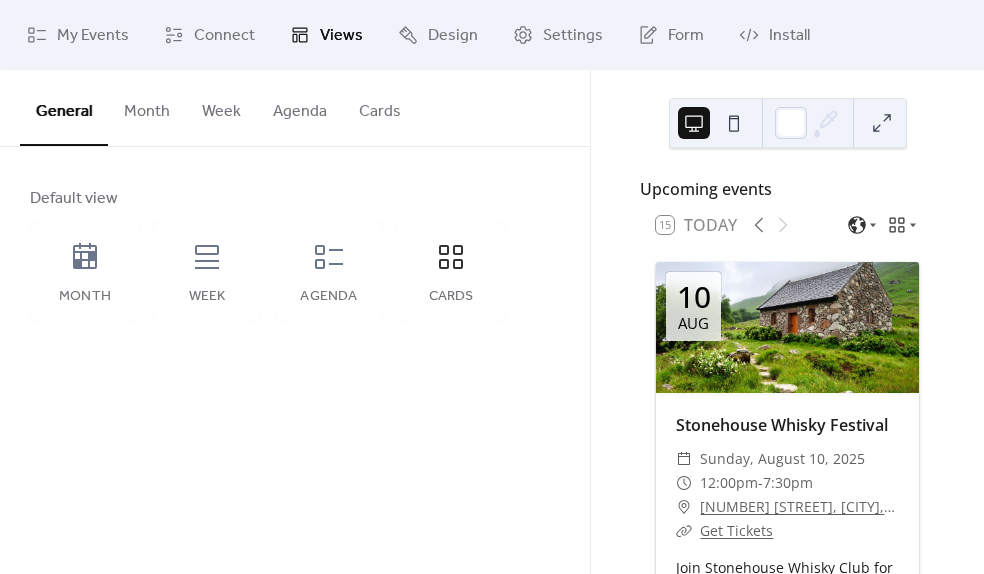 click on "Month" at bounding box center [147, 107] 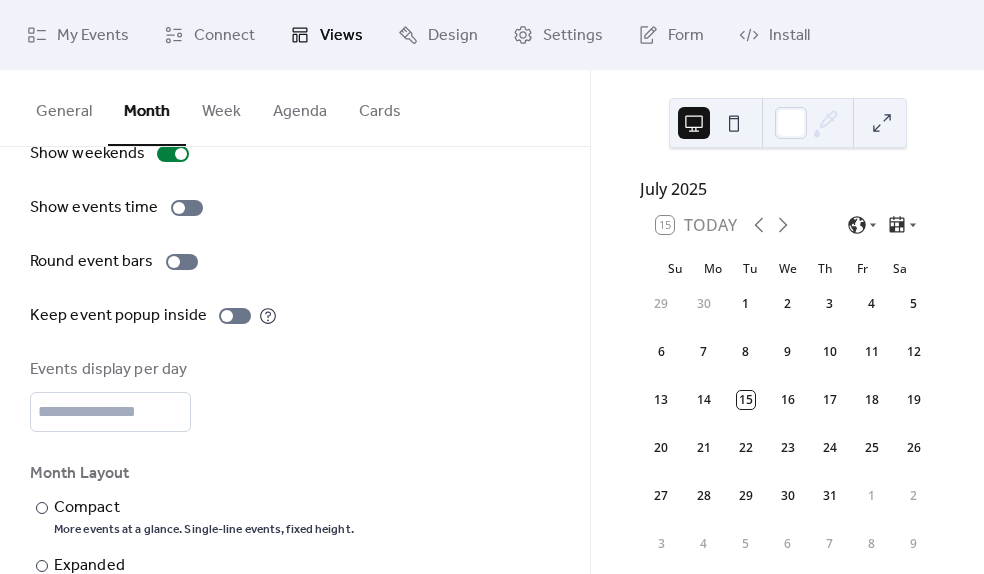 scroll, scrollTop: 191, scrollLeft: 0, axis: vertical 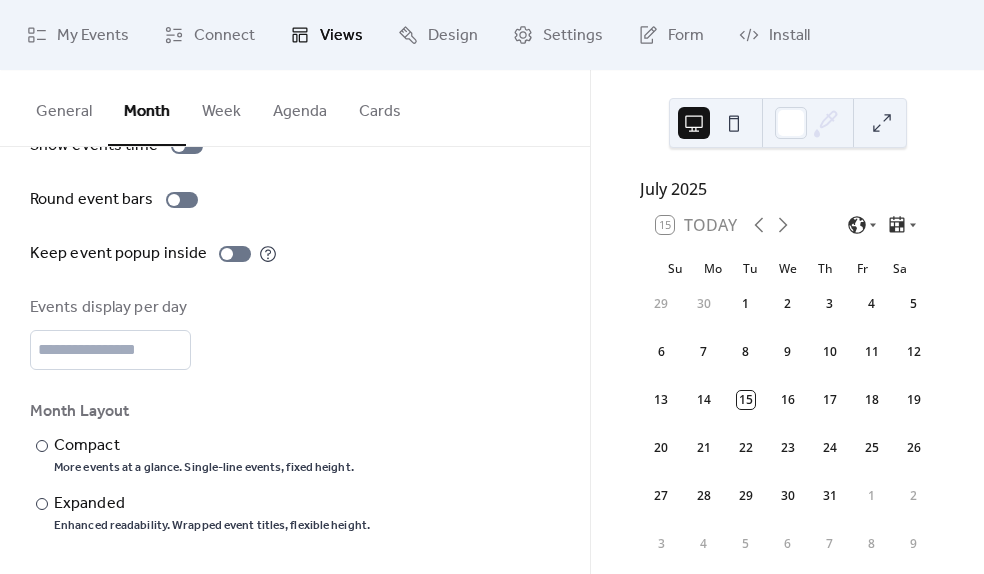 click on "Cards" at bounding box center [380, 107] 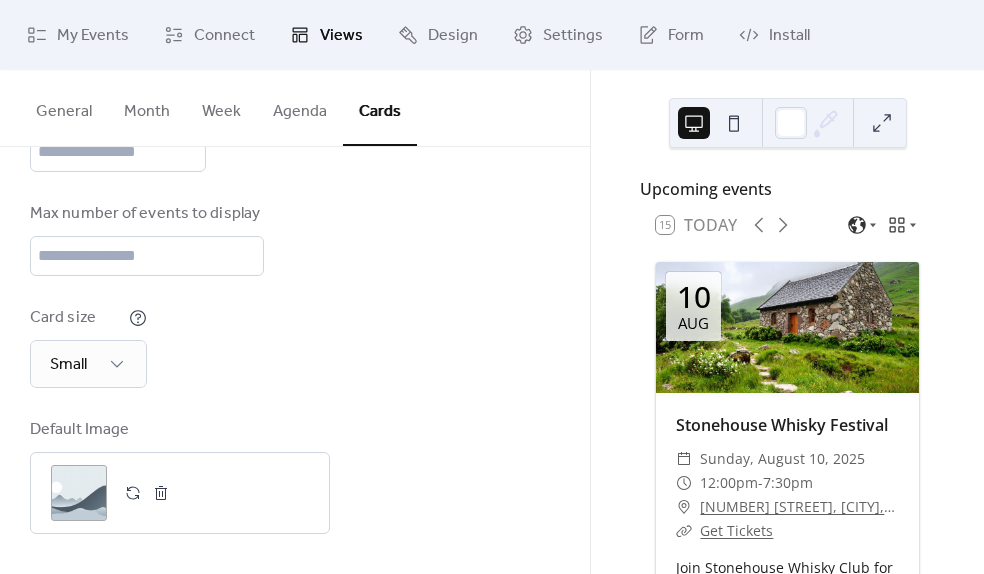 scroll, scrollTop: 330, scrollLeft: 0, axis: vertical 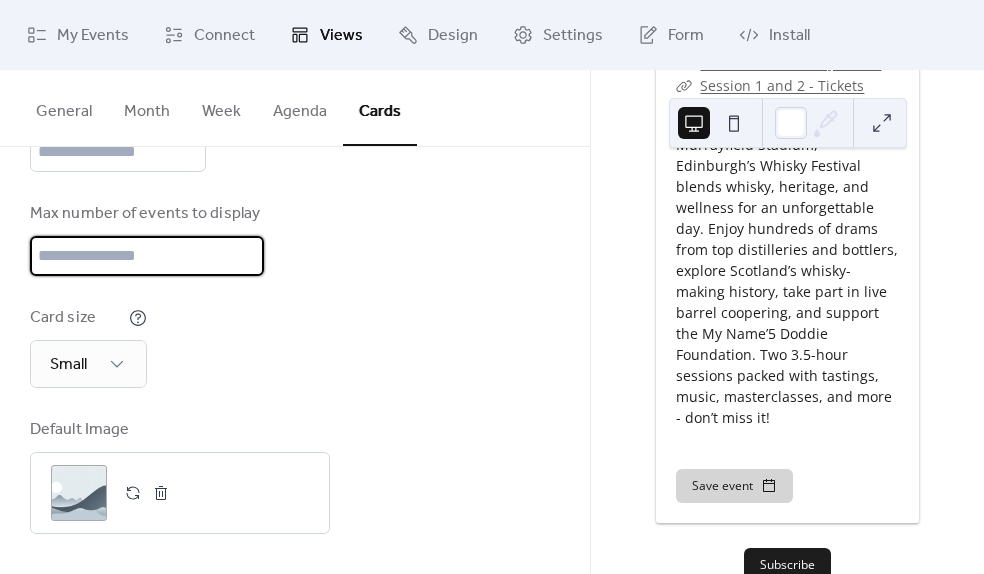 click on "**" at bounding box center (147, 256) 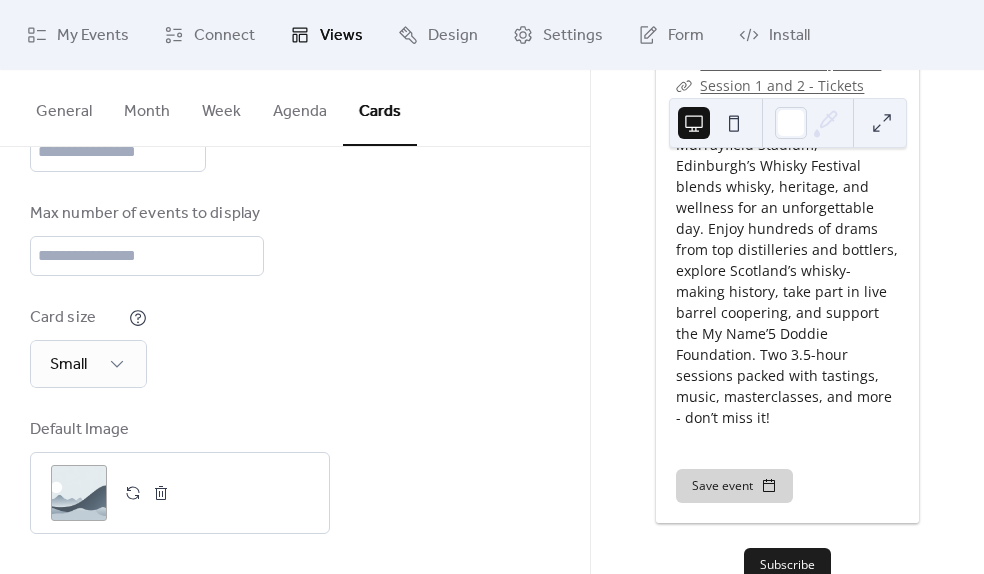 click on "Max number of events to display **" at bounding box center (295, 239) 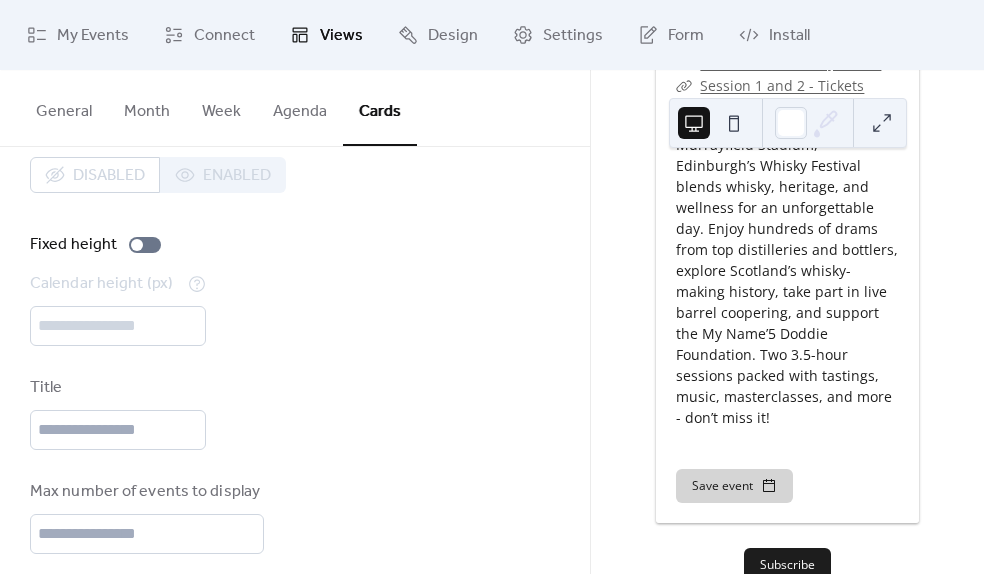 scroll, scrollTop: 0, scrollLeft: 0, axis: both 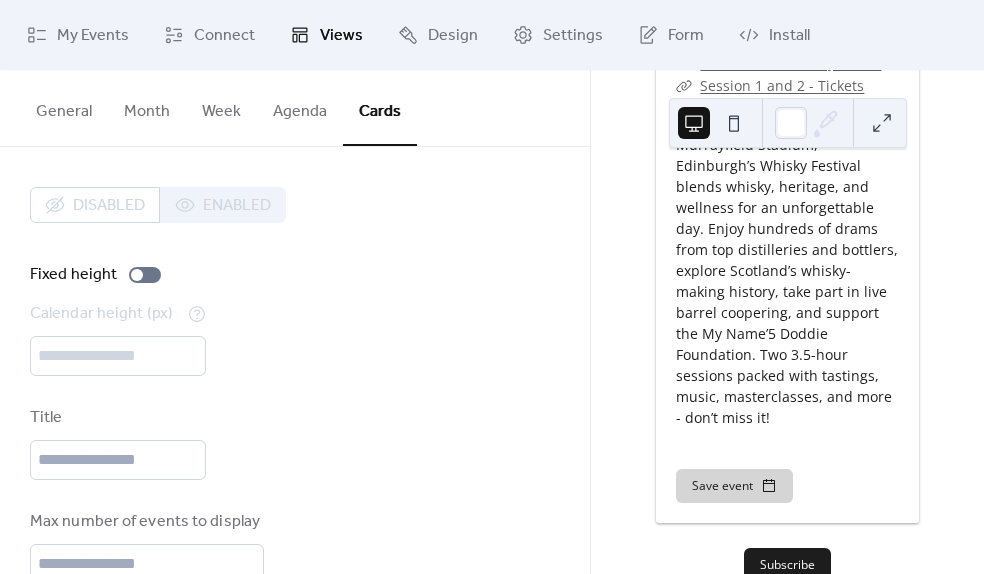 click on "General" at bounding box center (64, 107) 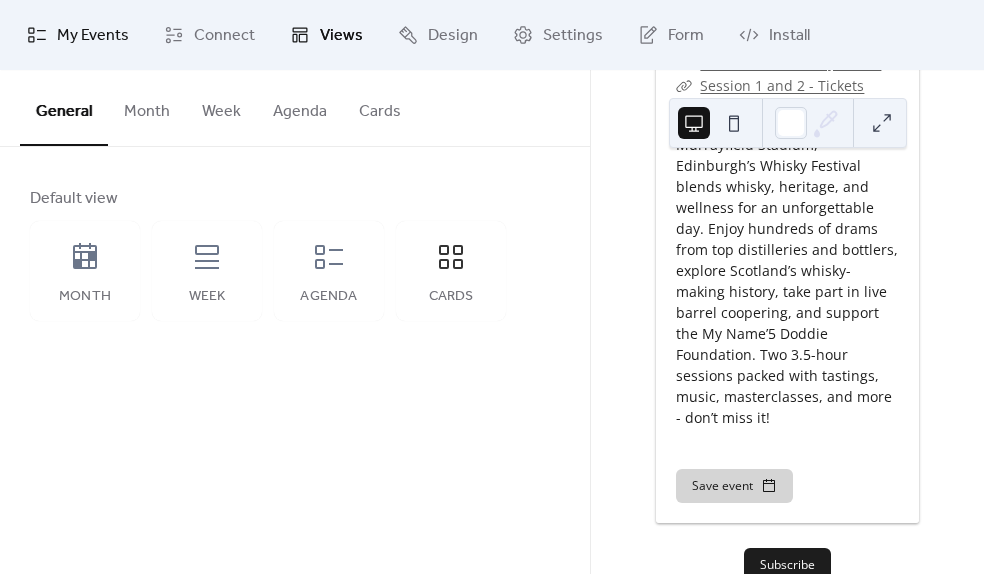 click on "My Events" at bounding box center (93, 36) 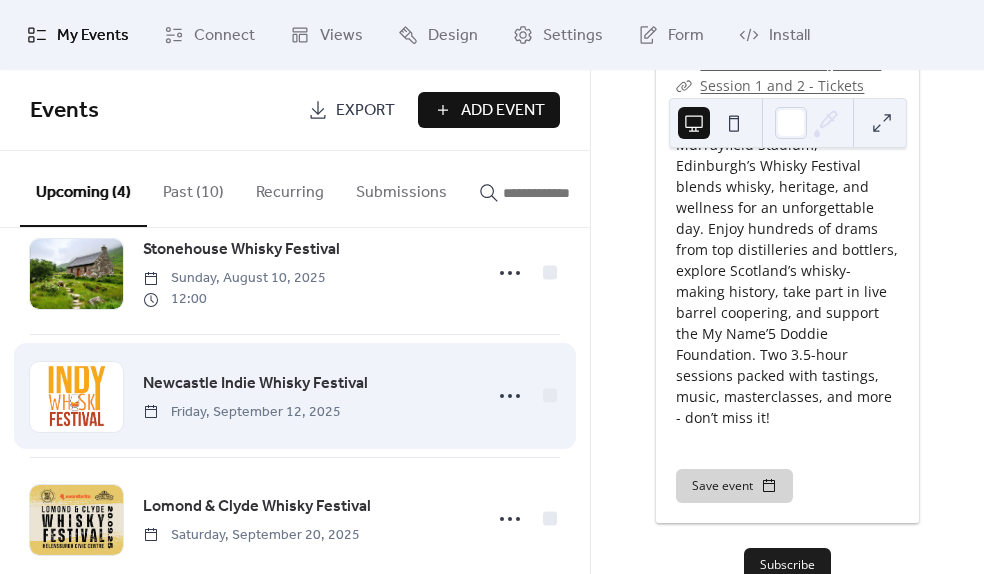 scroll, scrollTop: 0, scrollLeft: 0, axis: both 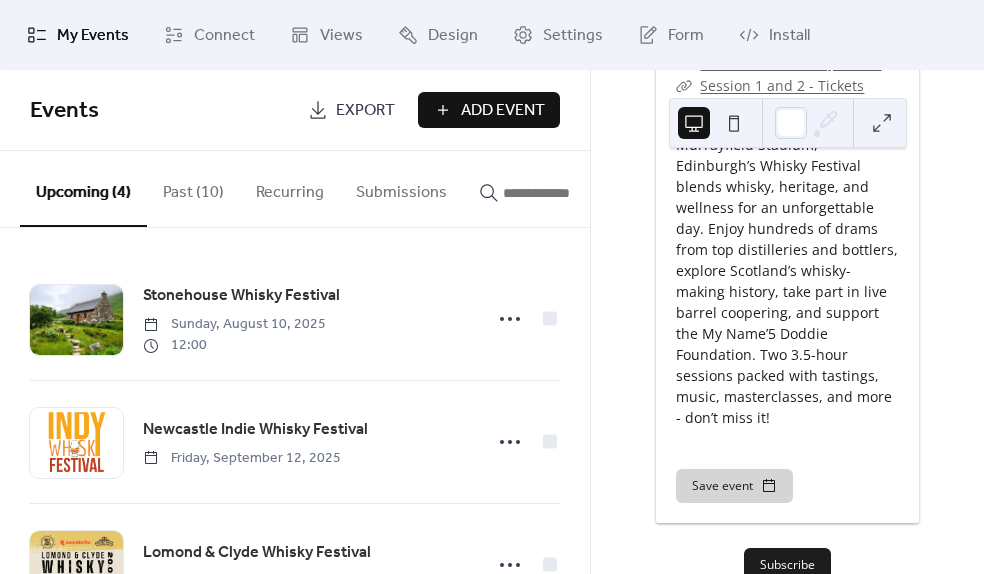 click on "Subscribe" at bounding box center (787, 565) 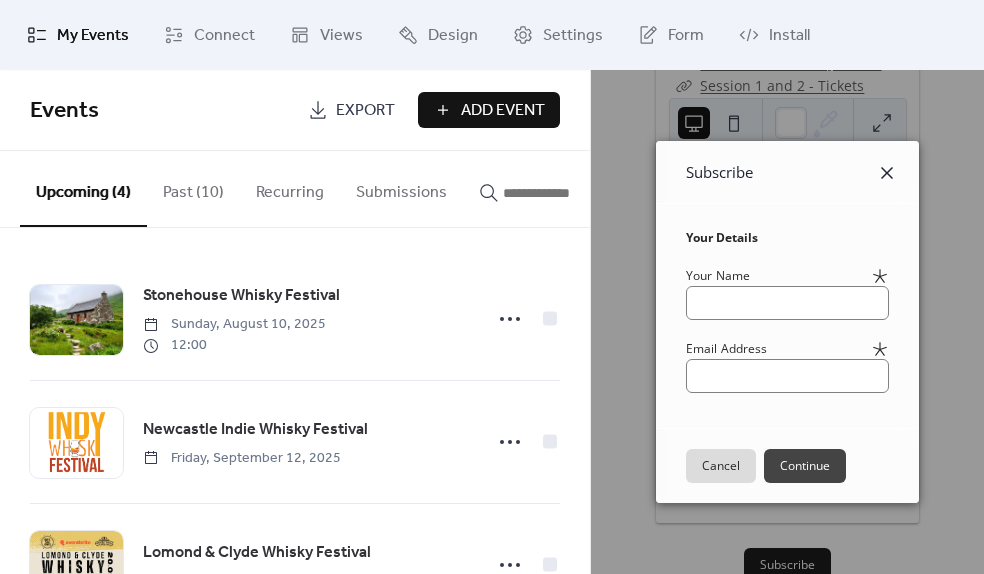 click 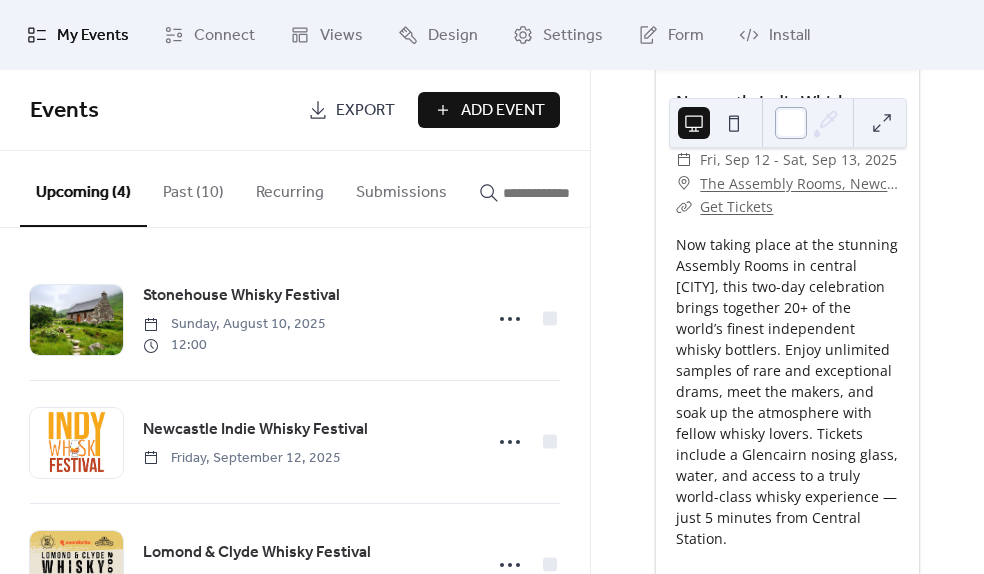 scroll, scrollTop: 1002, scrollLeft: 0, axis: vertical 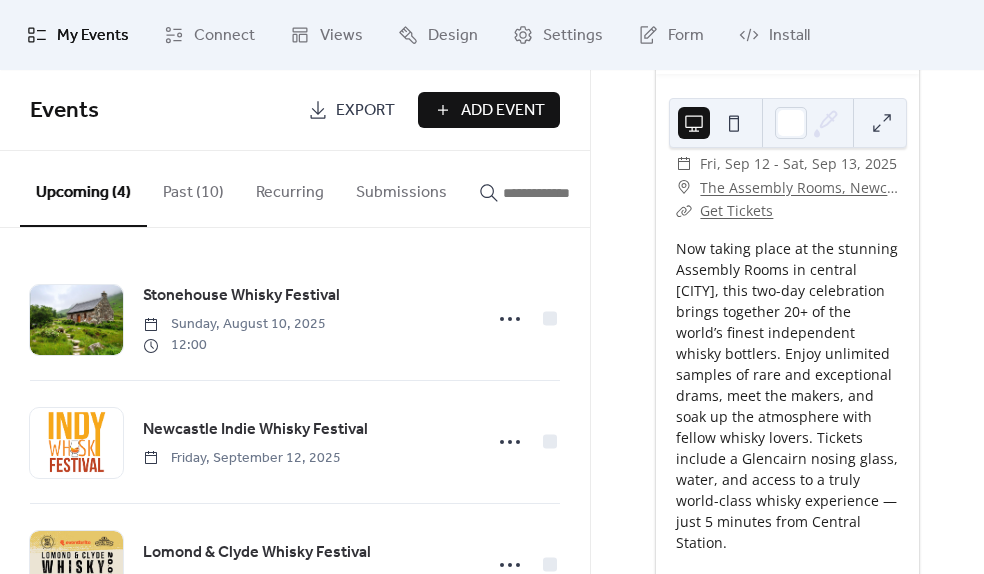 click at bounding box center [734, 123] 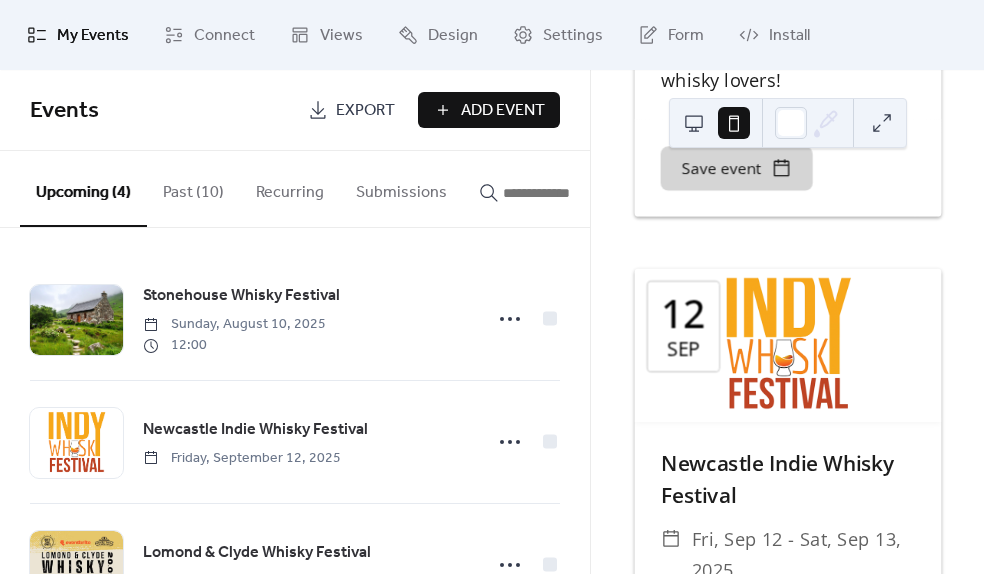 click at bounding box center [694, 123] 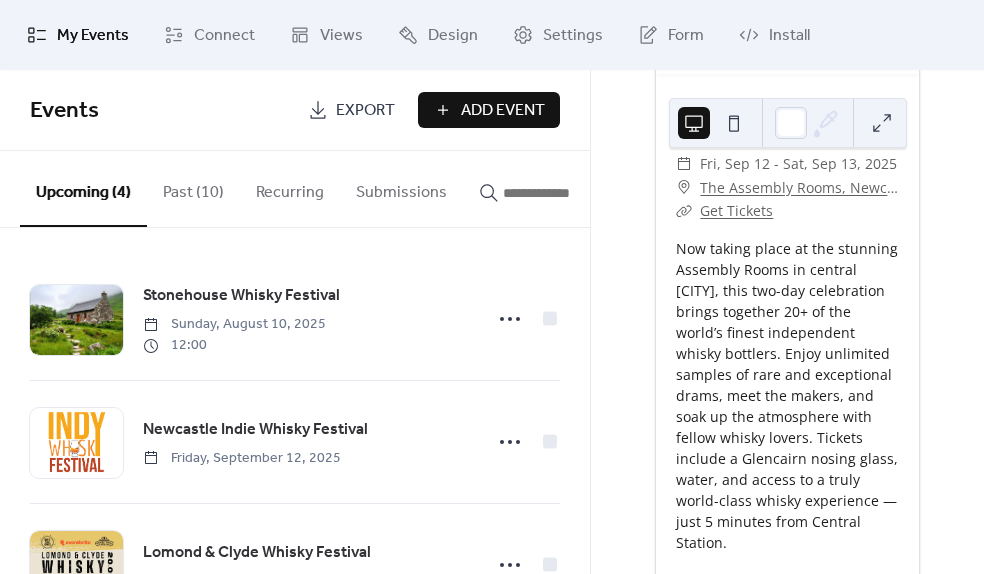 click at bounding box center (882, 123) 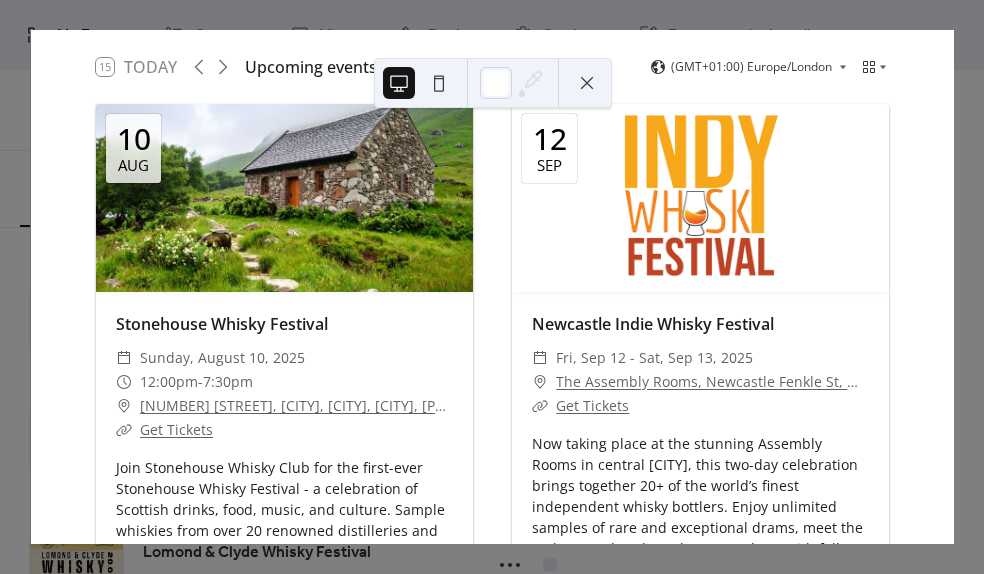 scroll, scrollTop: 0, scrollLeft: 0, axis: both 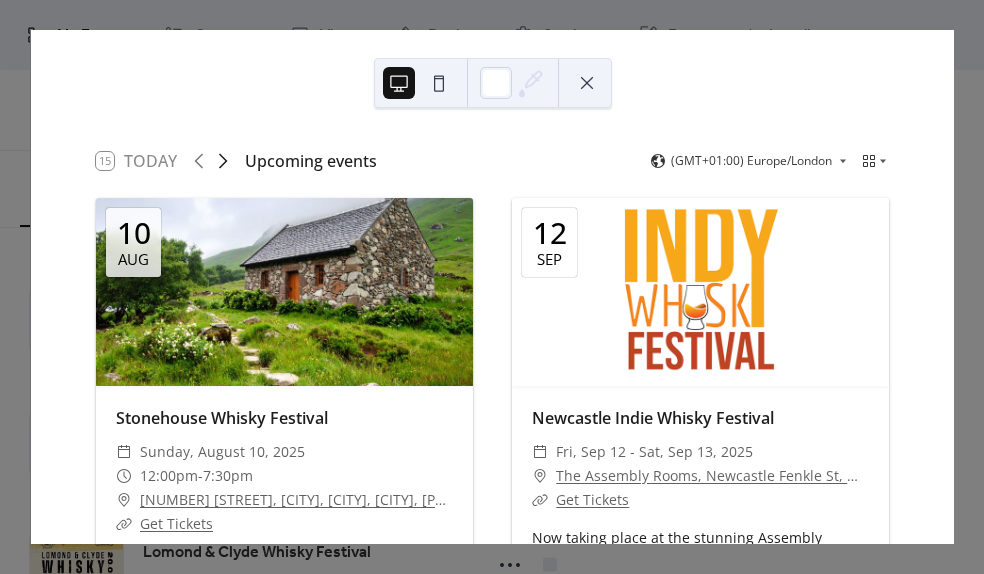 click 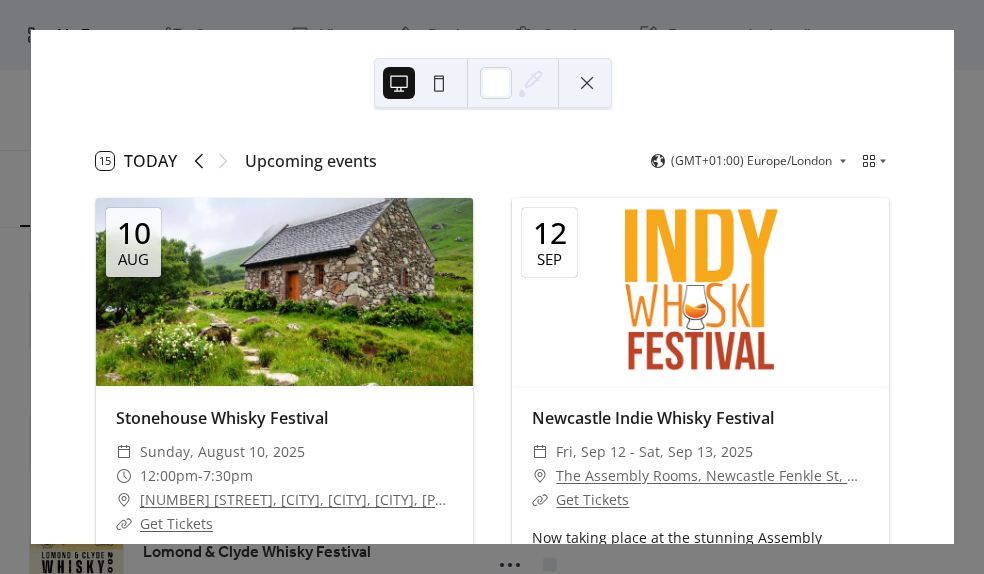 click 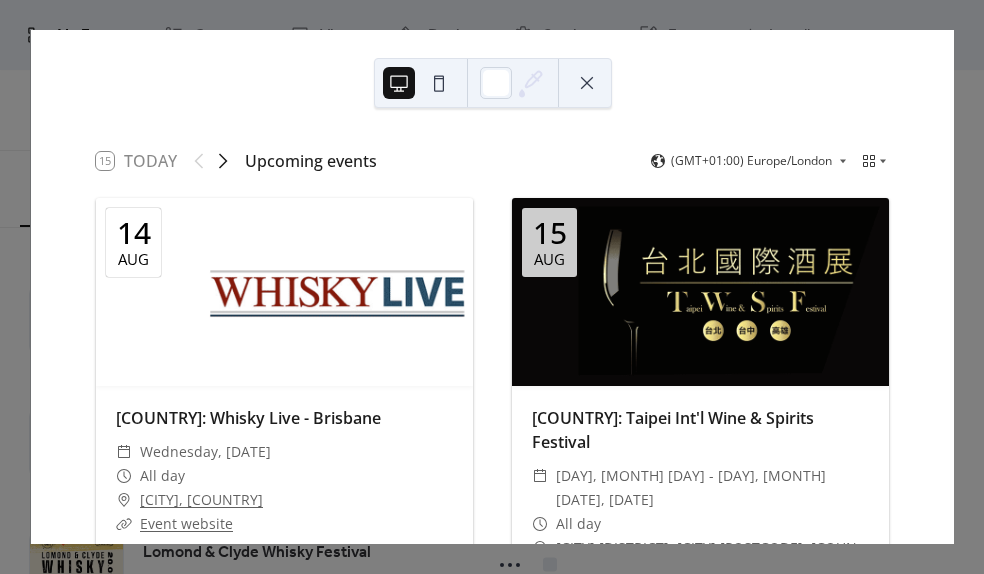 click 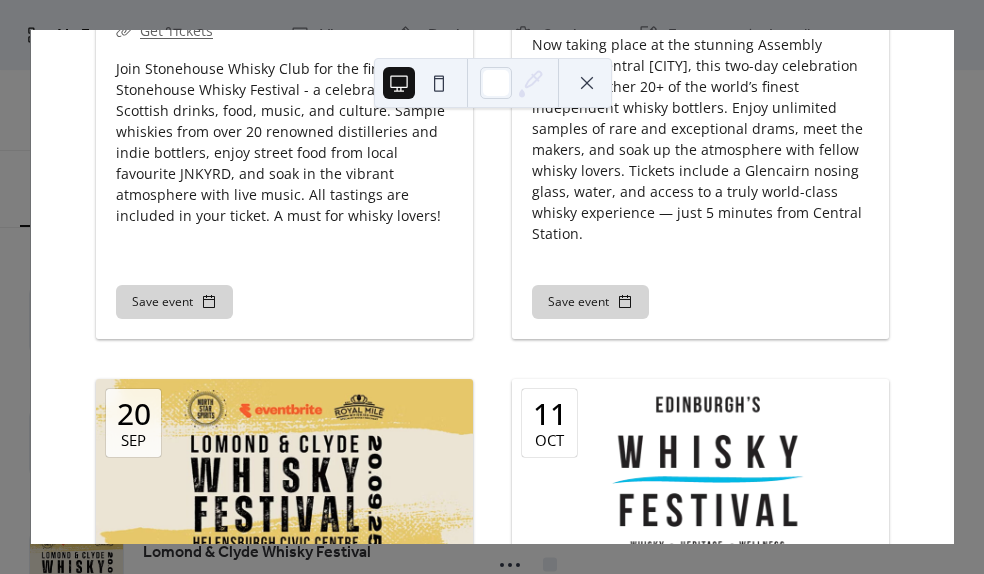 scroll, scrollTop: 0, scrollLeft: 0, axis: both 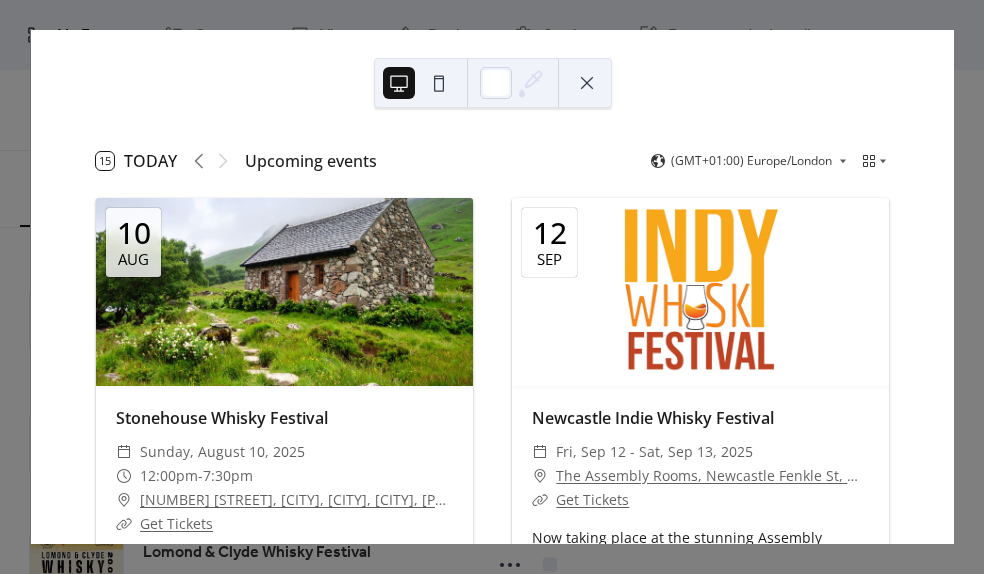 click at bounding box center [587, 83] 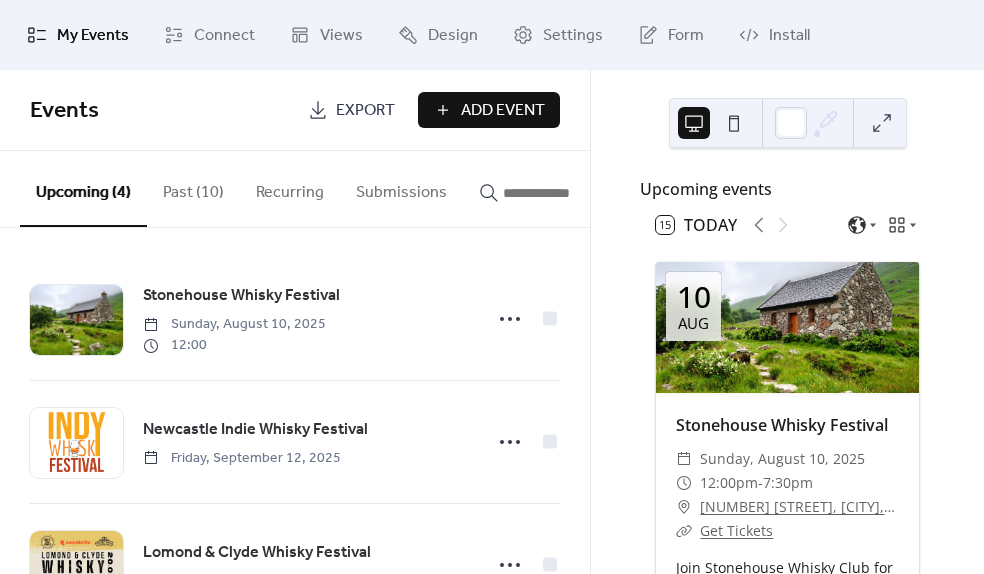 click on "Add Event" at bounding box center (503, 111) 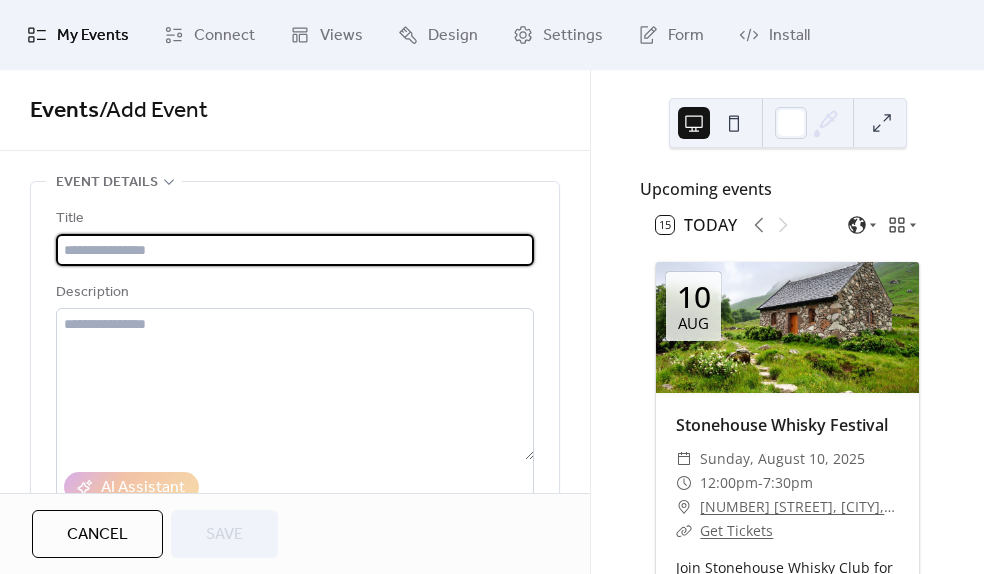 click at bounding box center (295, 250) 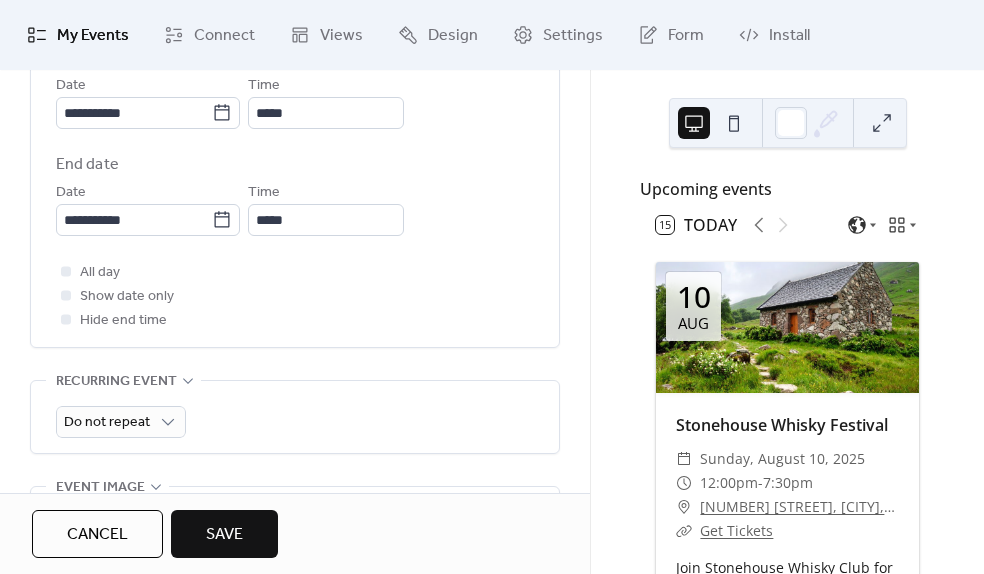 scroll, scrollTop: 927, scrollLeft: 0, axis: vertical 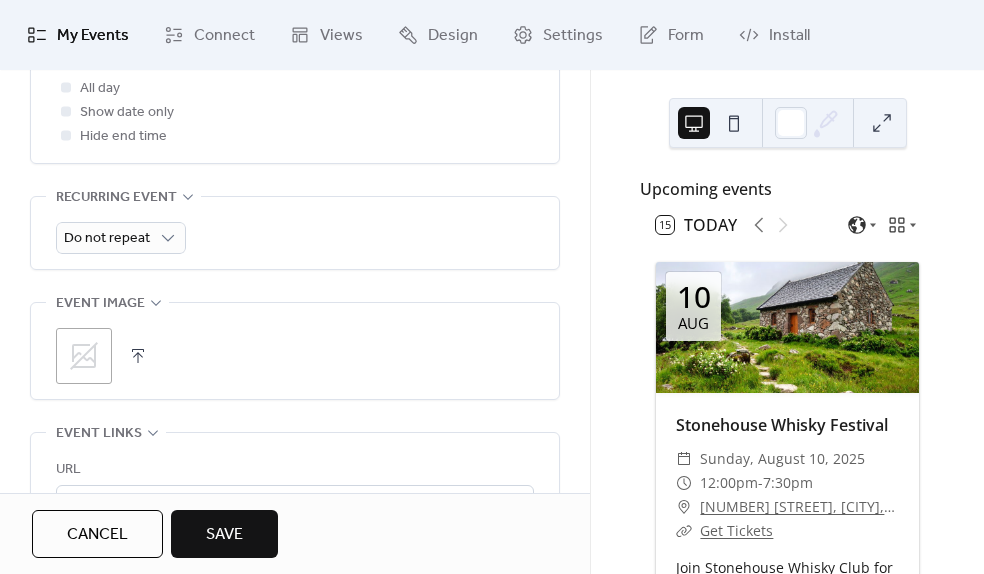 type on "**********" 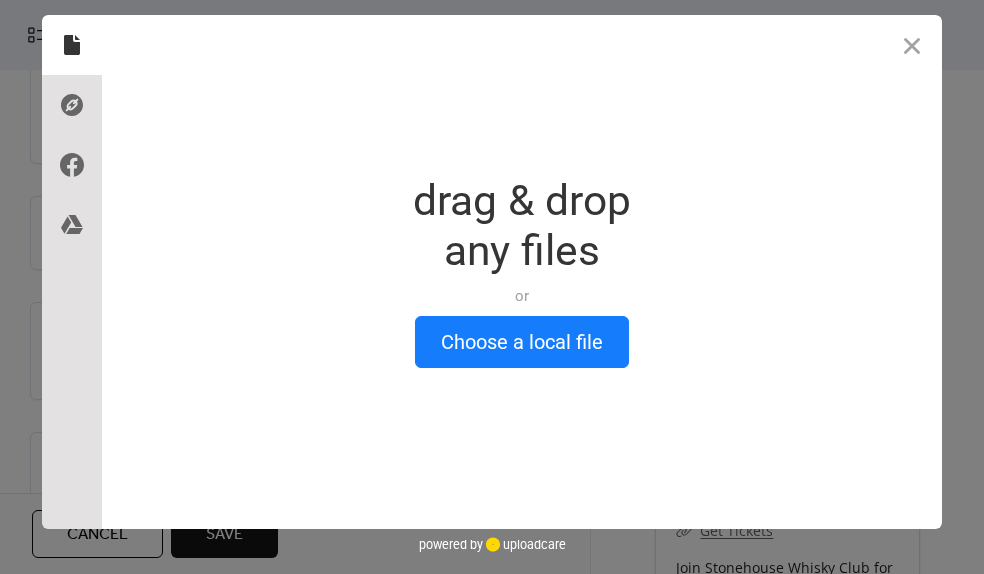 scroll, scrollTop: 927, scrollLeft: 0, axis: vertical 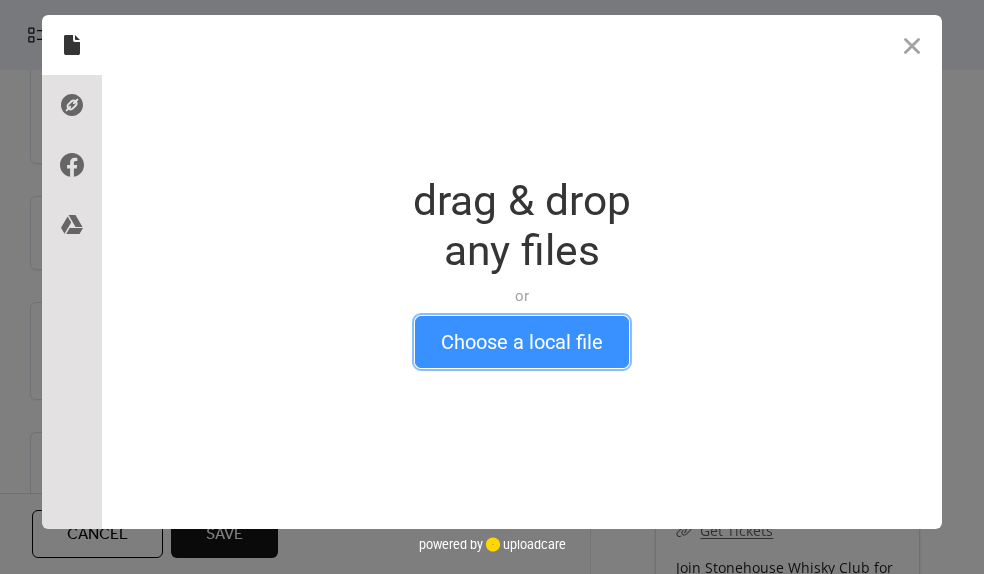 drag, startPoint x: 488, startPoint y: 342, endPoint x: 501, endPoint y: 343, distance: 13.038404 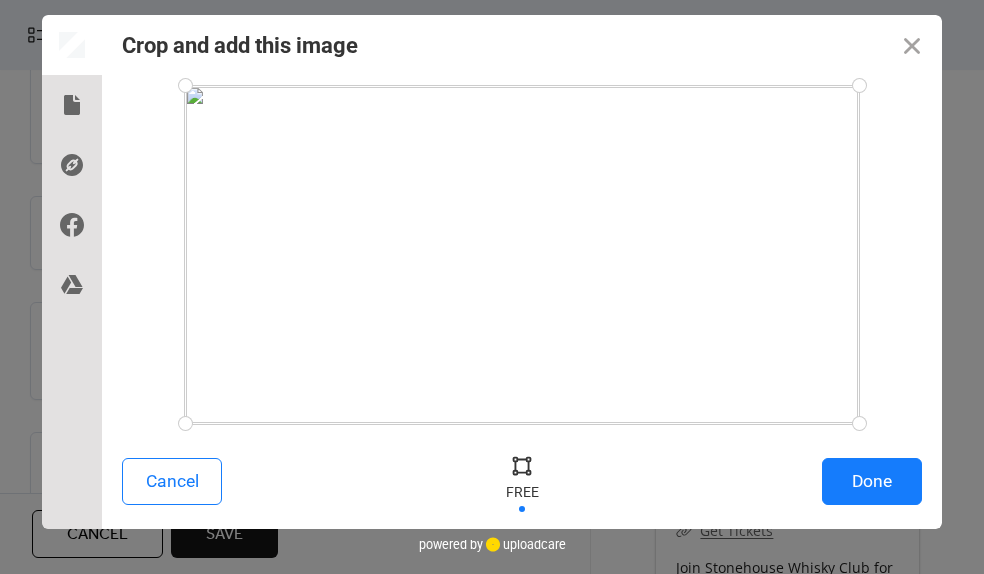 drag, startPoint x: 889, startPoint y: 472, endPoint x: 904, endPoint y: 466, distance: 16.155495 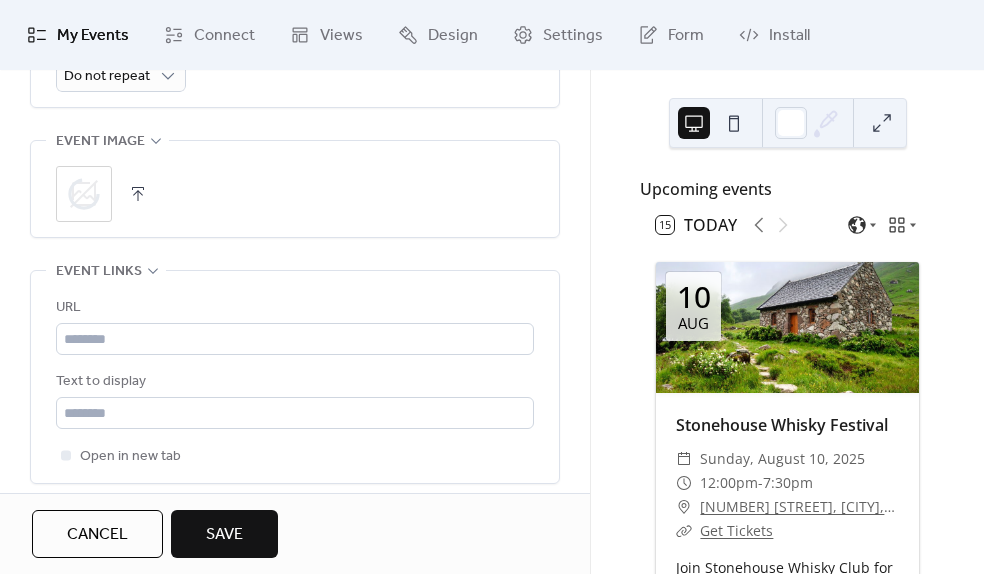 scroll, scrollTop: 1172, scrollLeft: 0, axis: vertical 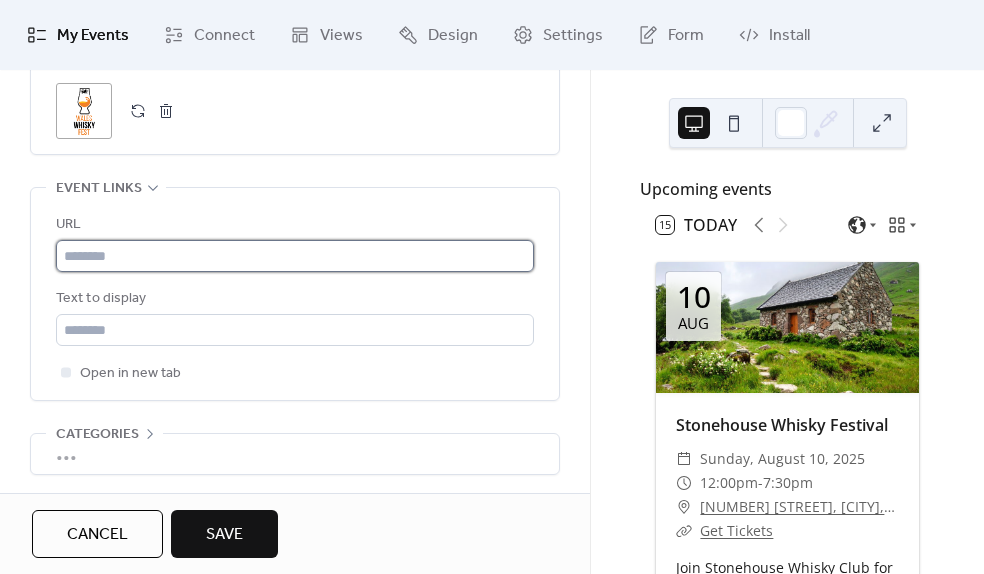 click at bounding box center [295, 256] 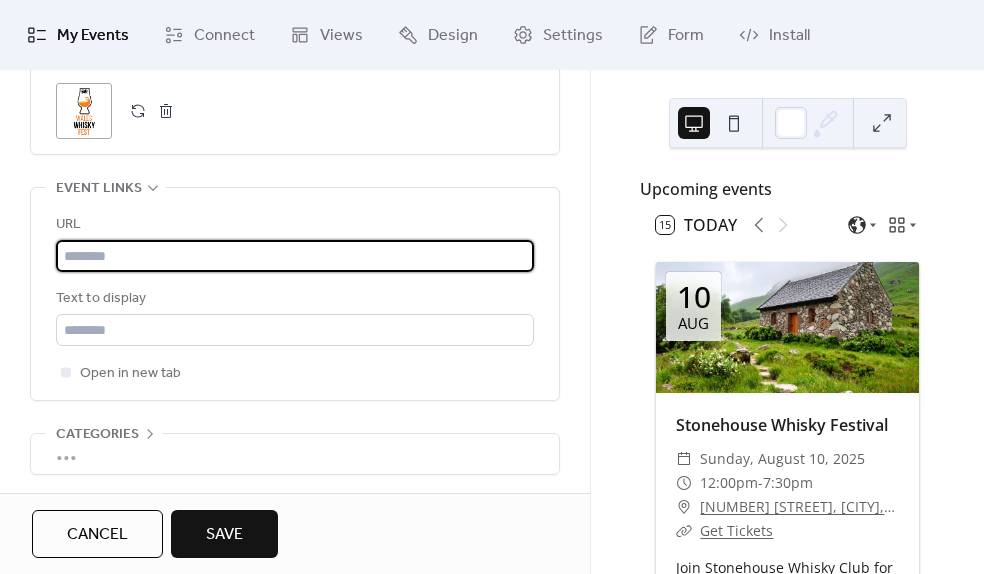 click at bounding box center (295, 256) 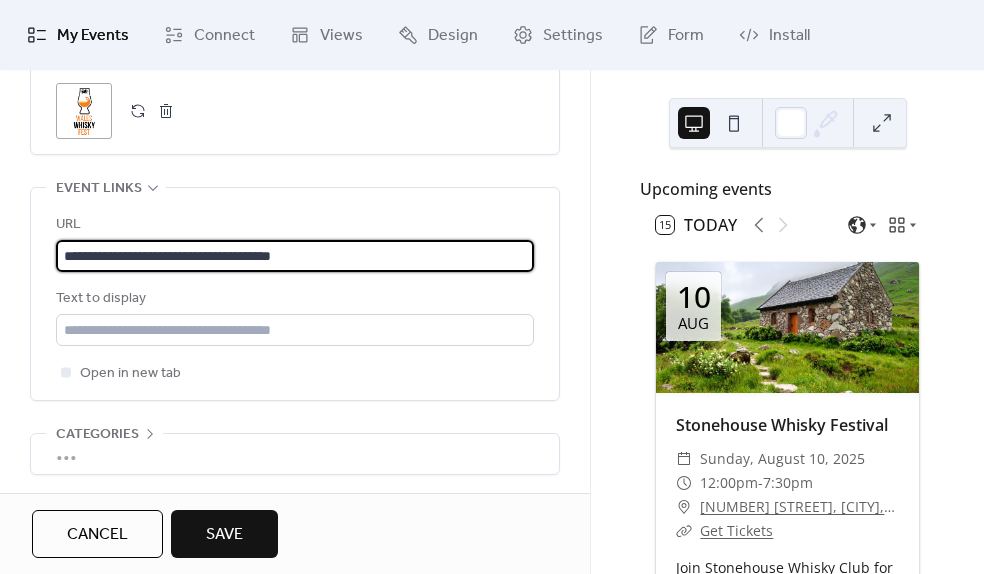 type on "**********" 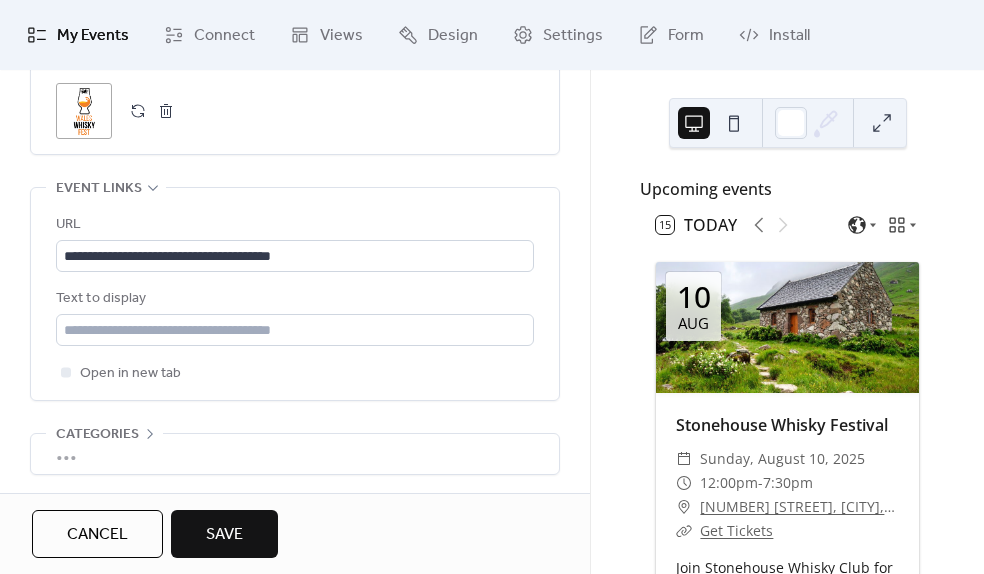 click on "Text to display" at bounding box center (293, 299) 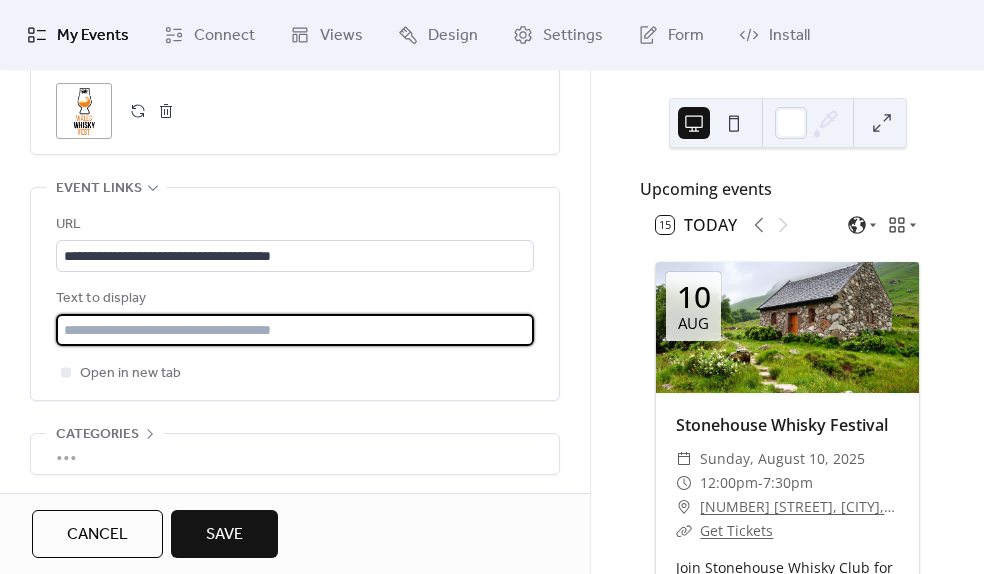 click at bounding box center (295, 330) 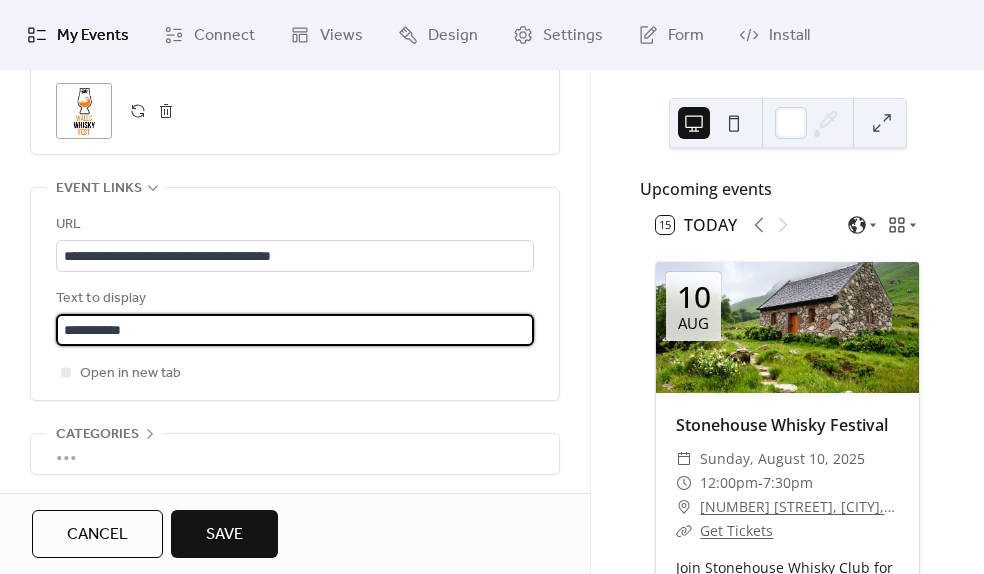 type on "**********" 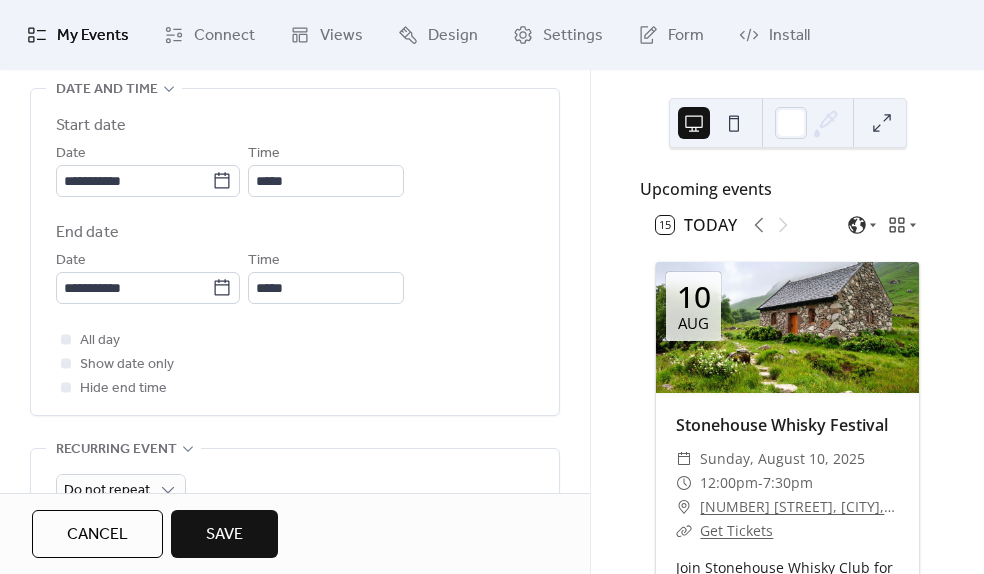 scroll, scrollTop: 673, scrollLeft: 0, axis: vertical 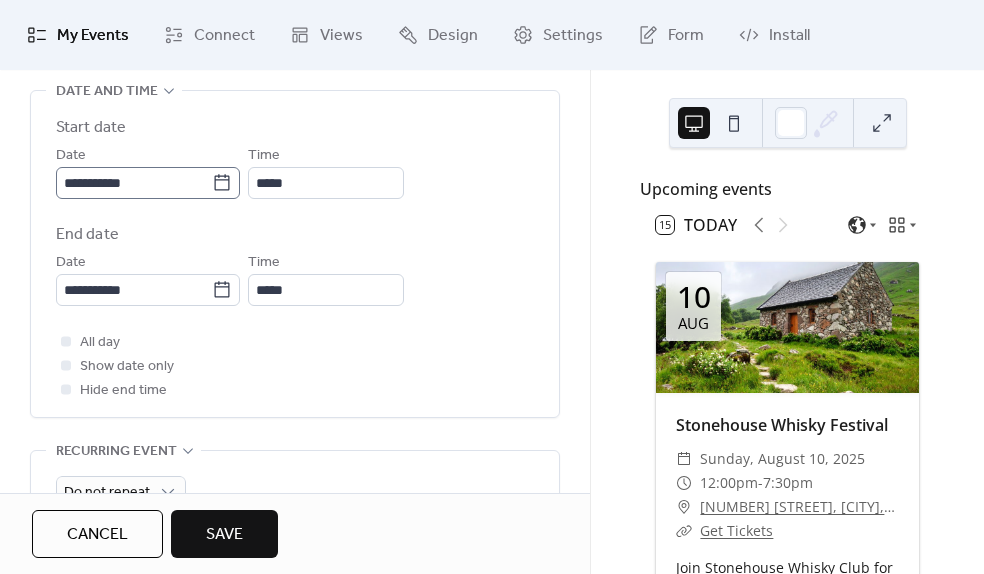 click 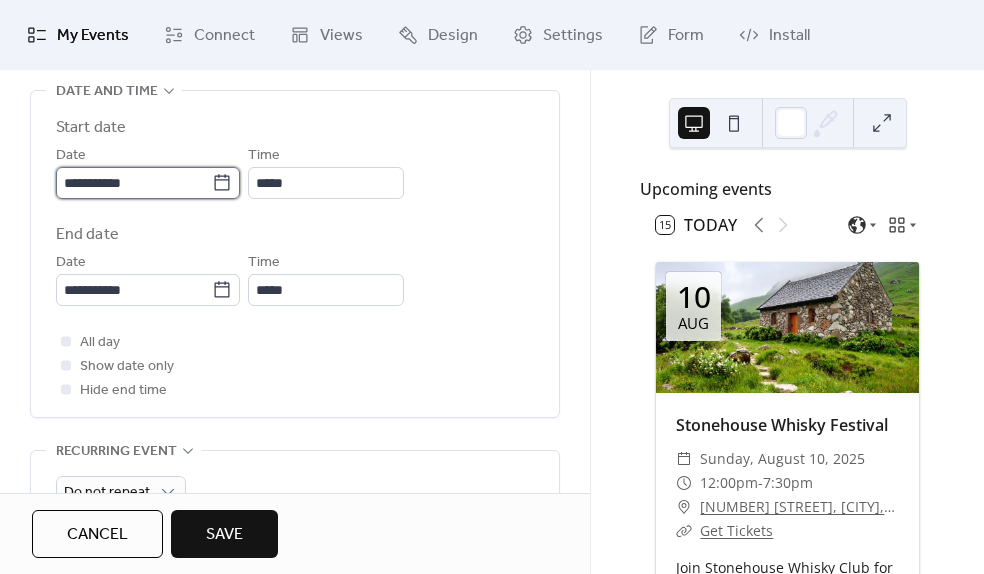 click on "**********" at bounding box center (134, 183) 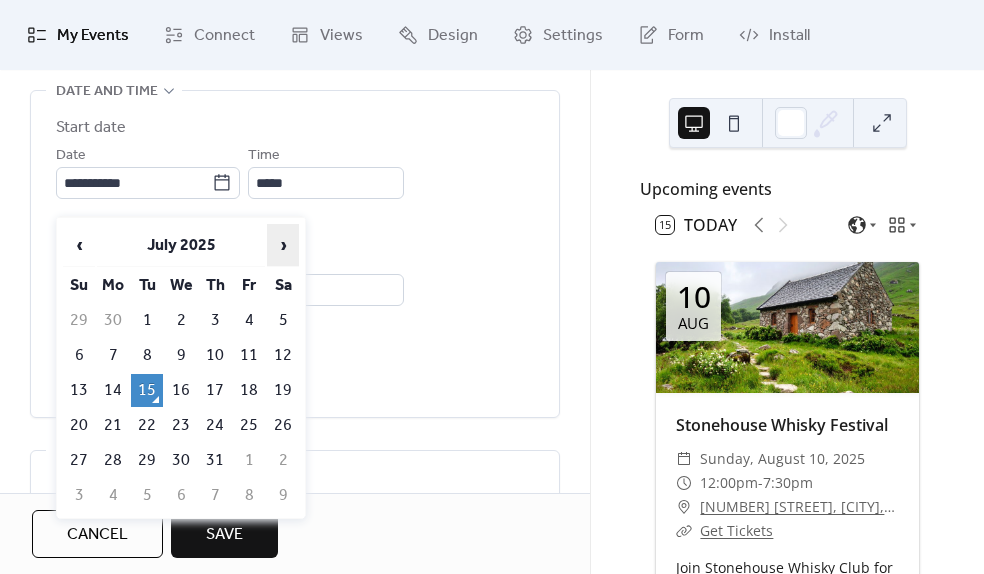 click on "›" at bounding box center (283, 245) 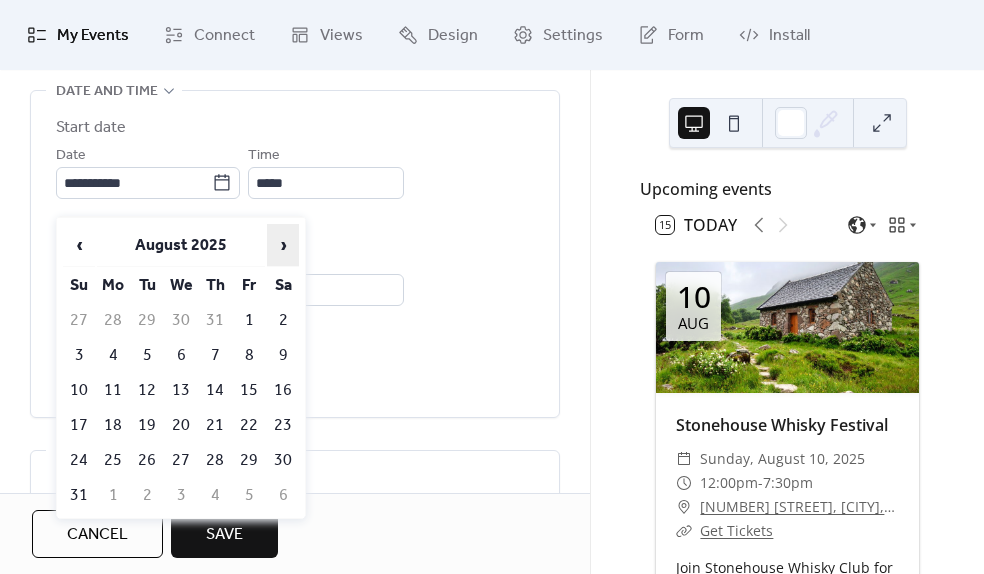 click on "›" at bounding box center [283, 245] 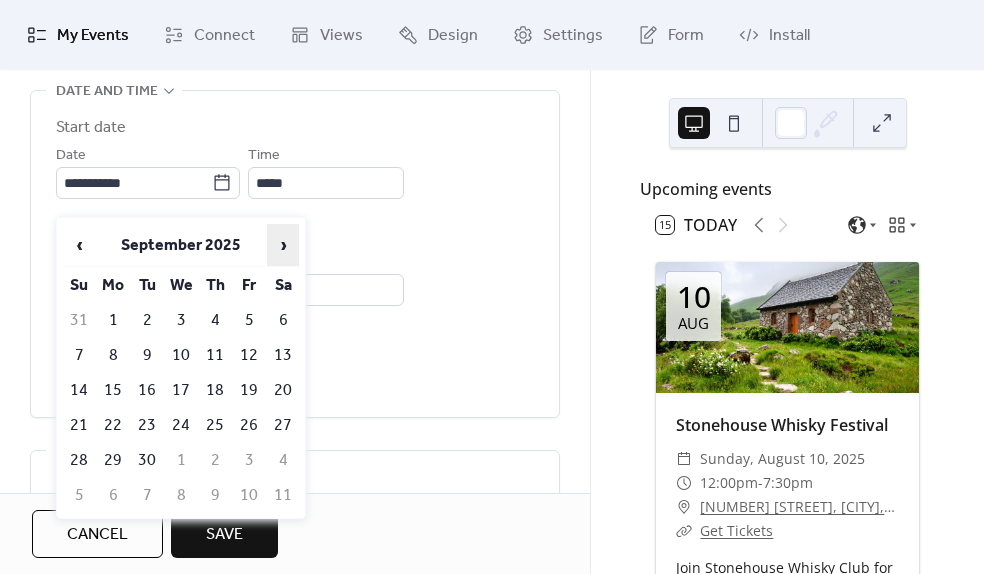 click on "›" at bounding box center (283, 245) 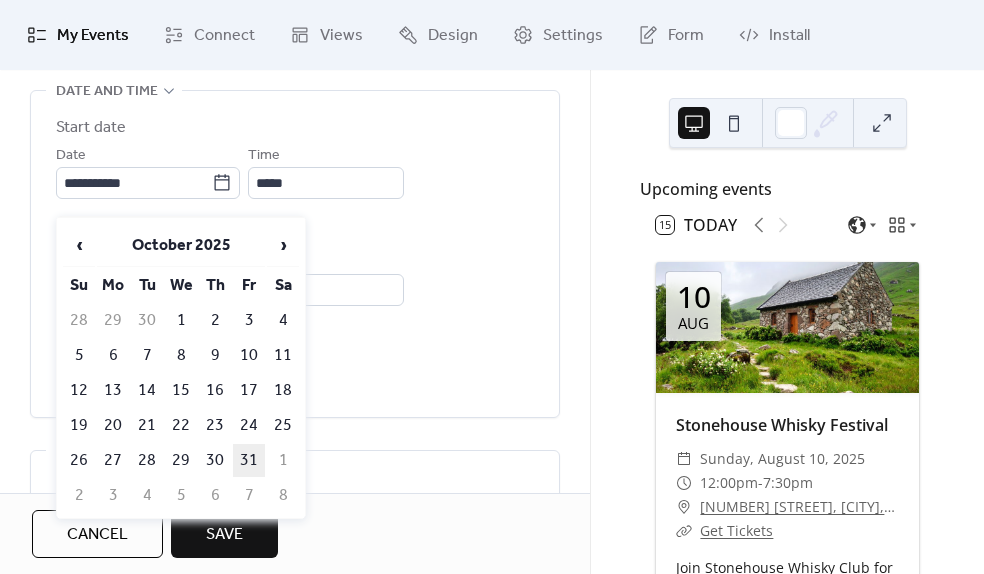 click on "31" at bounding box center (249, 460) 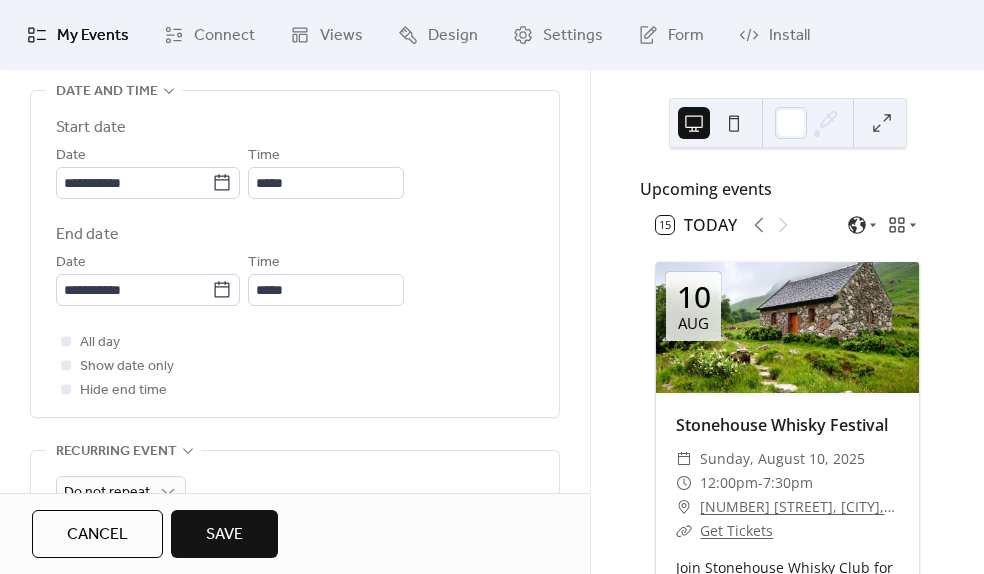 type on "**********" 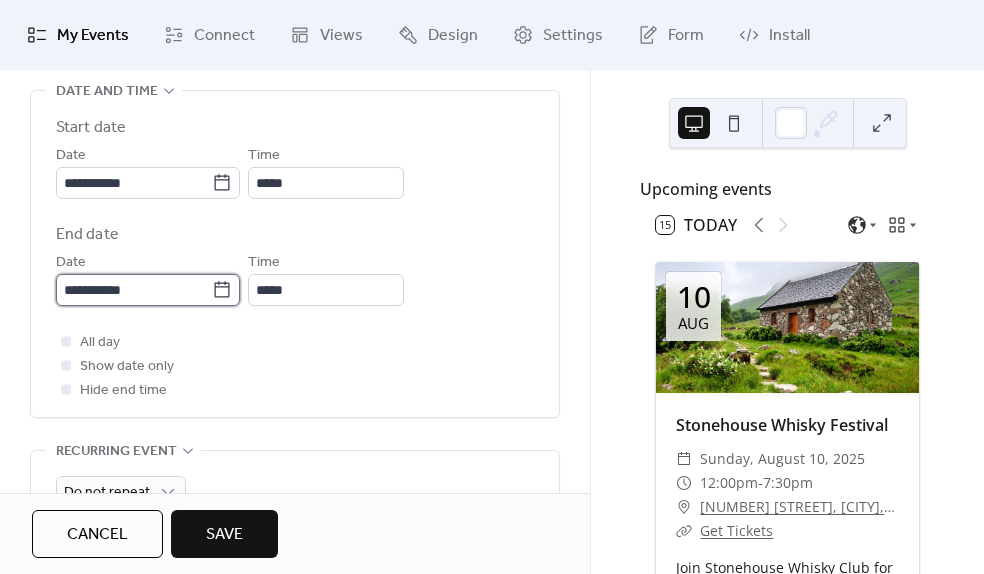 click on "**********" at bounding box center [134, 290] 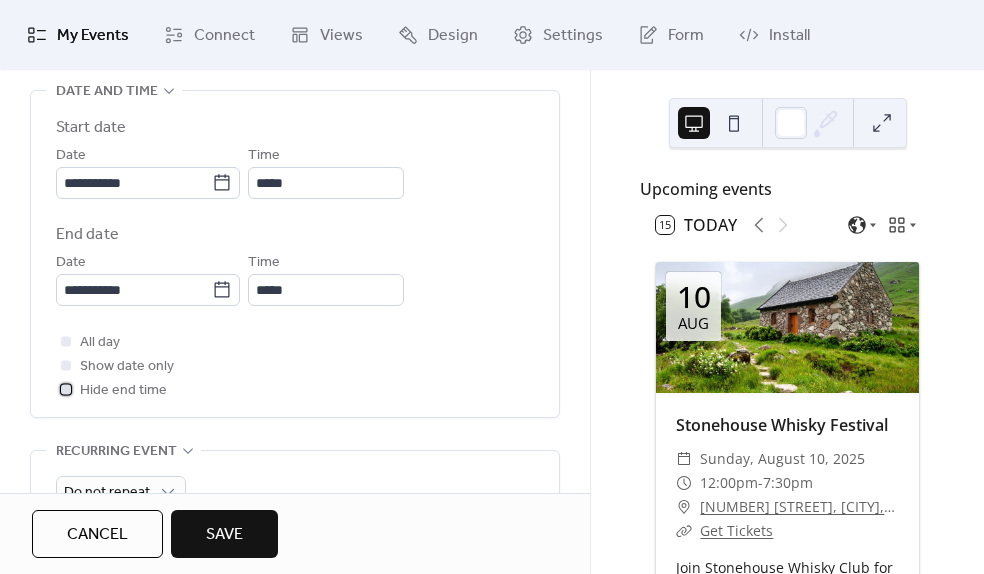 drag, startPoint x: 64, startPoint y: 412, endPoint x: 70, endPoint y: 403, distance: 10.816654 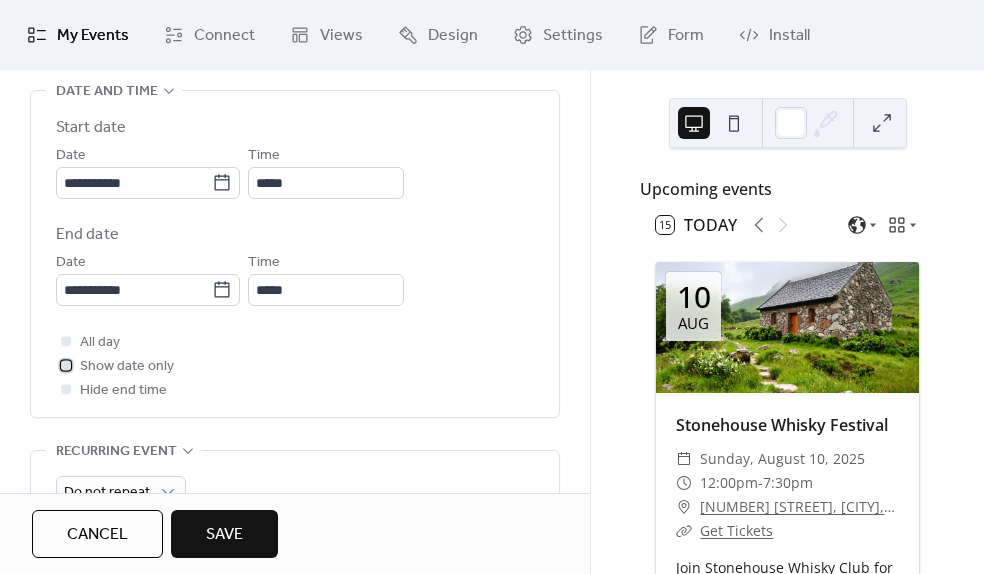 click at bounding box center [66, 365] 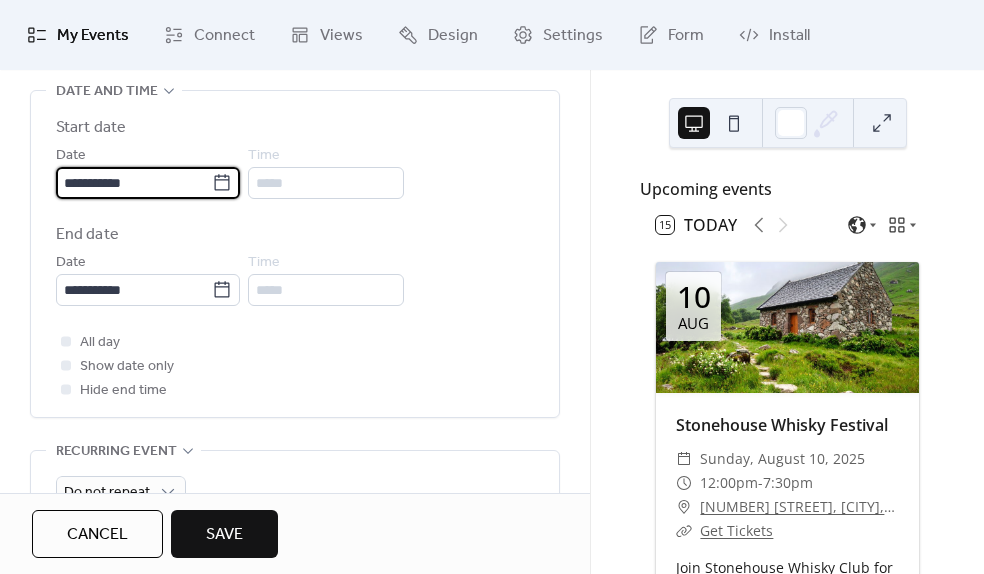 click on "**********" at bounding box center [134, 183] 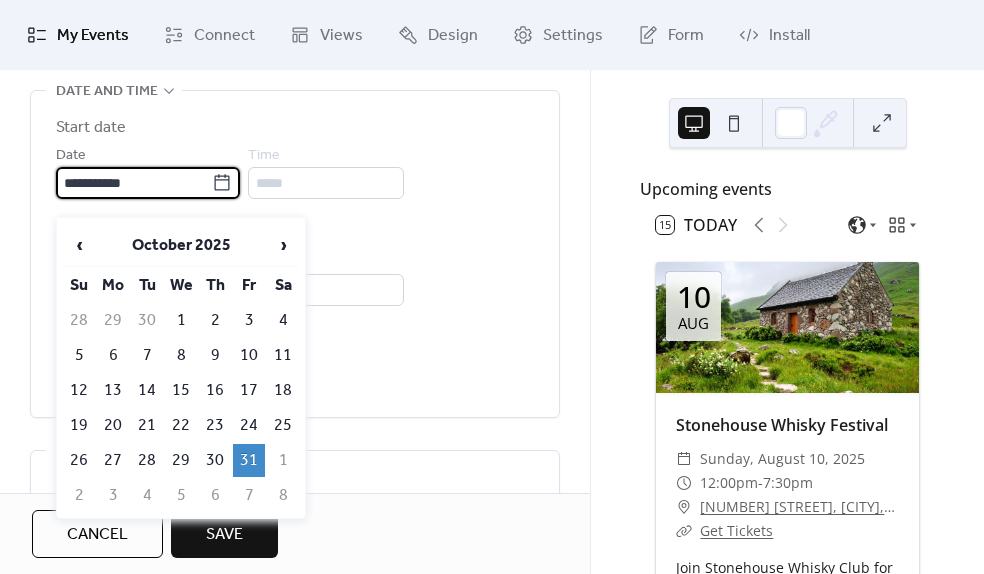 click on "All day Show date only Hide end time" at bounding box center [295, 366] 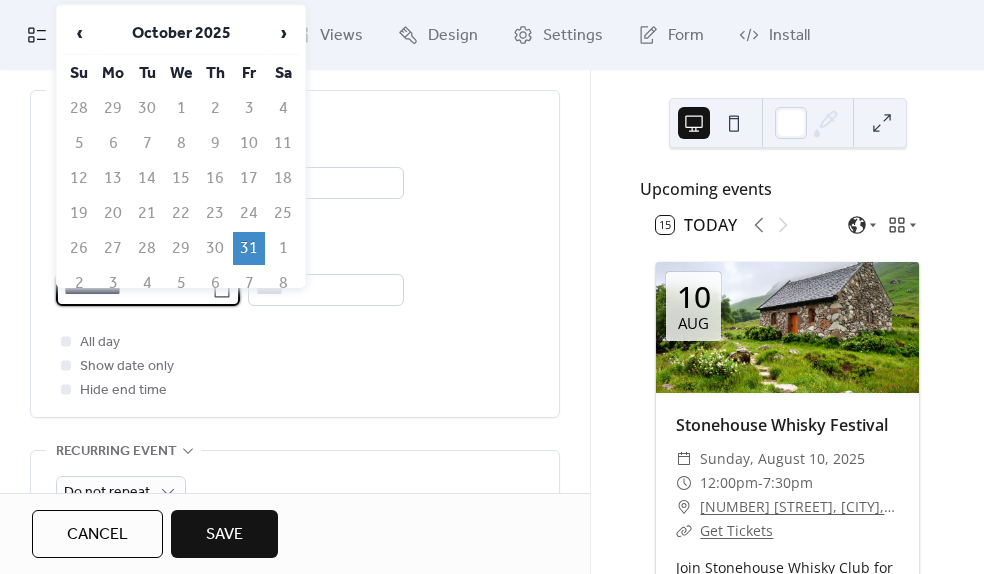 click on "**********" at bounding box center [134, 290] 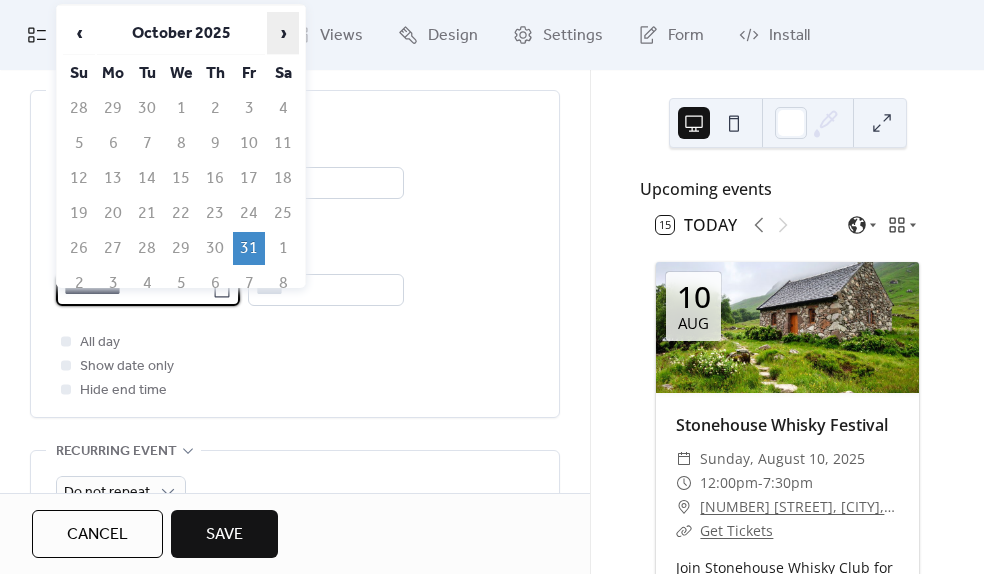 click on "›" at bounding box center (283, 33) 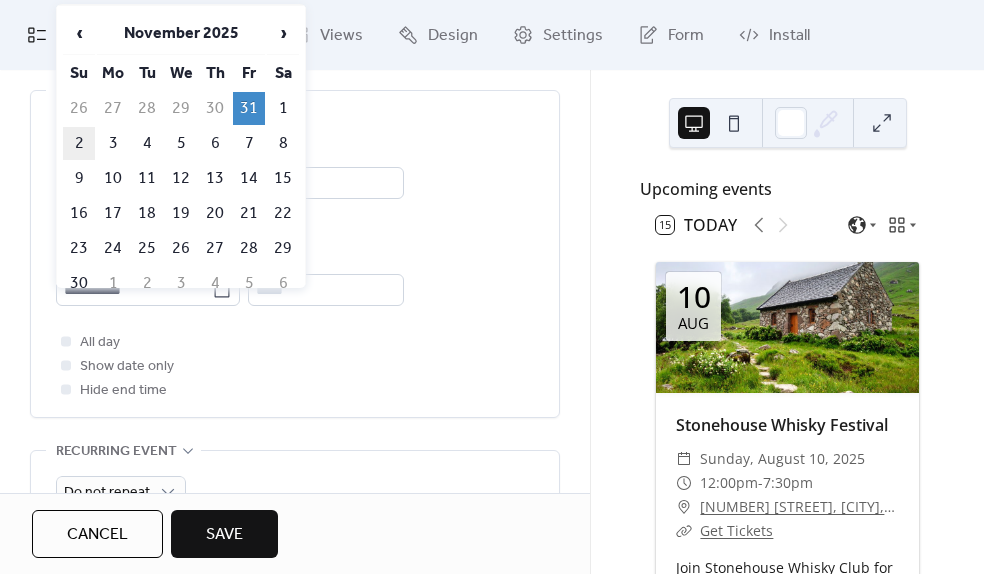 click on "2" at bounding box center (79, 143) 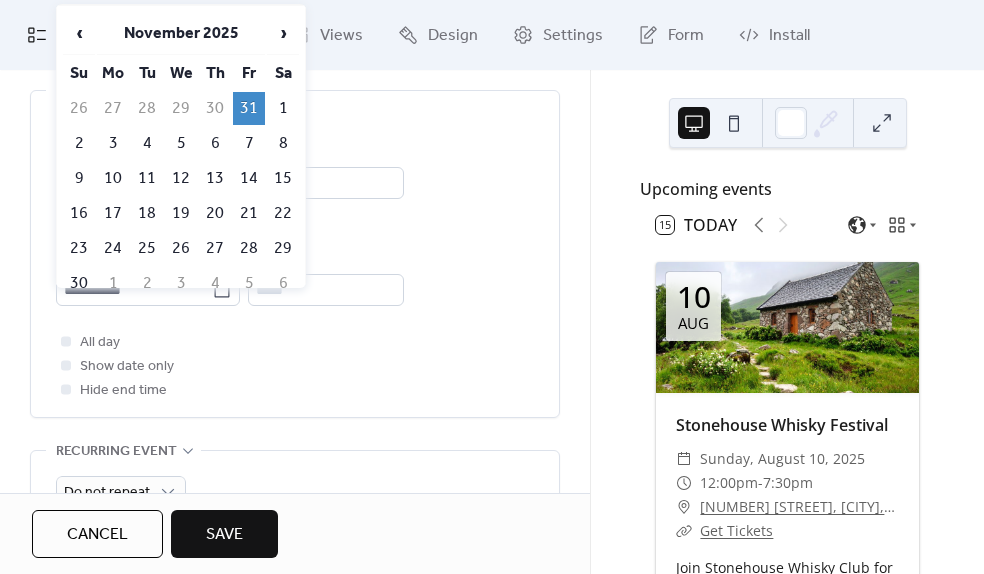 type on "**********" 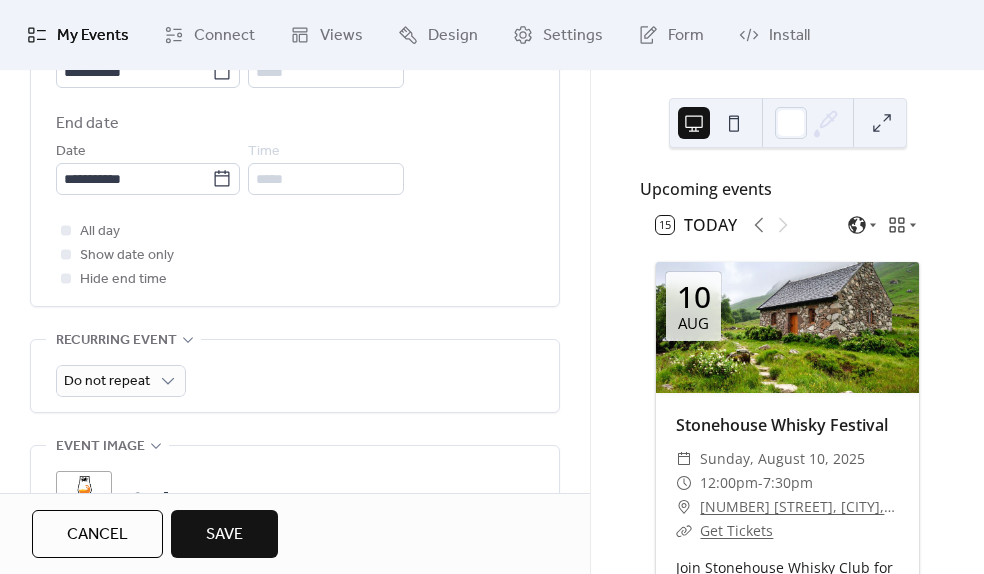 scroll, scrollTop: 786, scrollLeft: 0, axis: vertical 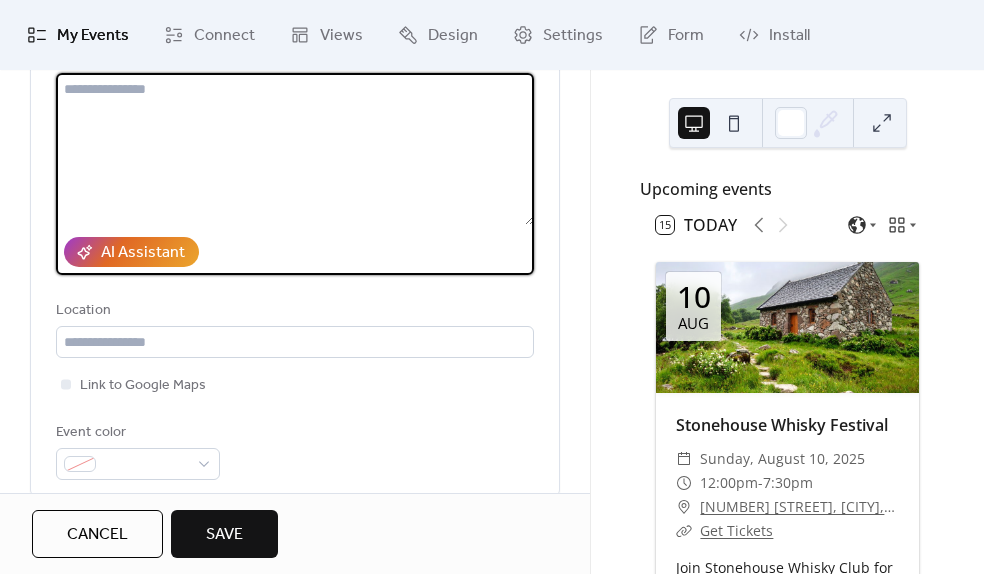 click at bounding box center (295, 149) 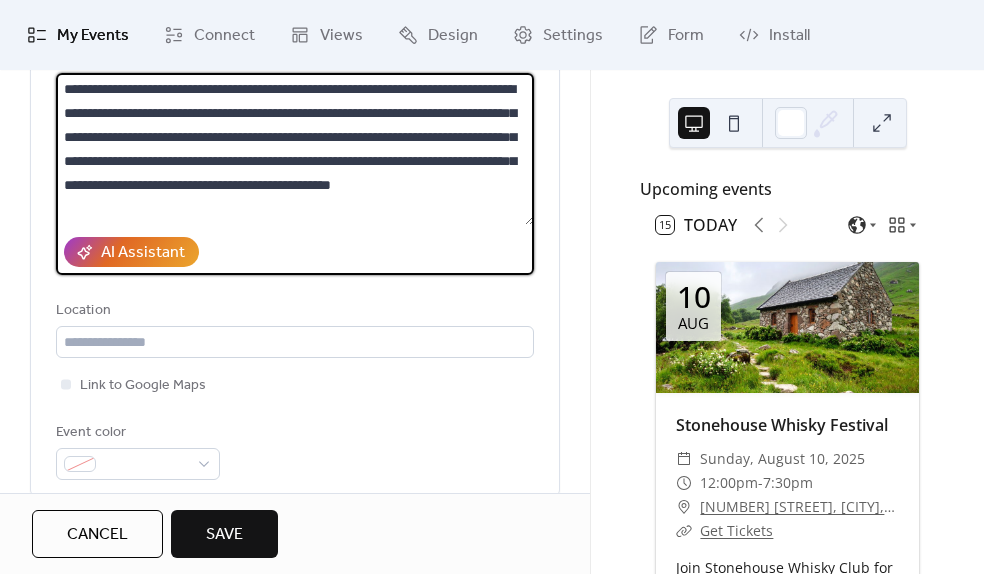 click on "**********" at bounding box center [295, 149] 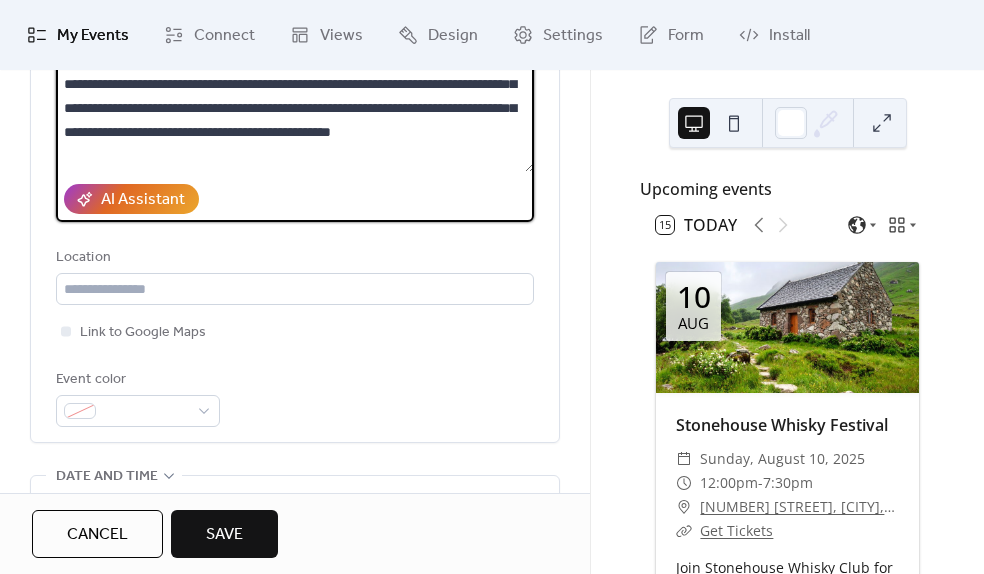 scroll, scrollTop: 272, scrollLeft: 0, axis: vertical 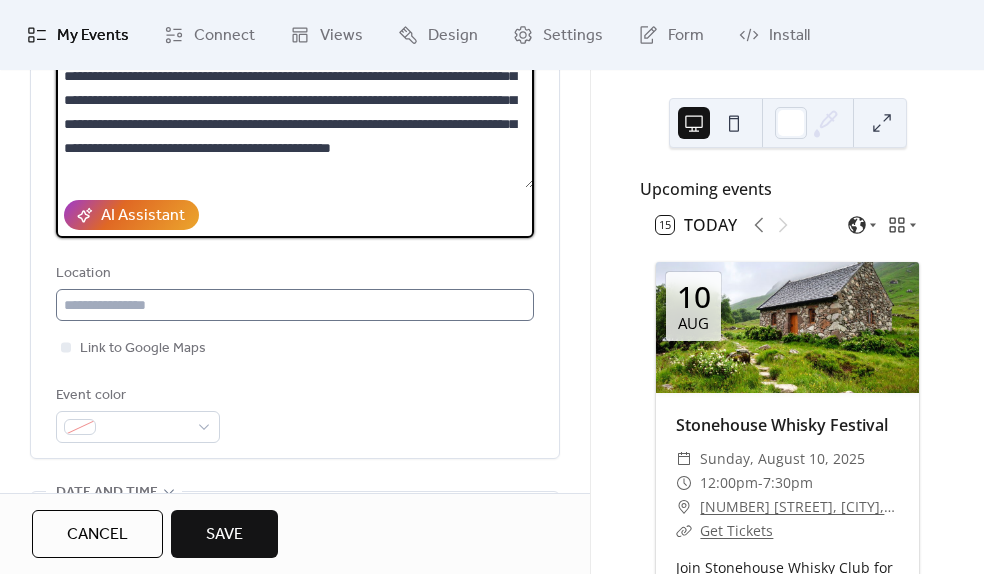 type on "**********" 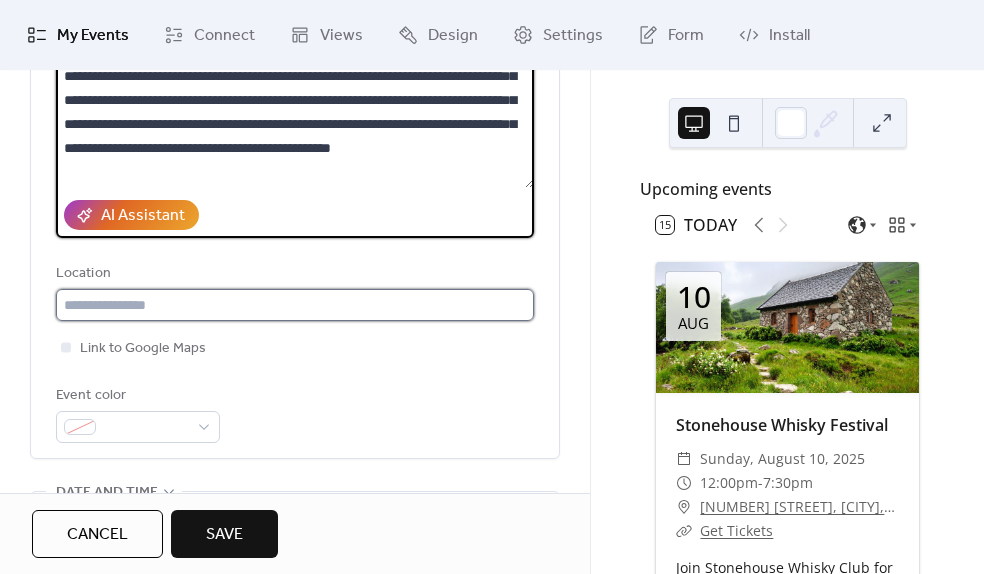 click at bounding box center (295, 305) 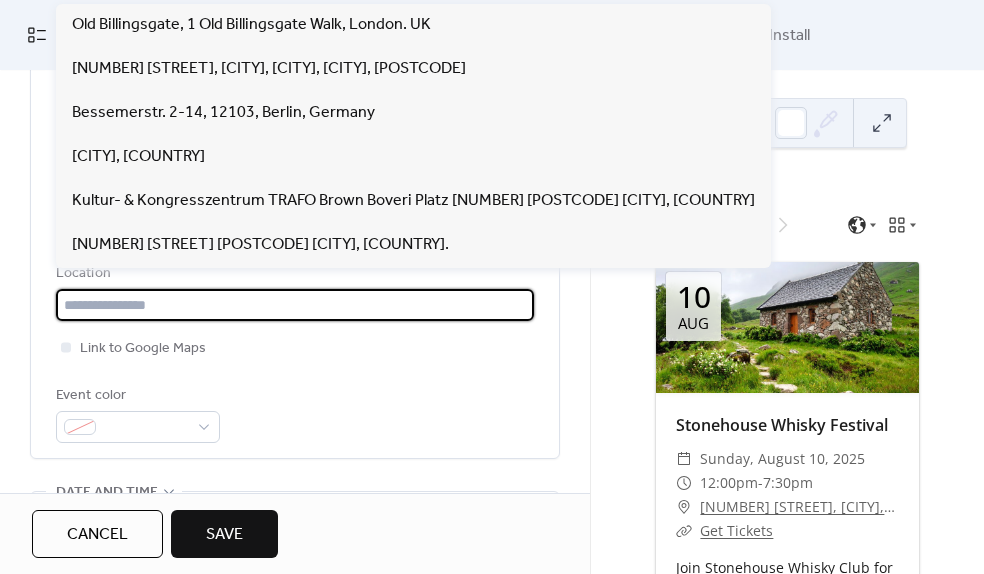 click at bounding box center [295, 305] 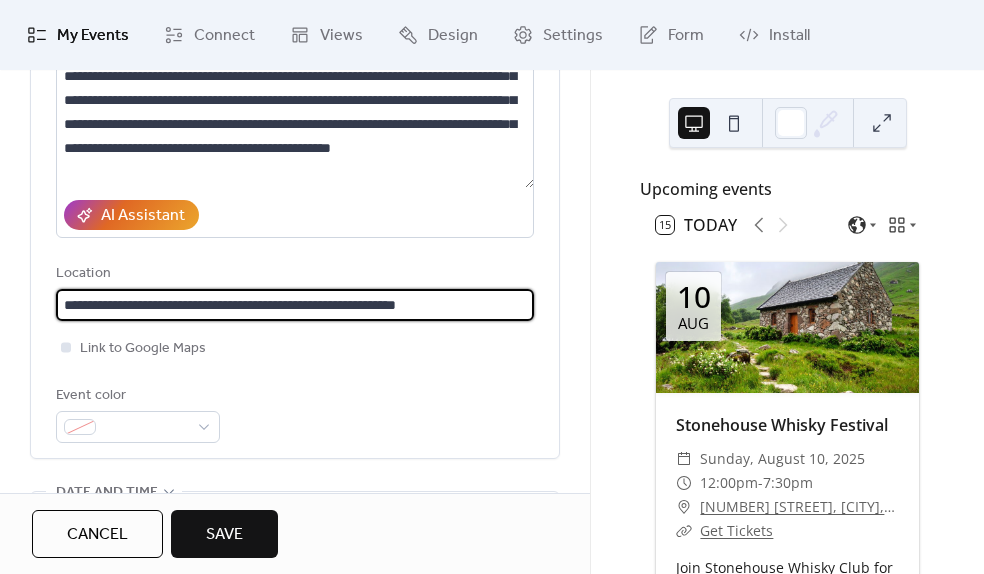 type on "**********" 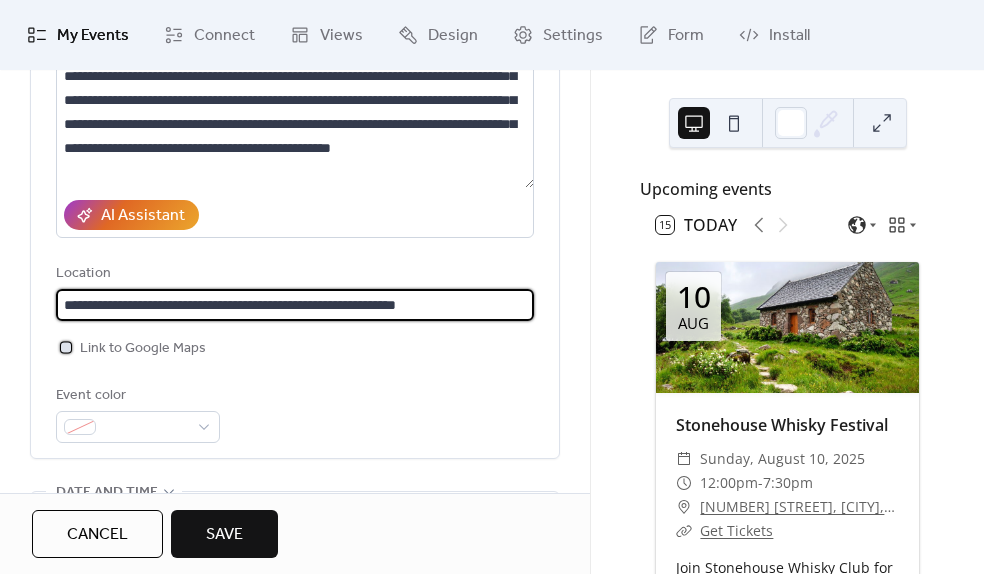 click at bounding box center [66, 347] 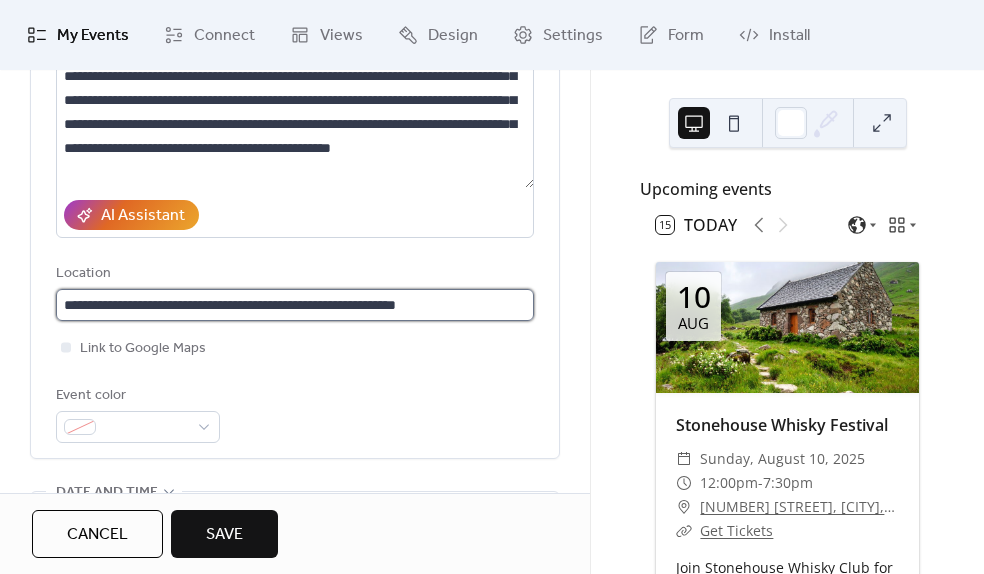 click on "**********" at bounding box center [295, 305] 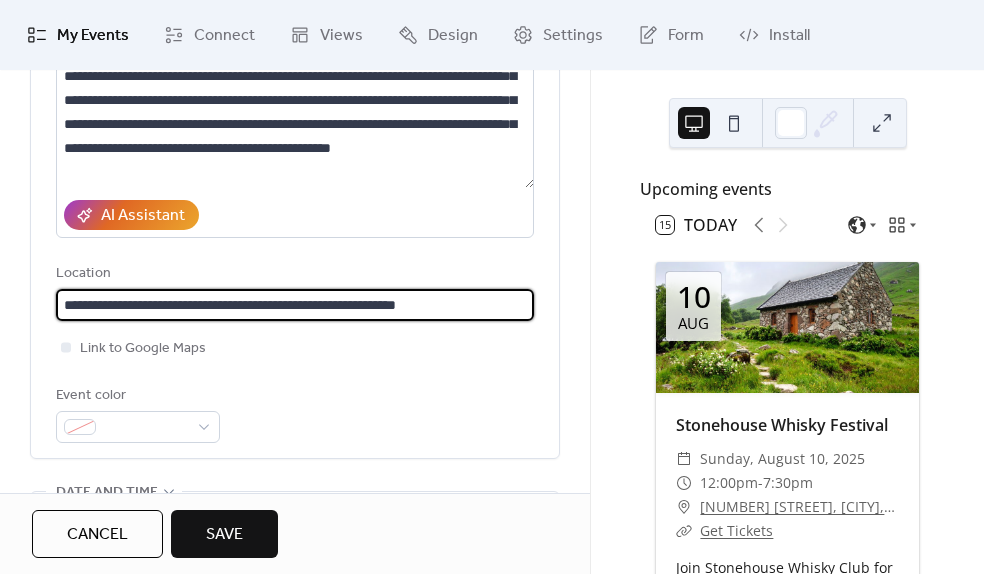 drag, startPoint x: 268, startPoint y: 306, endPoint x: -153, endPoint y: 305, distance: 421.0012 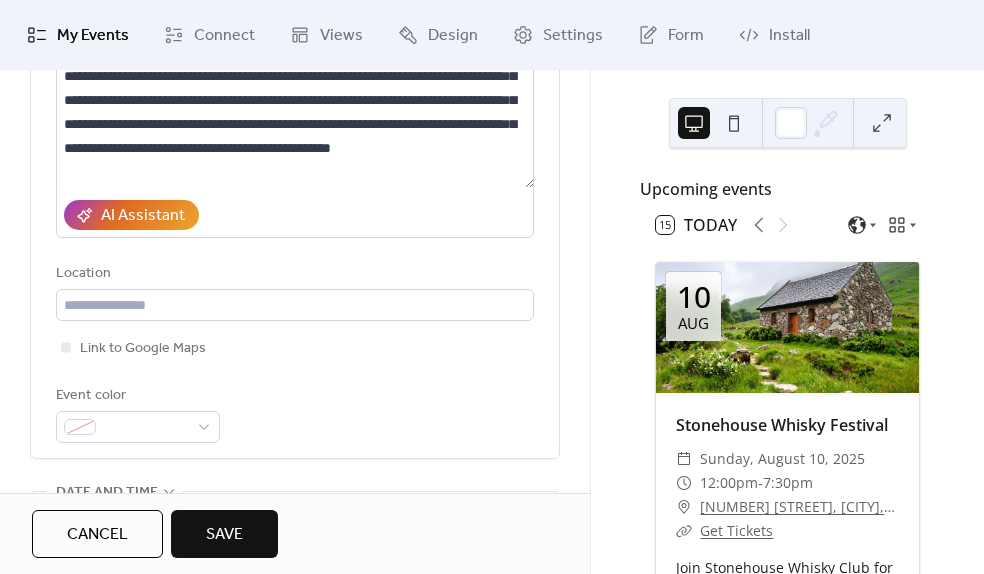 drag, startPoint x: 453, startPoint y: 529, endPoint x: 438, endPoint y: 477, distance: 54.120235 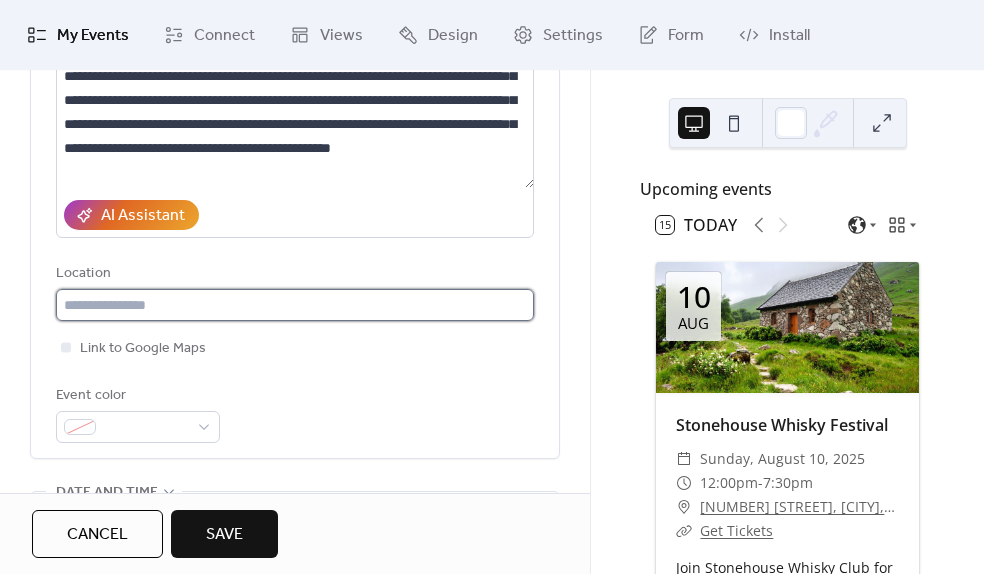 click at bounding box center (295, 305) 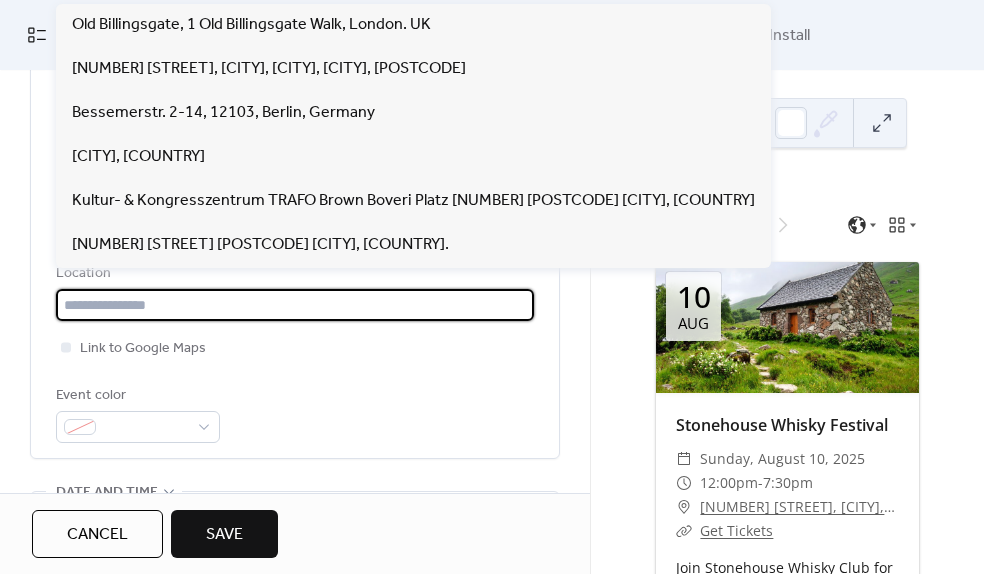 paste on "********" 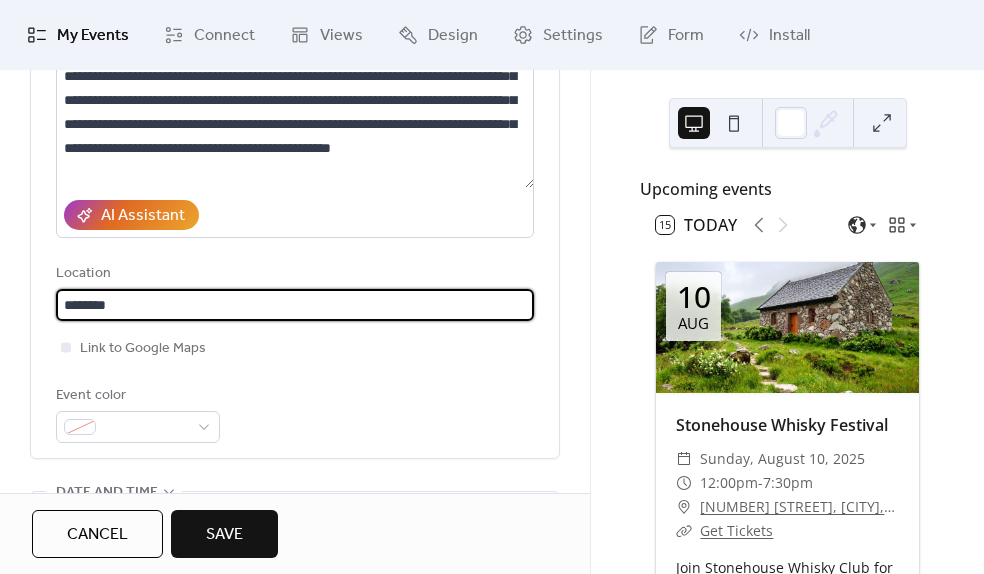 drag, startPoint x: 165, startPoint y: 314, endPoint x: -58, endPoint y: 296, distance: 223.72528 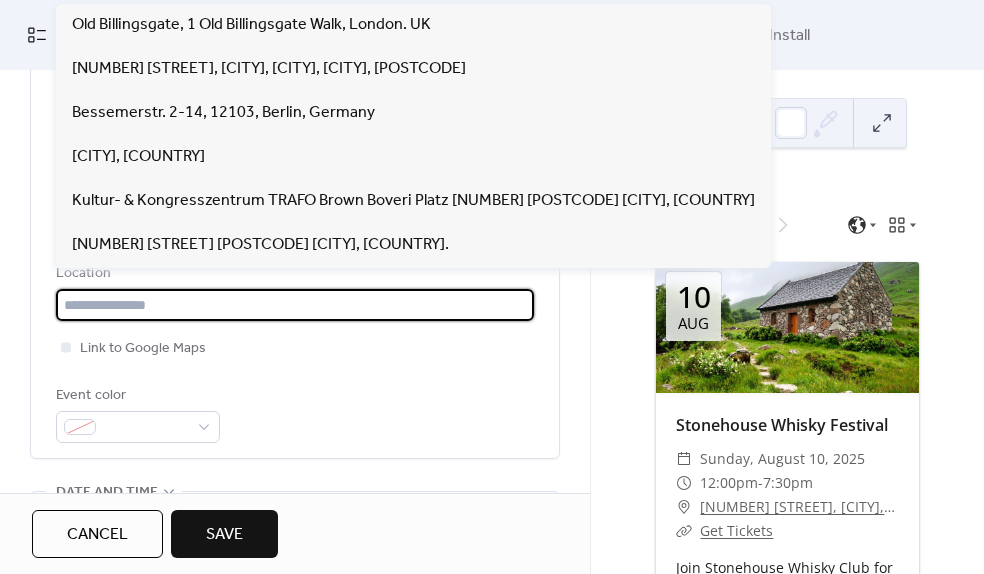 paste on "**********" 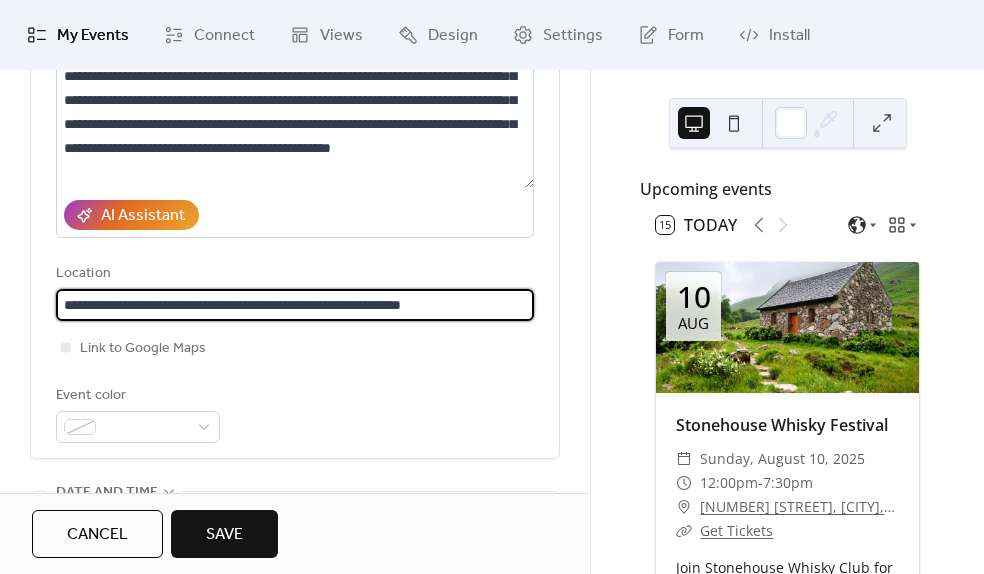 paste on "*********" 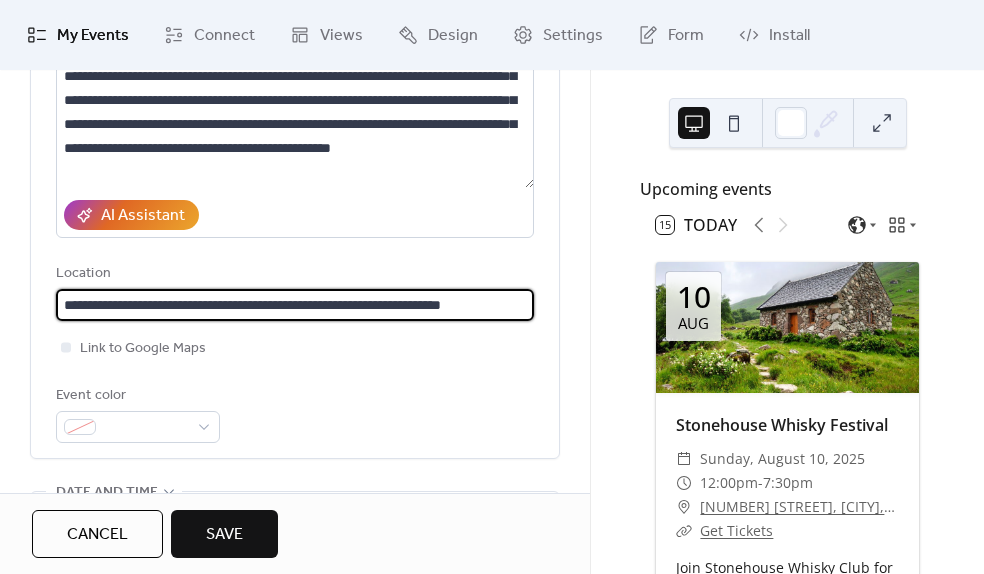 scroll, scrollTop: 0, scrollLeft: 6, axis: horizontal 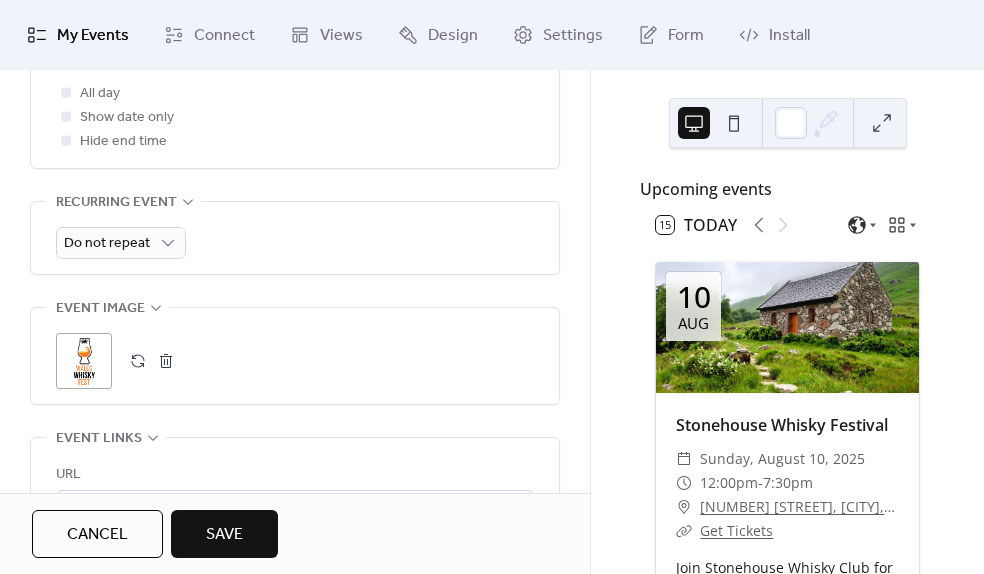 type on "**********" 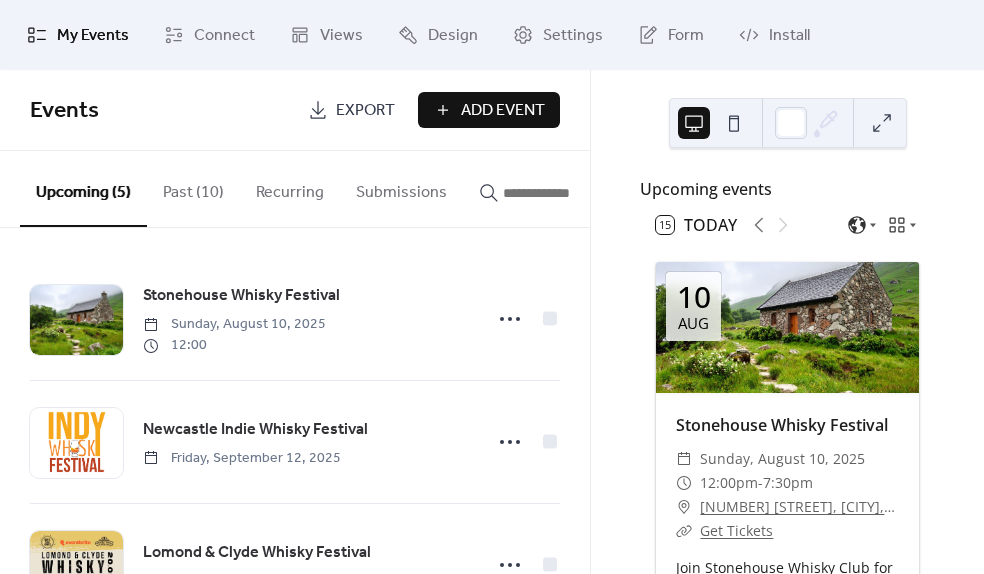 click on "Add Event" at bounding box center [503, 111] 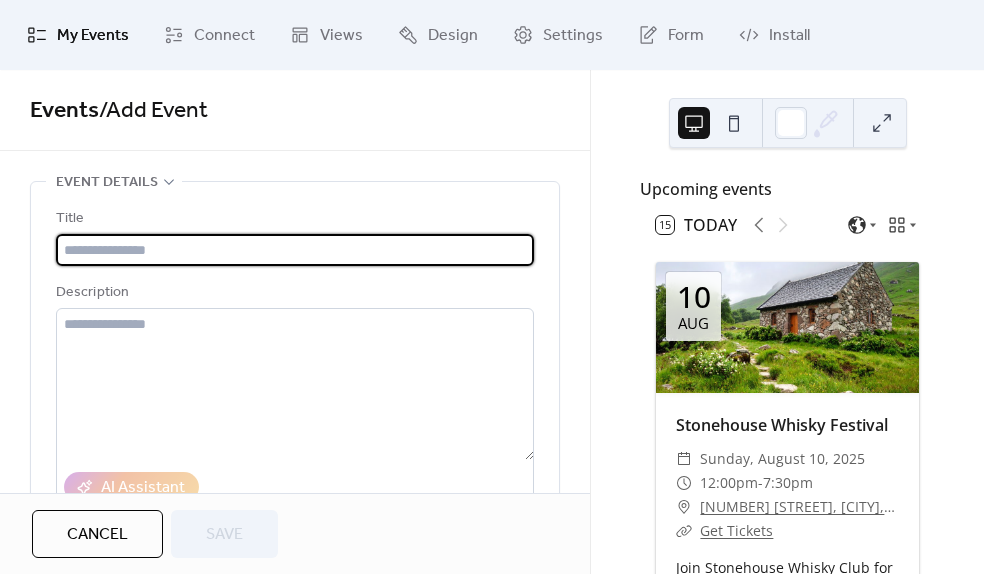 click at bounding box center [295, 250] 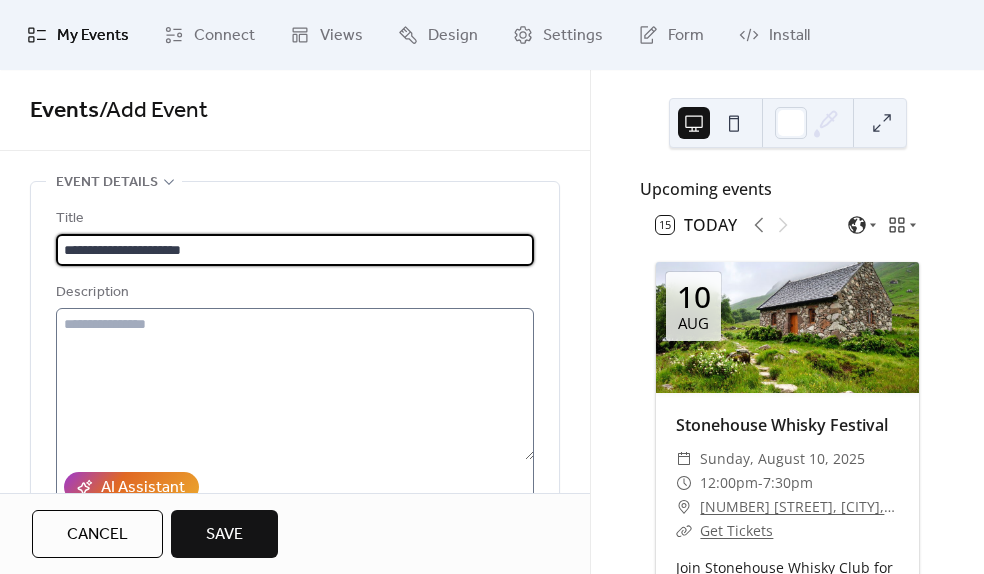 type on "**********" 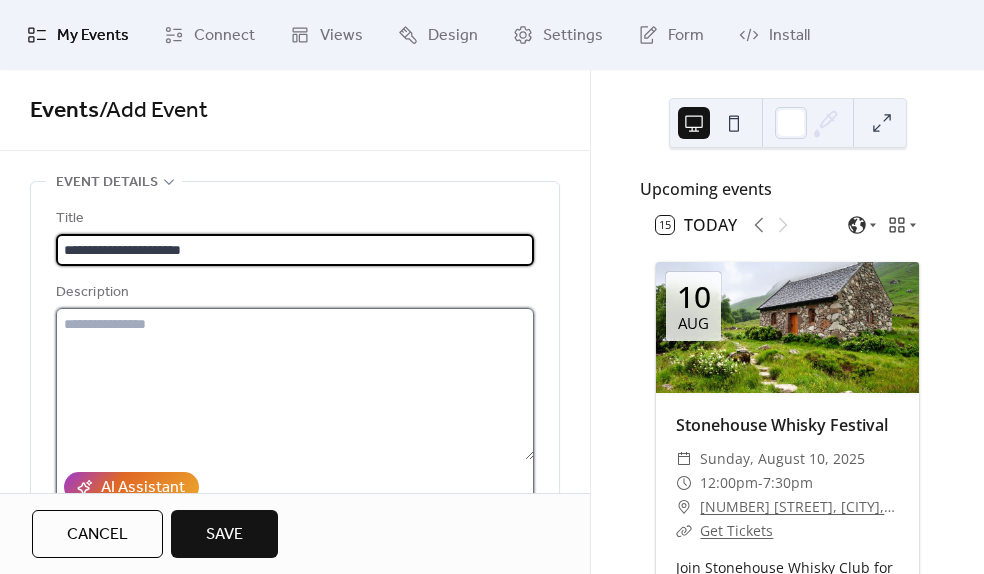 click at bounding box center (295, 384) 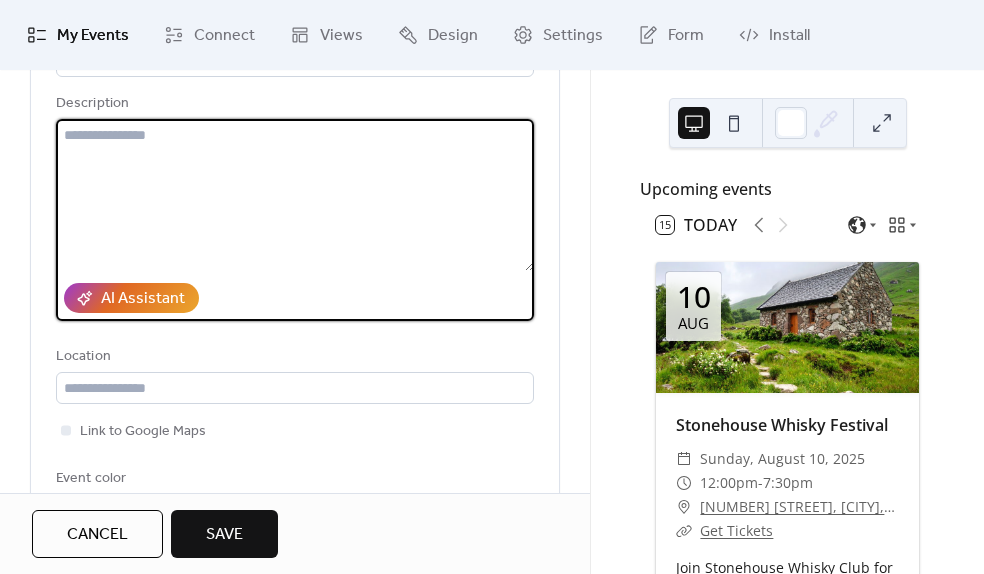 scroll, scrollTop: 330, scrollLeft: 0, axis: vertical 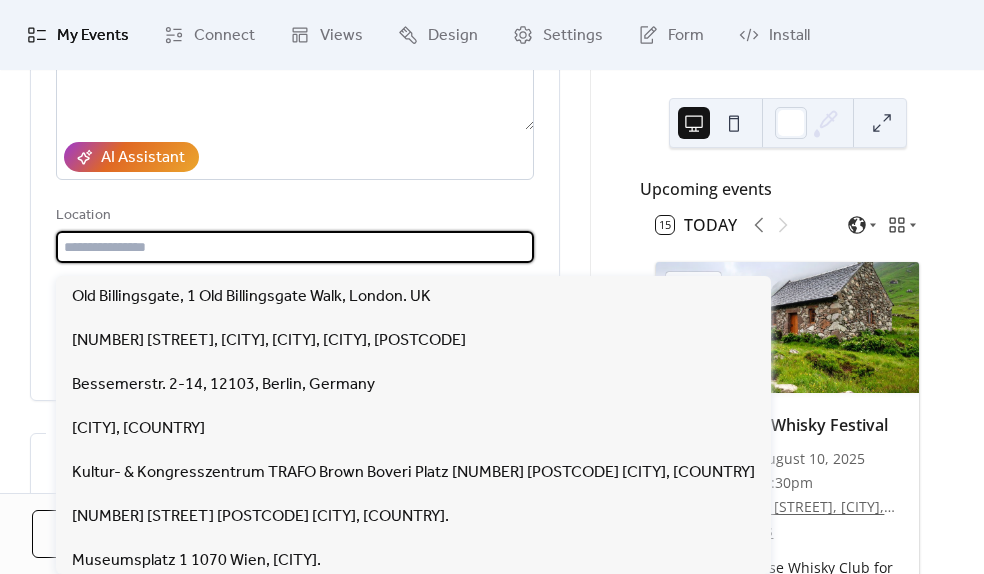 click at bounding box center (295, 247) 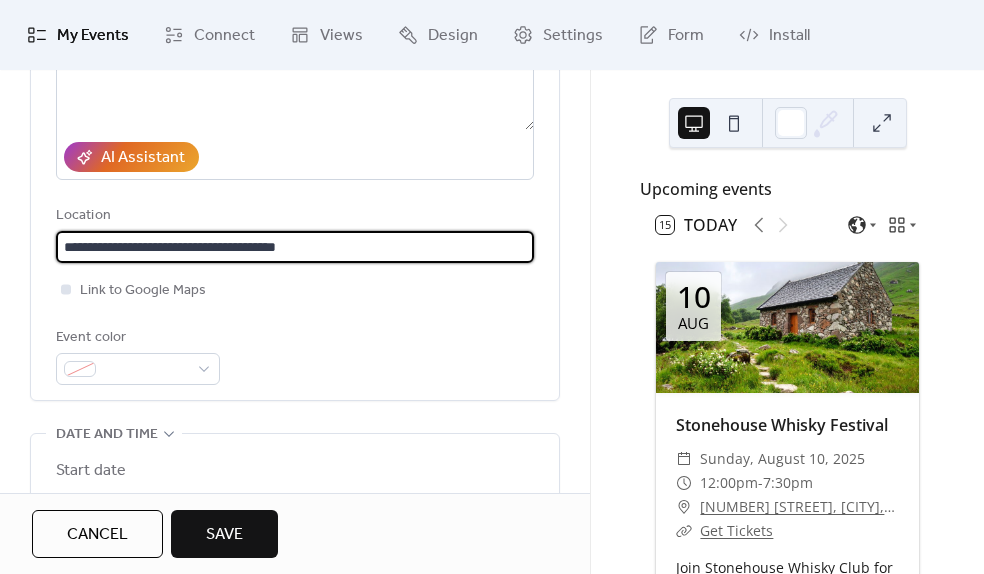 type on "**********" 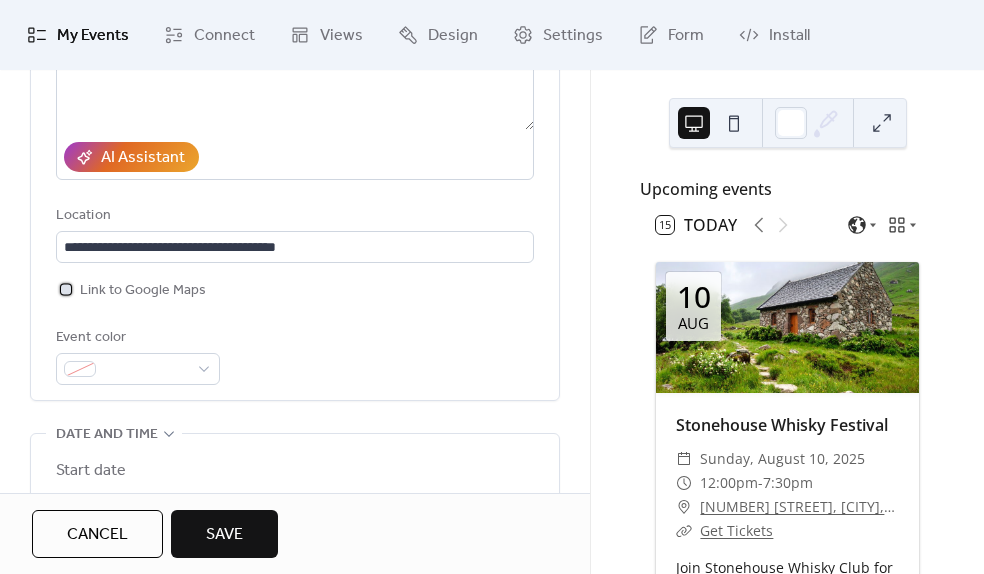 click at bounding box center [66, 289] 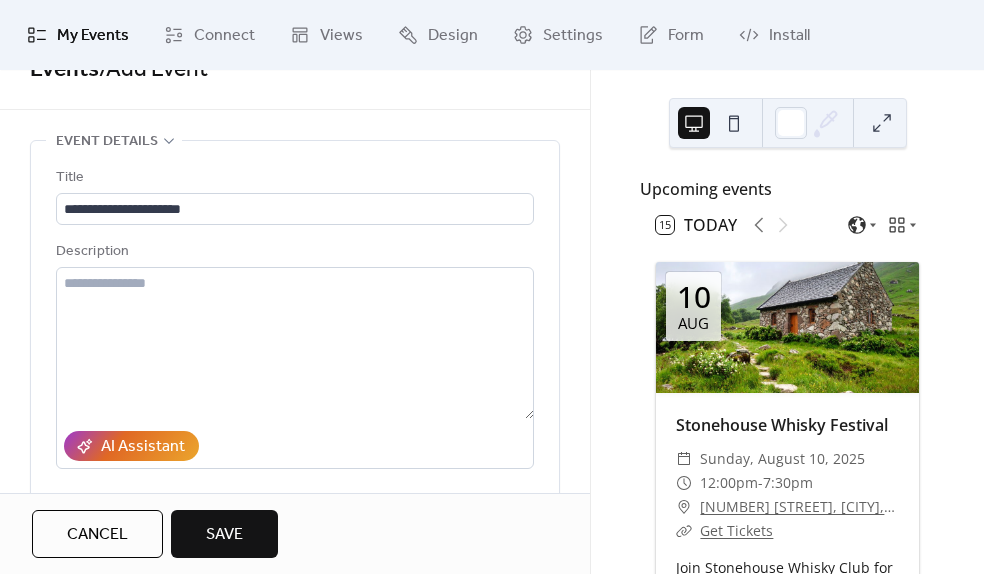 scroll, scrollTop: 0, scrollLeft: 0, axis: both 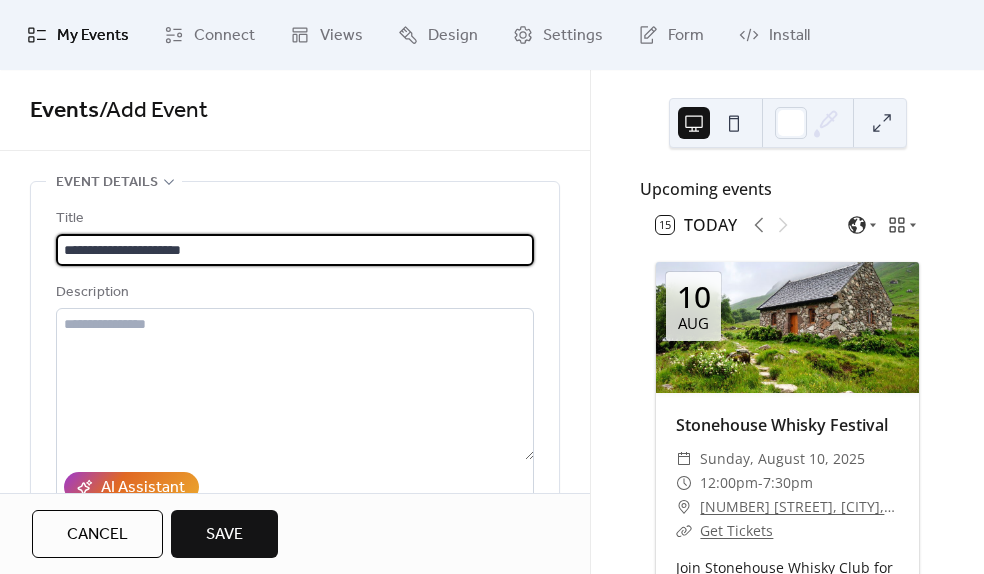 drag, startPoint x: 261, startPoint y: 259, endPoint x: -44, endPoint y: 230, distance: 306.37558 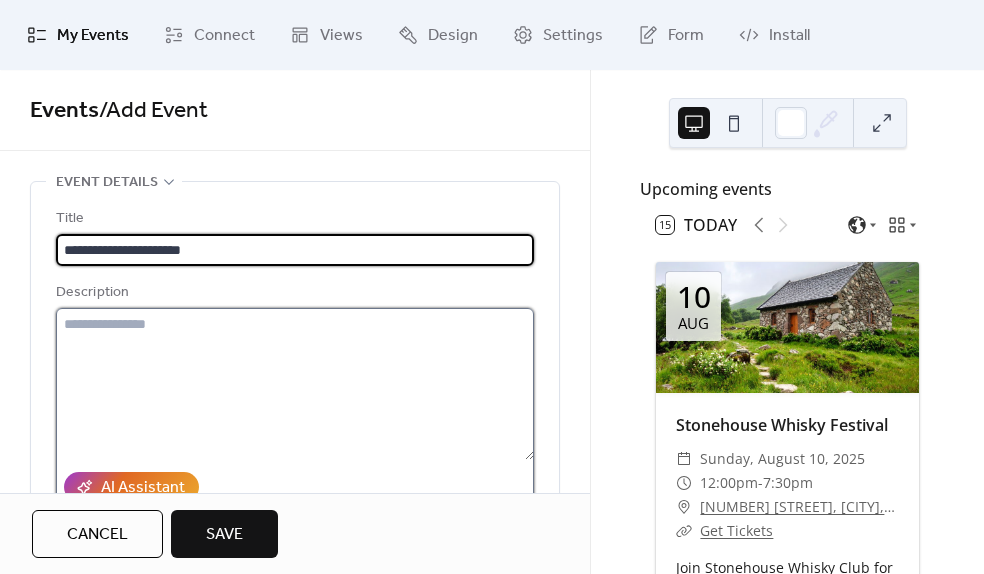 click at bounding box center (295, 384) 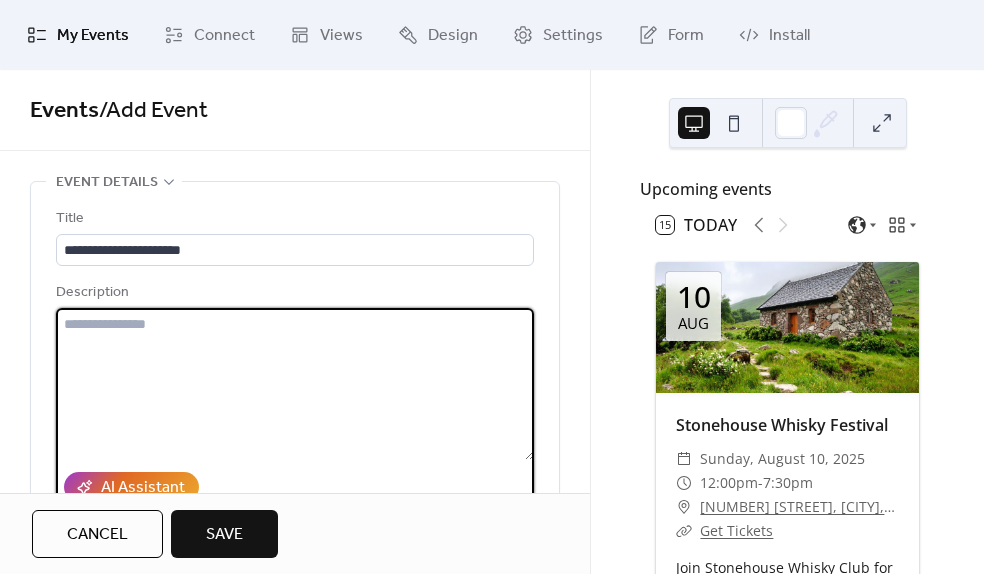 paste on "**********" 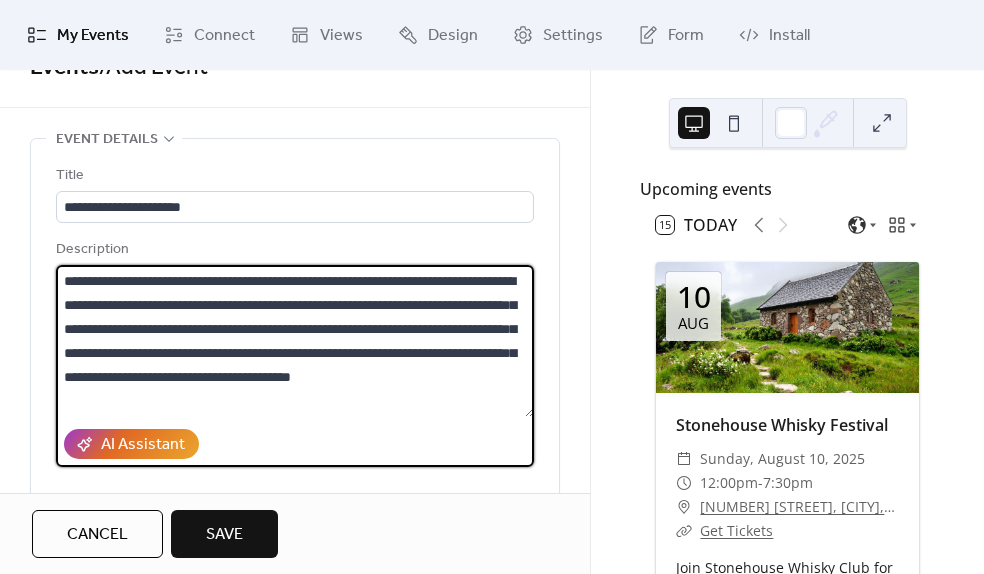scroll, scrollTop: 50, scrollLeft: 0, axis: vertical 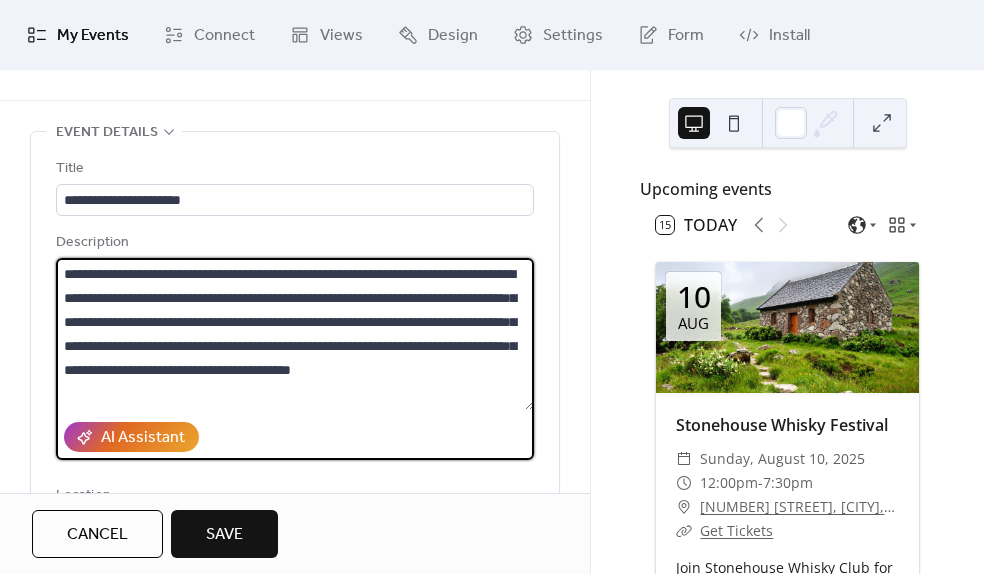 click on "**********" at bounding box center [295, 334] 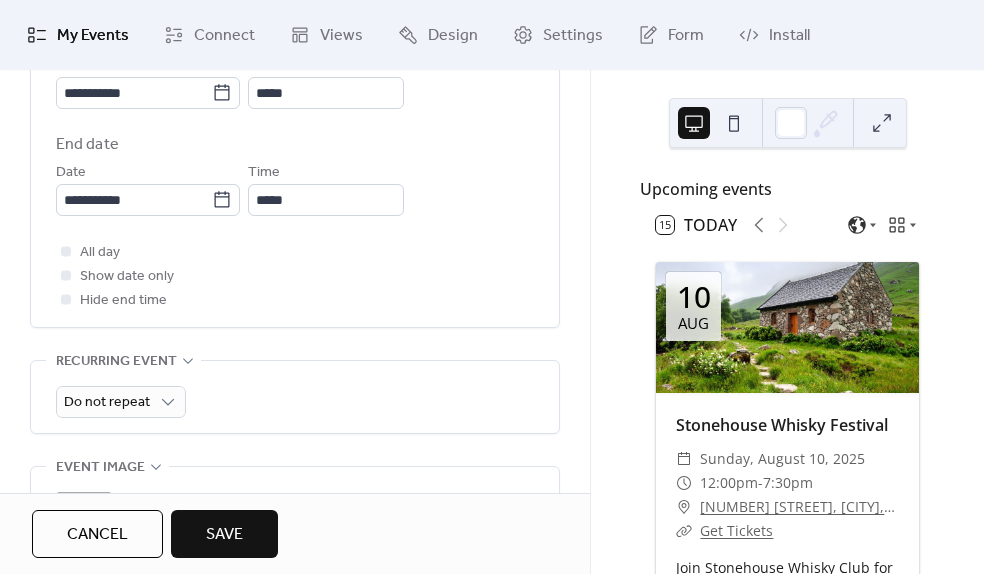 scroll, scrollTop: 794, scrollLeft: 0, axis: vertical 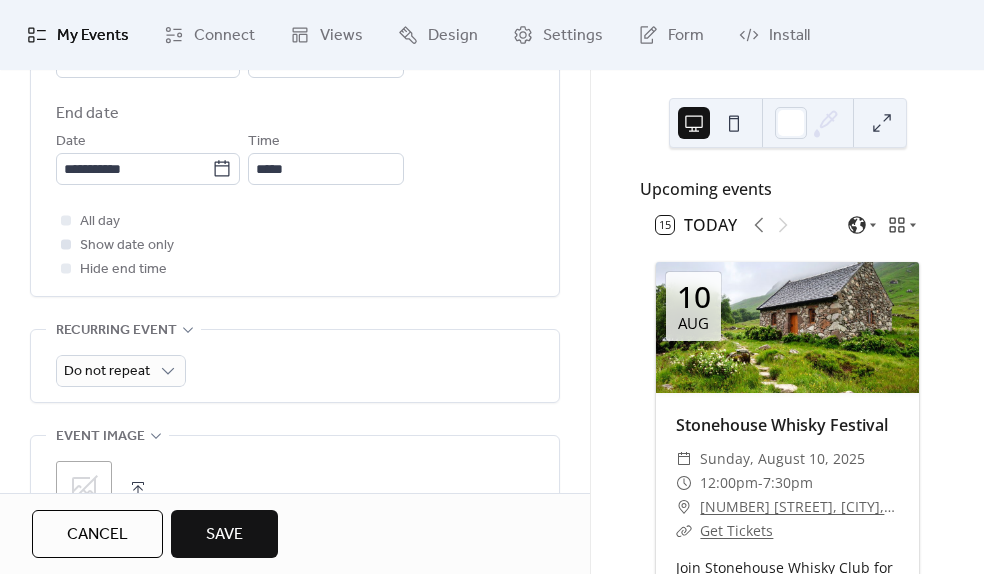 type on "**********" 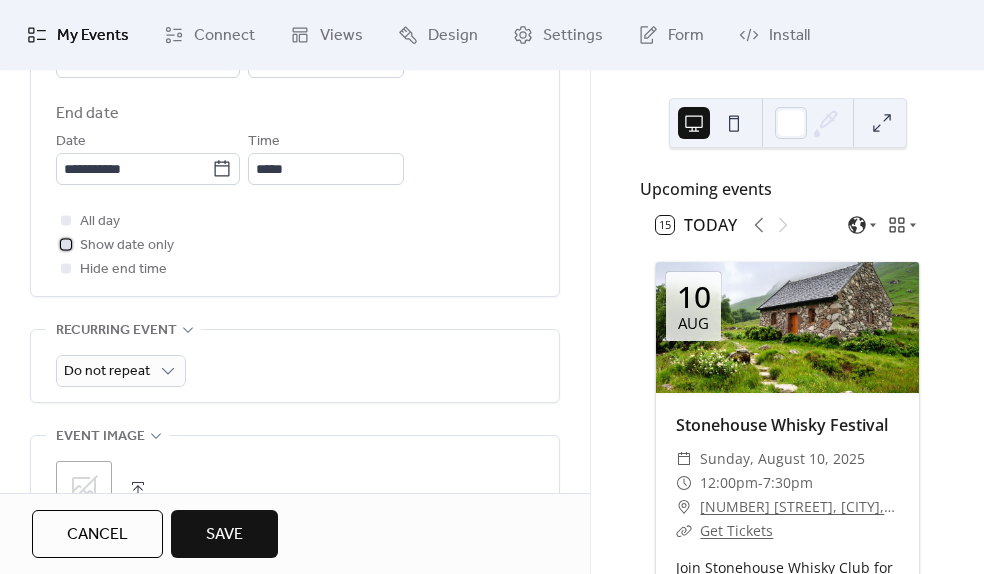 click at bounding box center [66, 244] 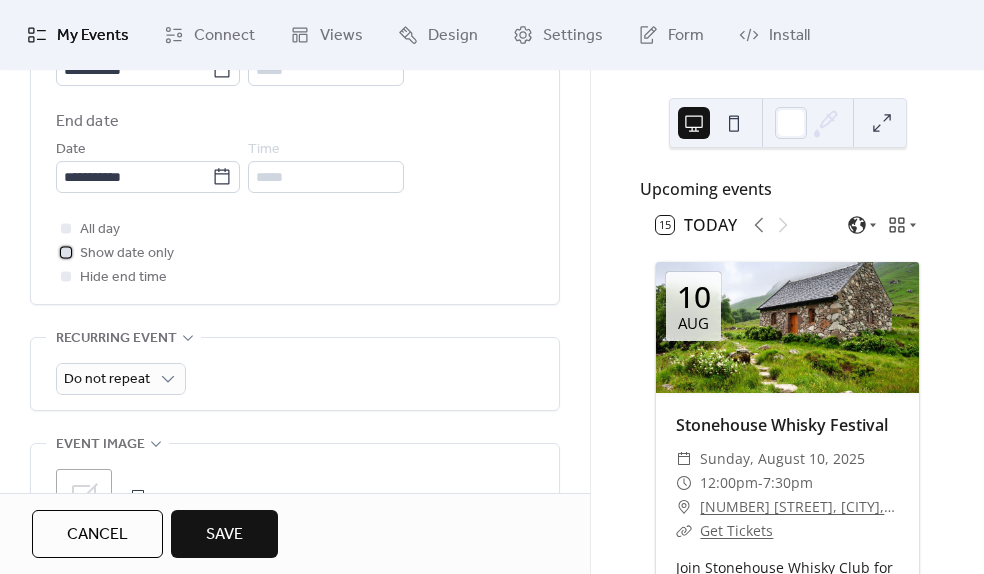 scroll, scrollTop: 781, scrollLeft: 0, axis: vertical 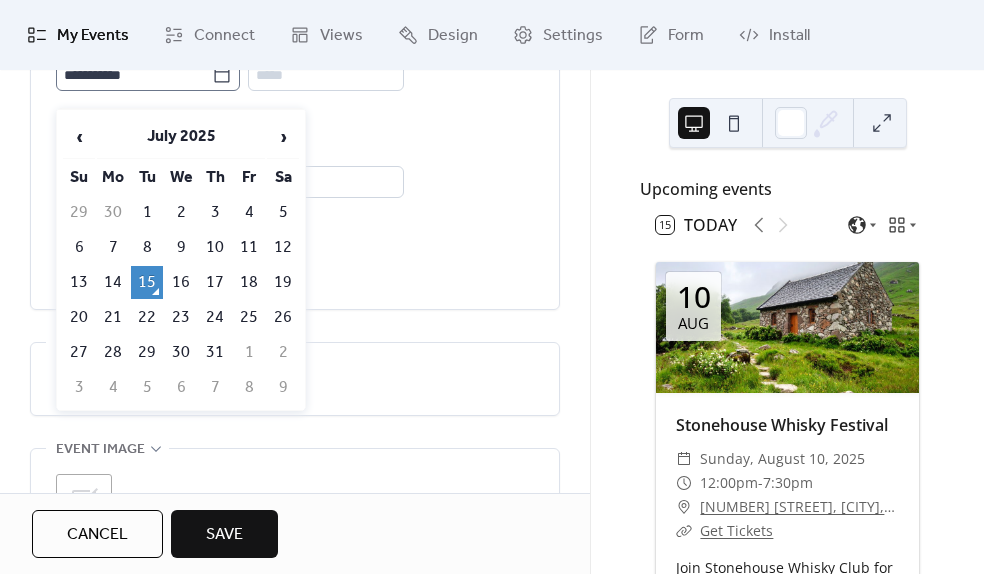 click 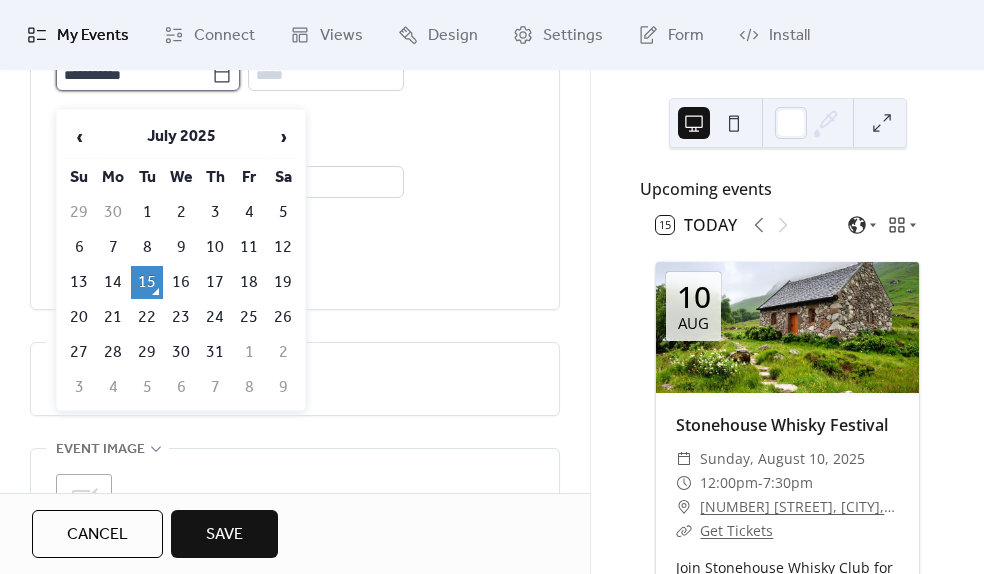 click on "**********" at bounding box center (134, 75) 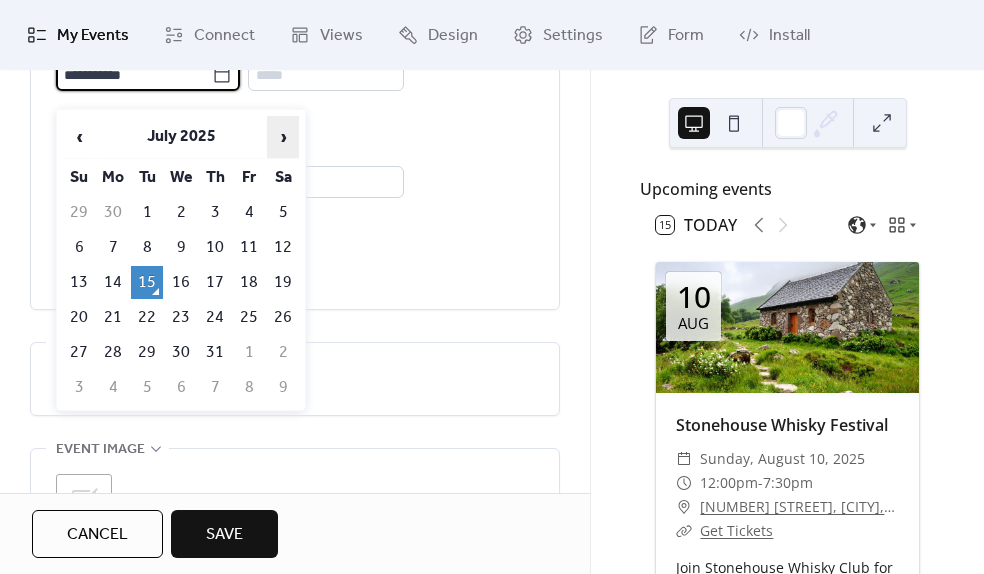 click on "›" at bounding box center [283, 137] 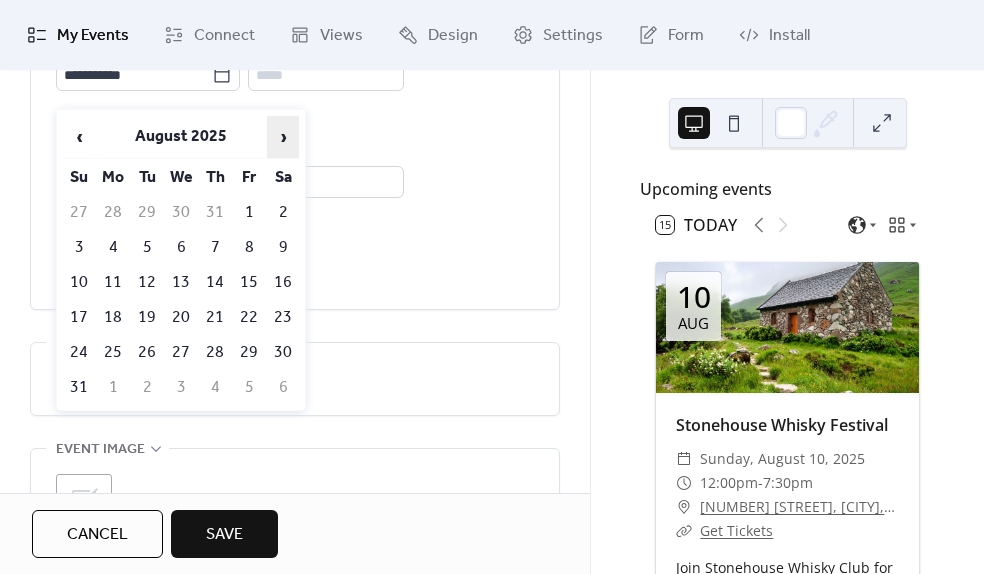 click on "›" at bounding box center [283, 137] 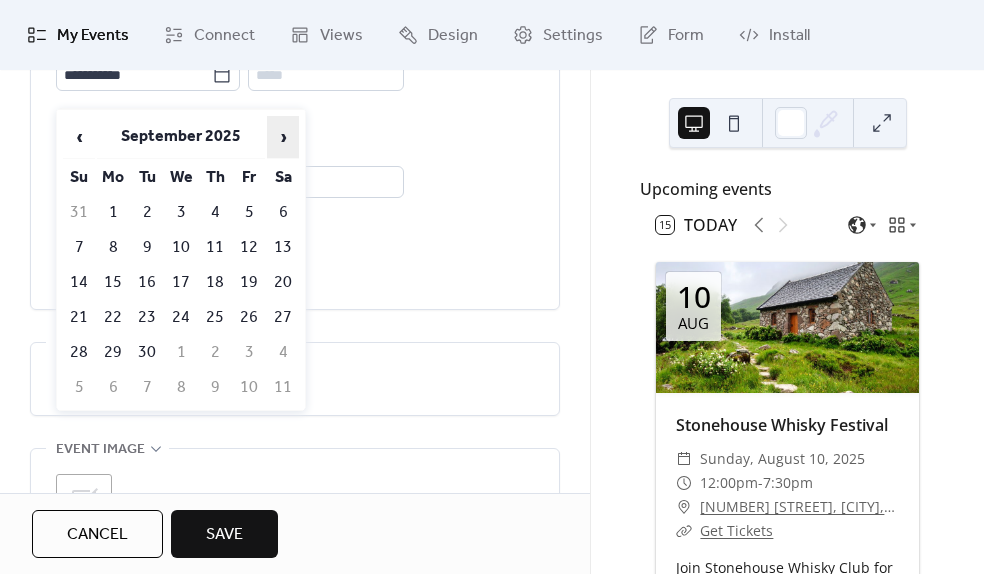click on "›" at bounding box center [283, 137] 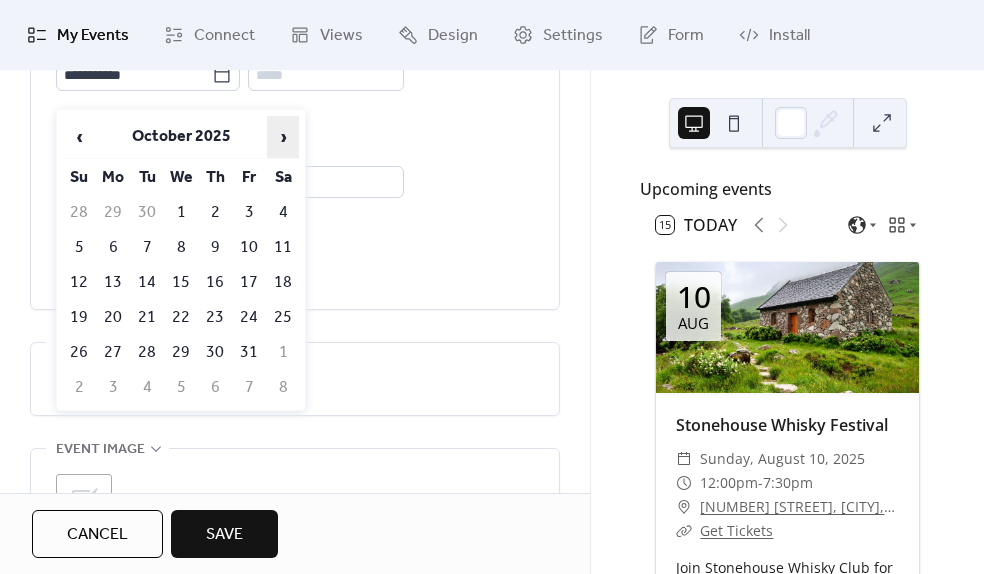 click on "›" at bounding box center (283, 137) 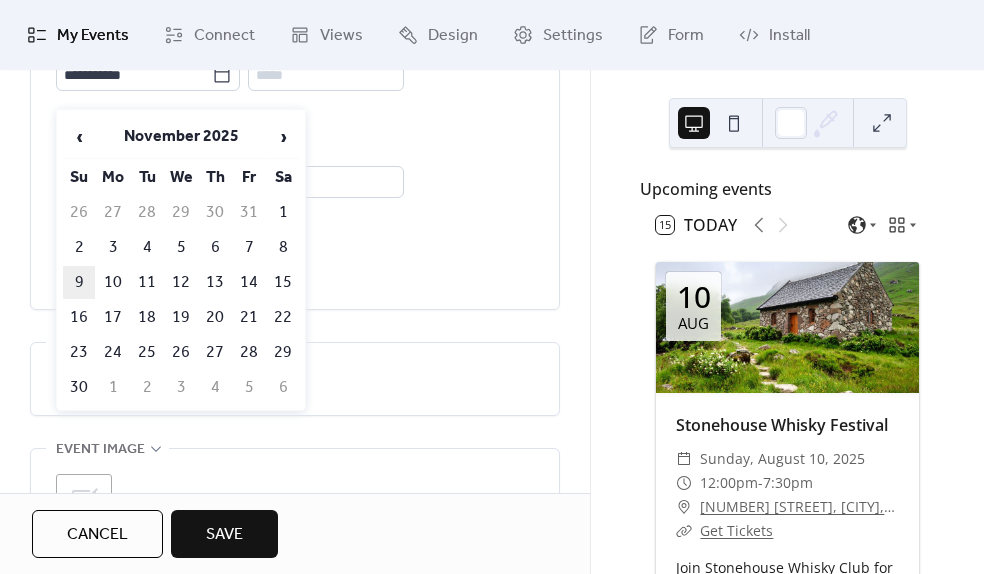 click on "9" at bounding box center [79, 282] 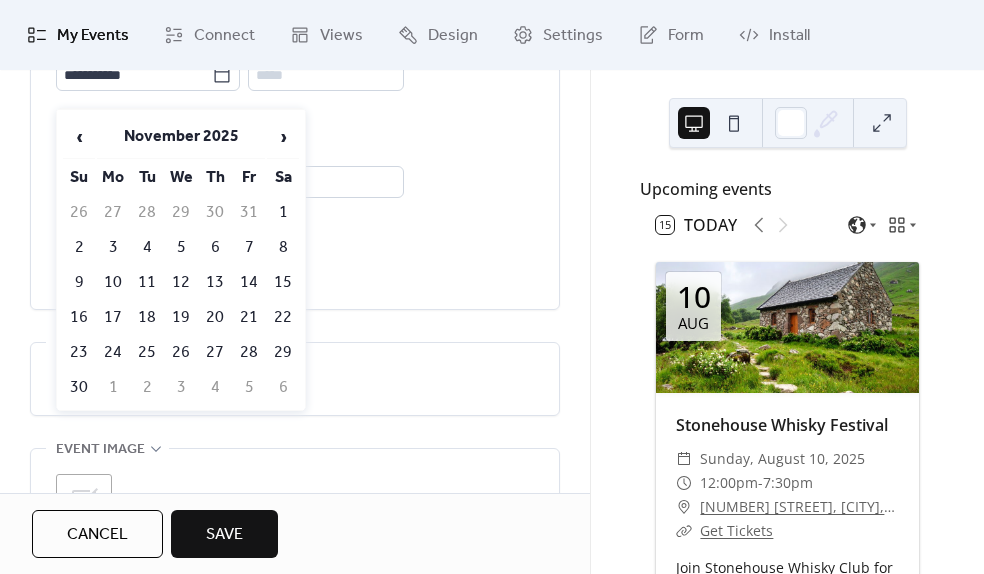 type on "**********" 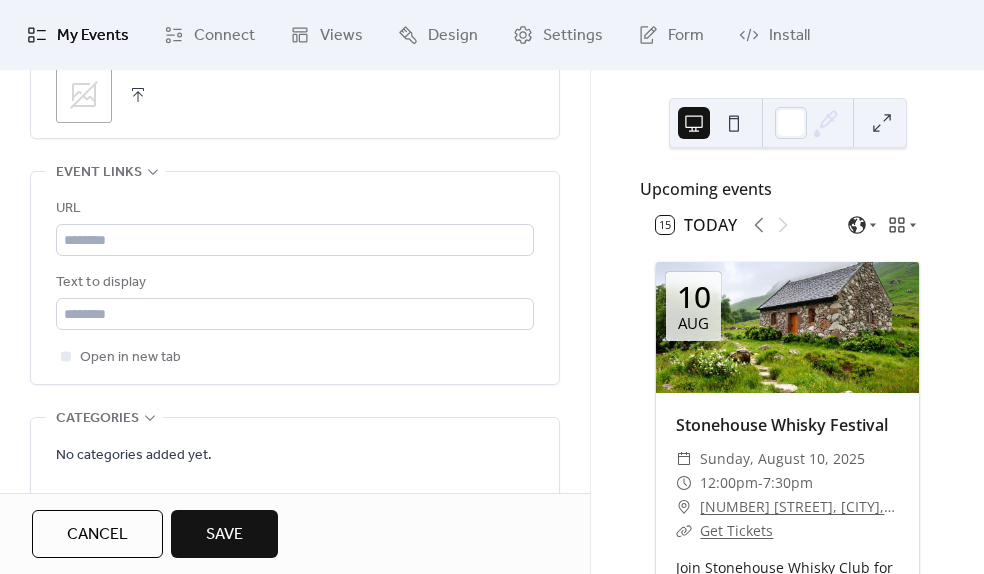 click on ";" at bounding box center (84, 95) 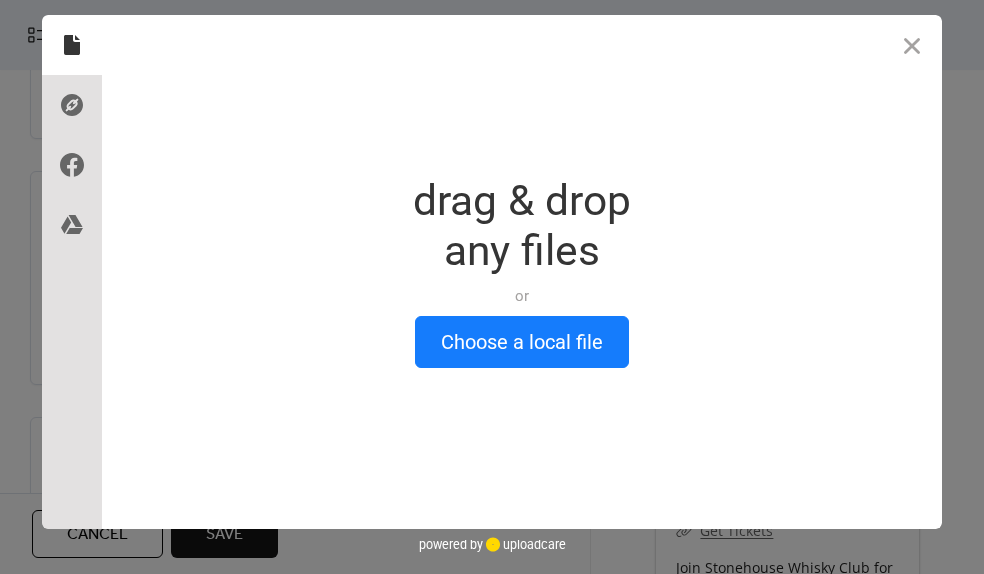 scroll, scrollTop: 1188, scrollLeft: 0, axis: vertical 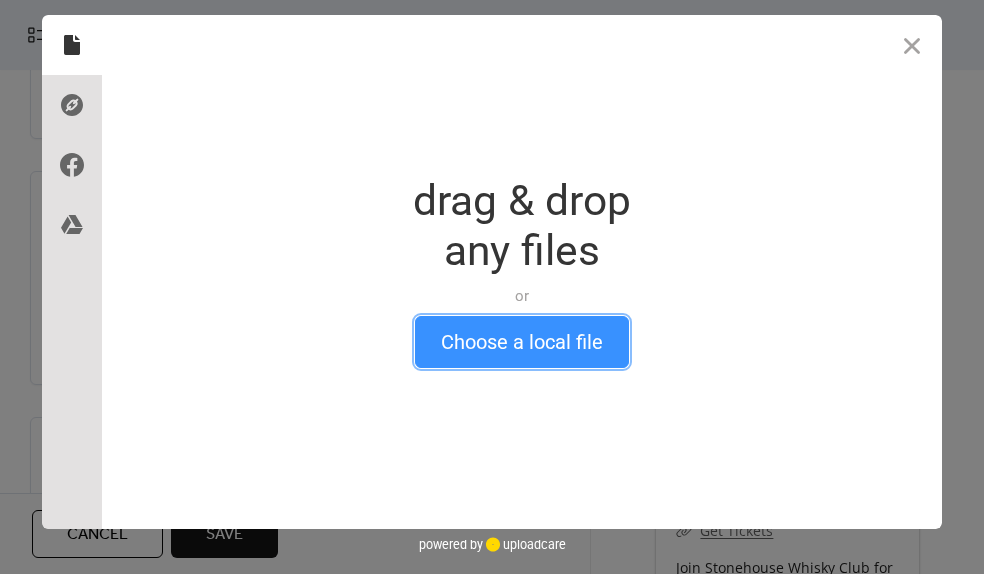 click on "Choose a local file" at bounding box center (522, 342) 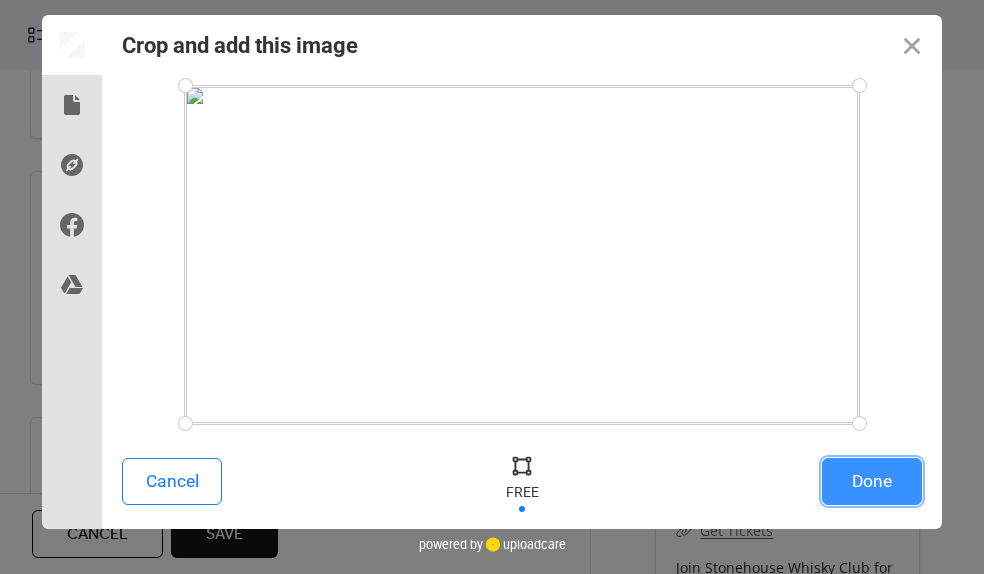 click on "Done" at bounding box center (872, 481) 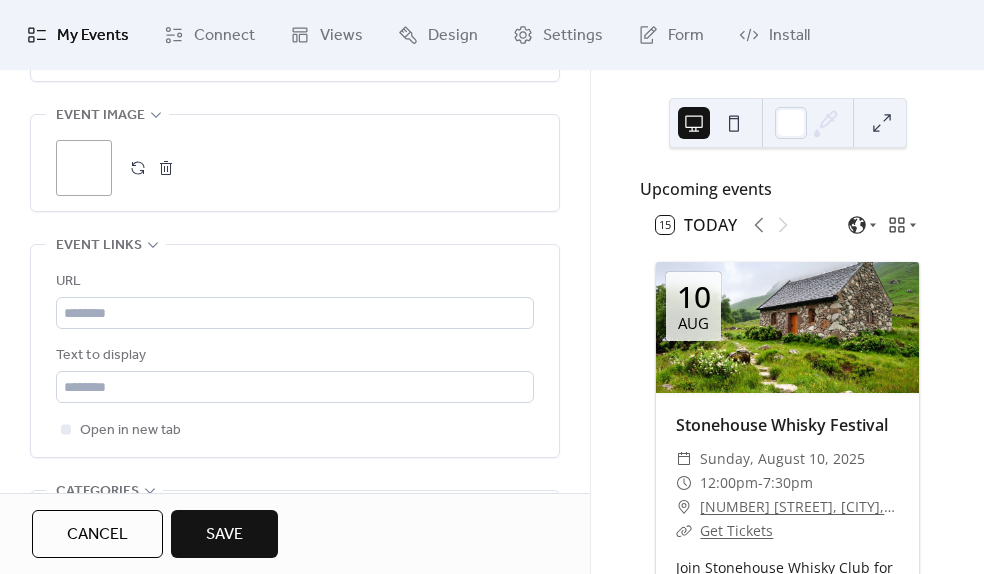 scroll, scrollTop: 1119, scrollLeft: 0, axis: vertical 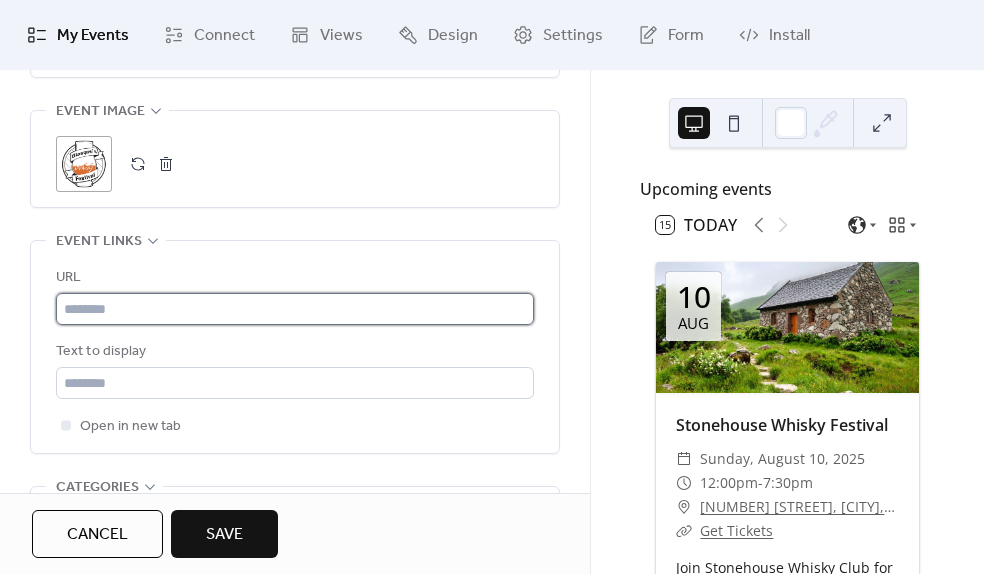 click at bounding box center (295, 309) 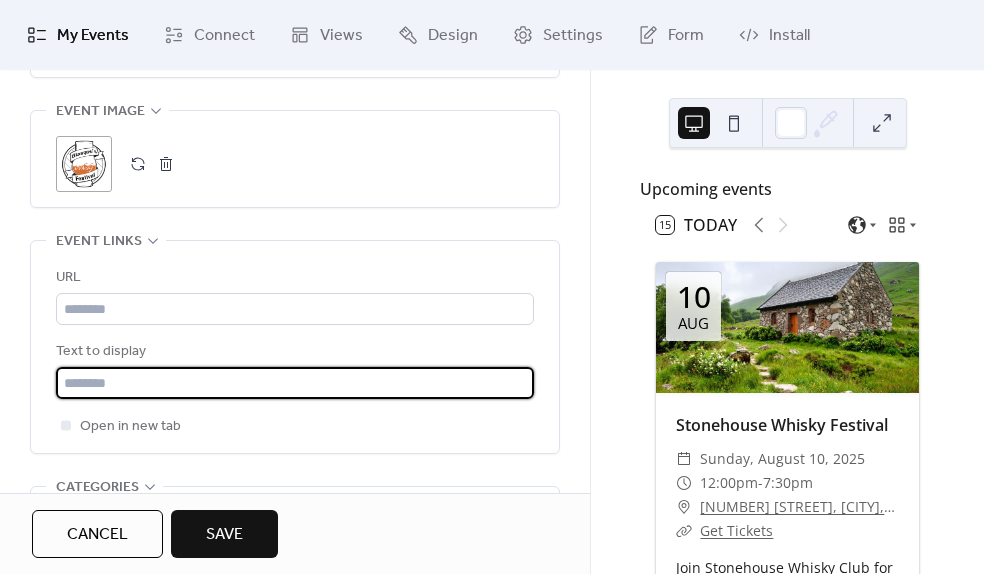 click at bounding box center [295, 383] 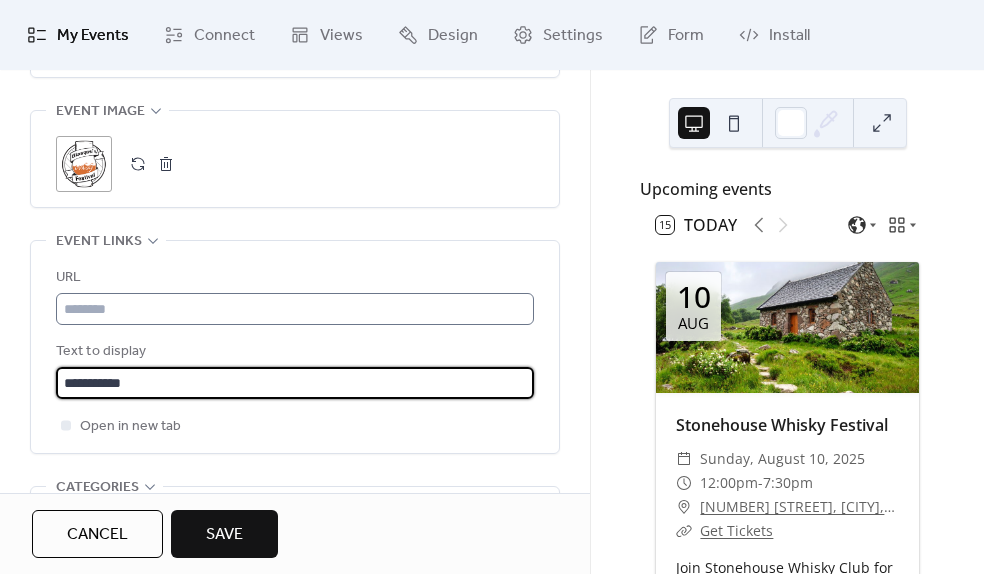 type on "**********" 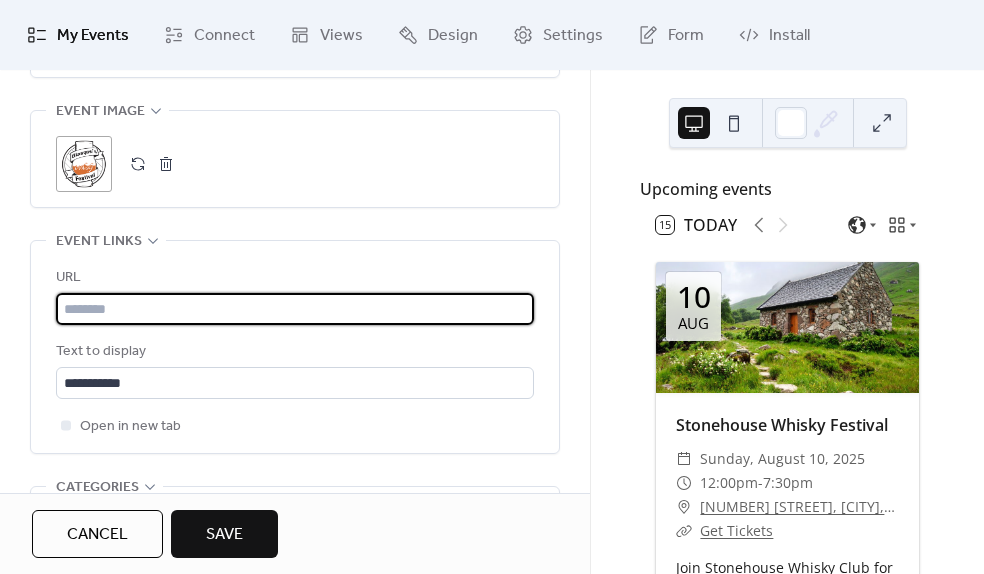 click at bounding box center [295, 309] 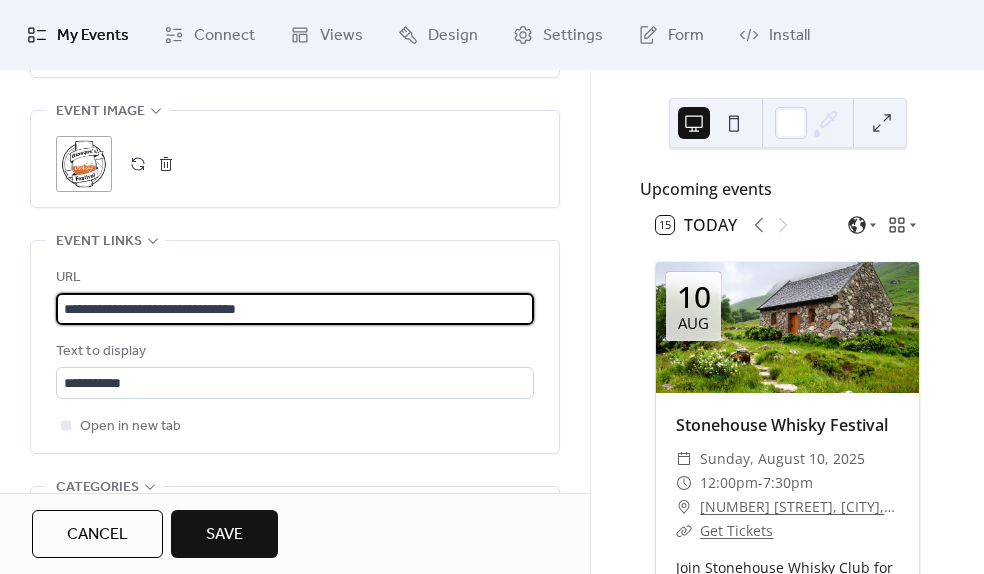 type on "**********" 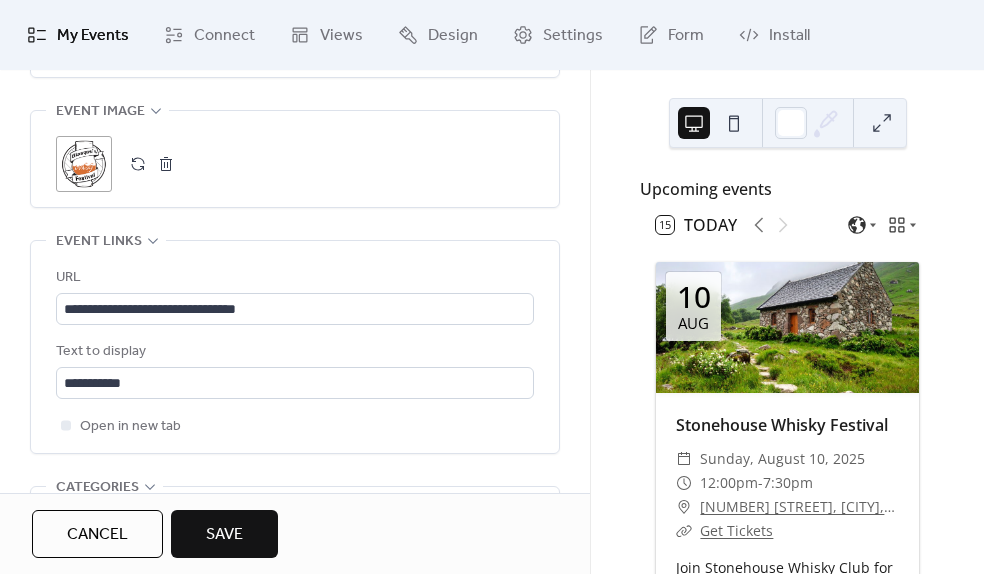 click on "Text to display" at bounding box center (293, 352) 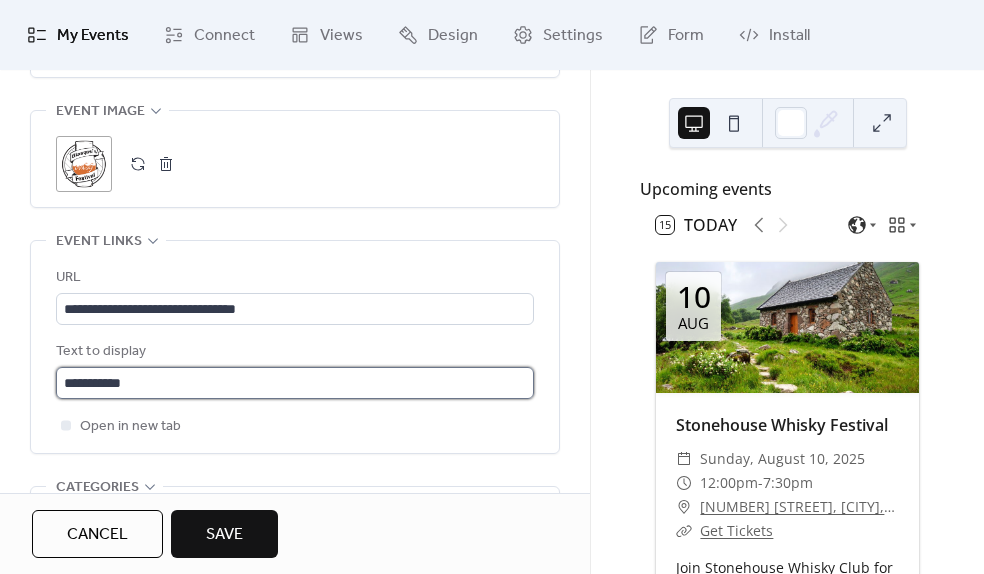 click on "**********" at bounding box center [295, 383] 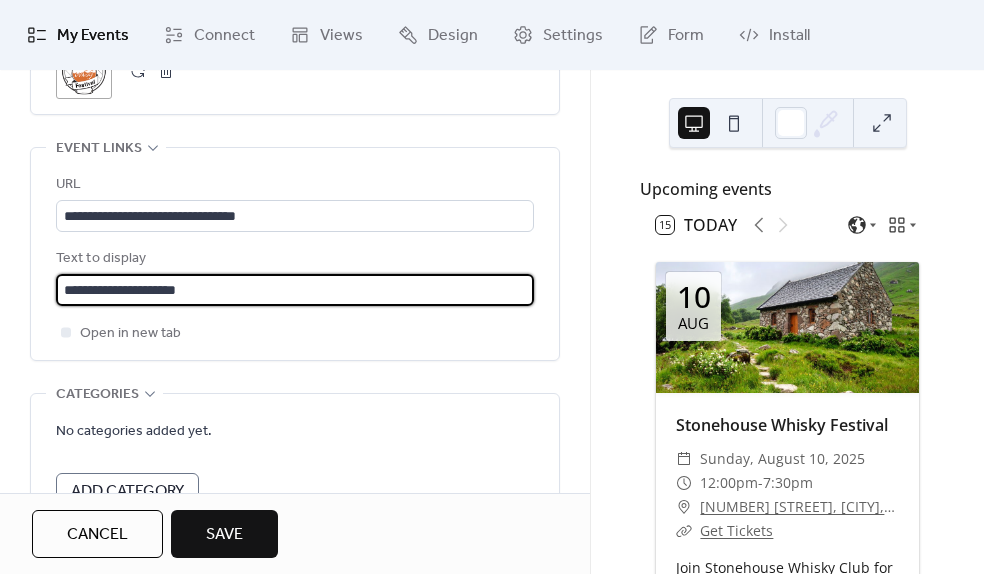 scroll, scrollTop: 1329, scrollLeft: 0, axis: vertical 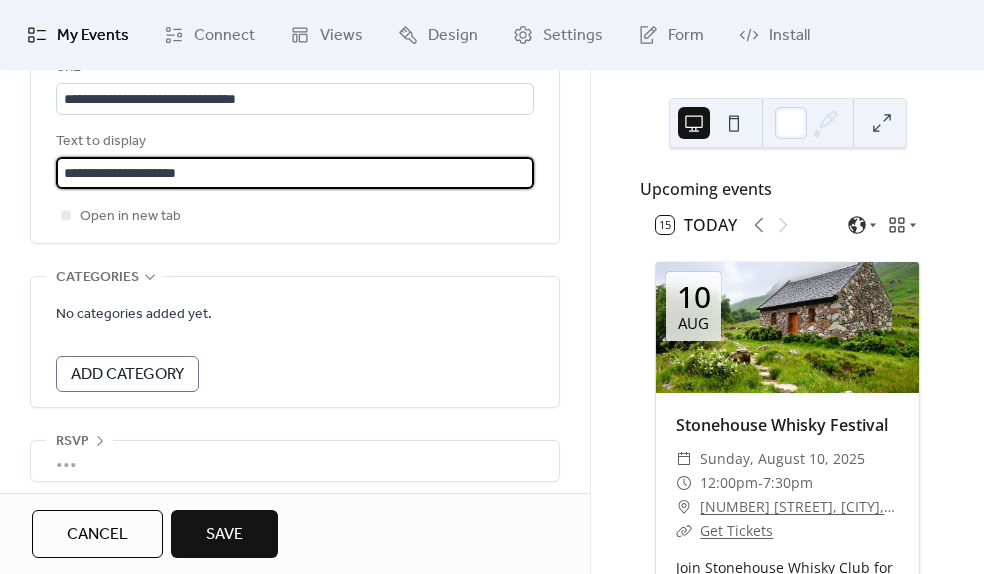 type on "**********" 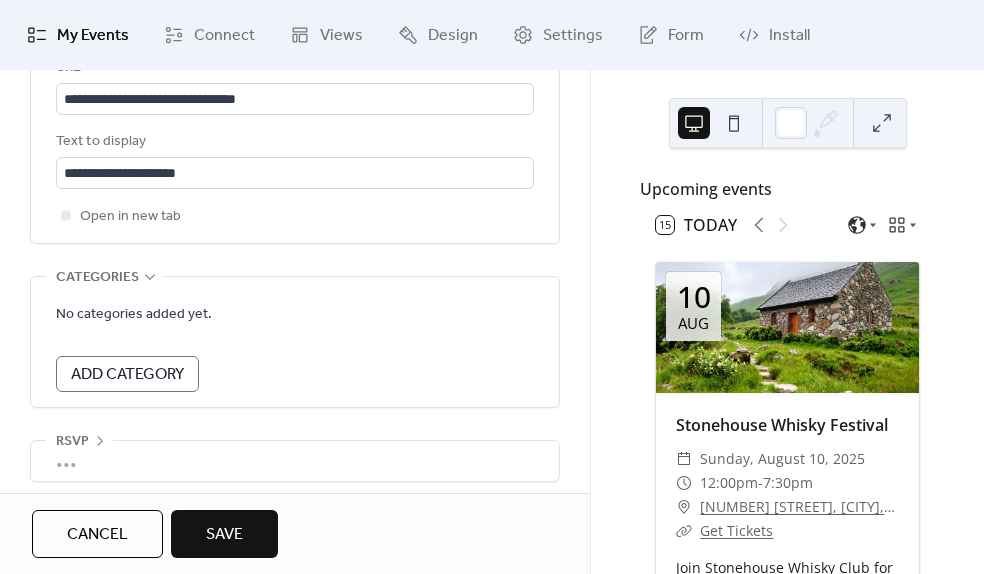 click on "Save" at bounding box center (224, 535) 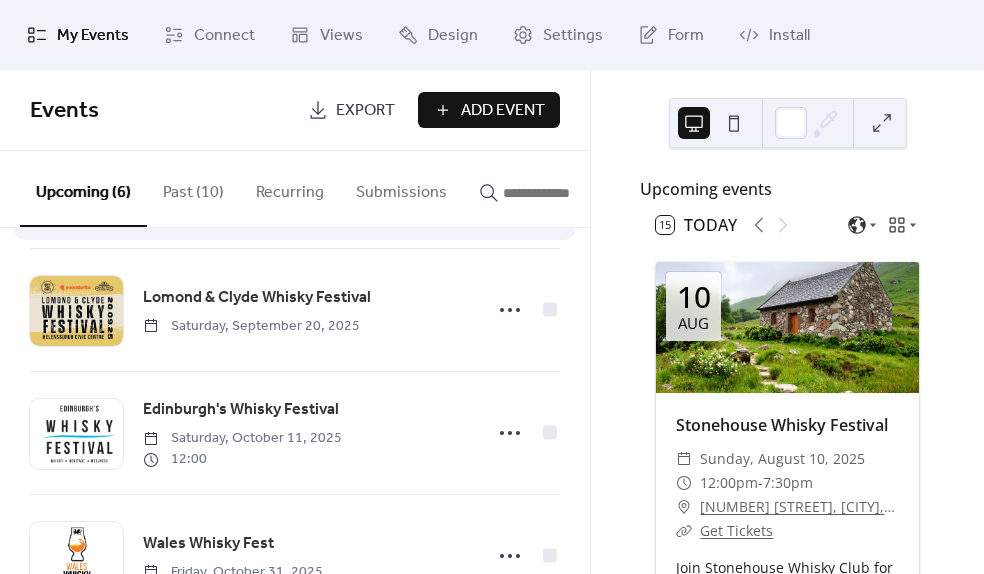 scroll, scrollTop: 454, scrollLeft: 0, axis: vertical 